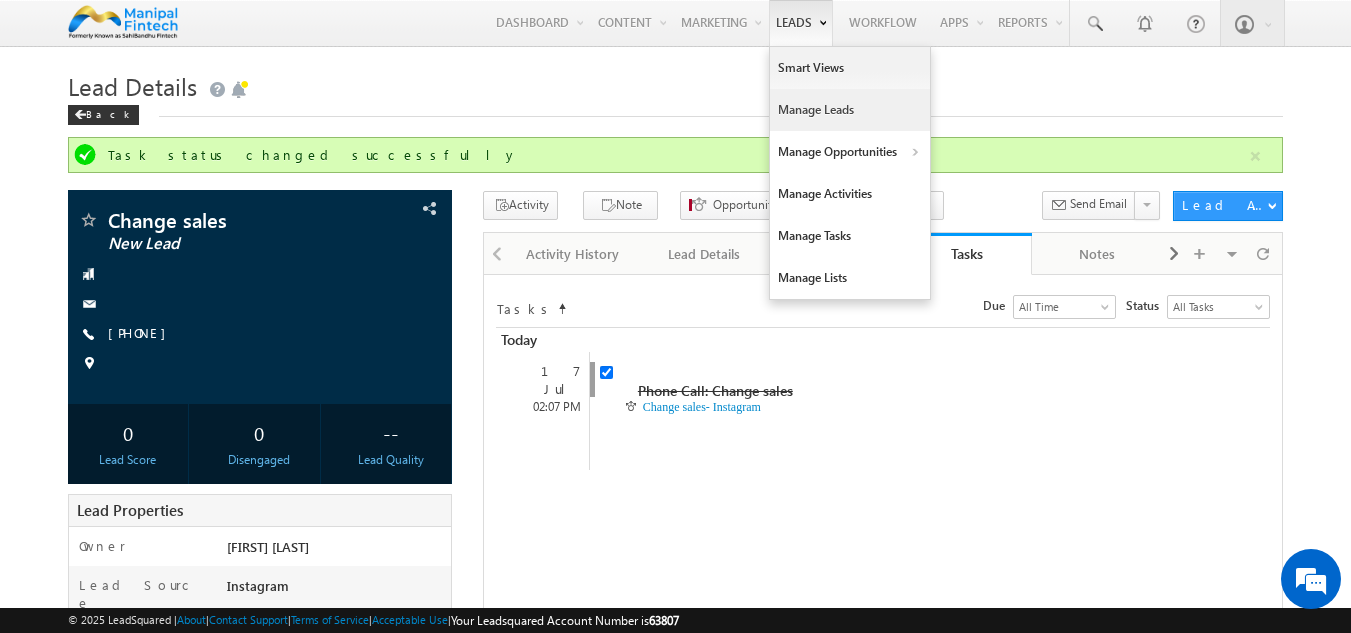 scroll, scrollTop: 0, scrollLeft: 0, axis: both 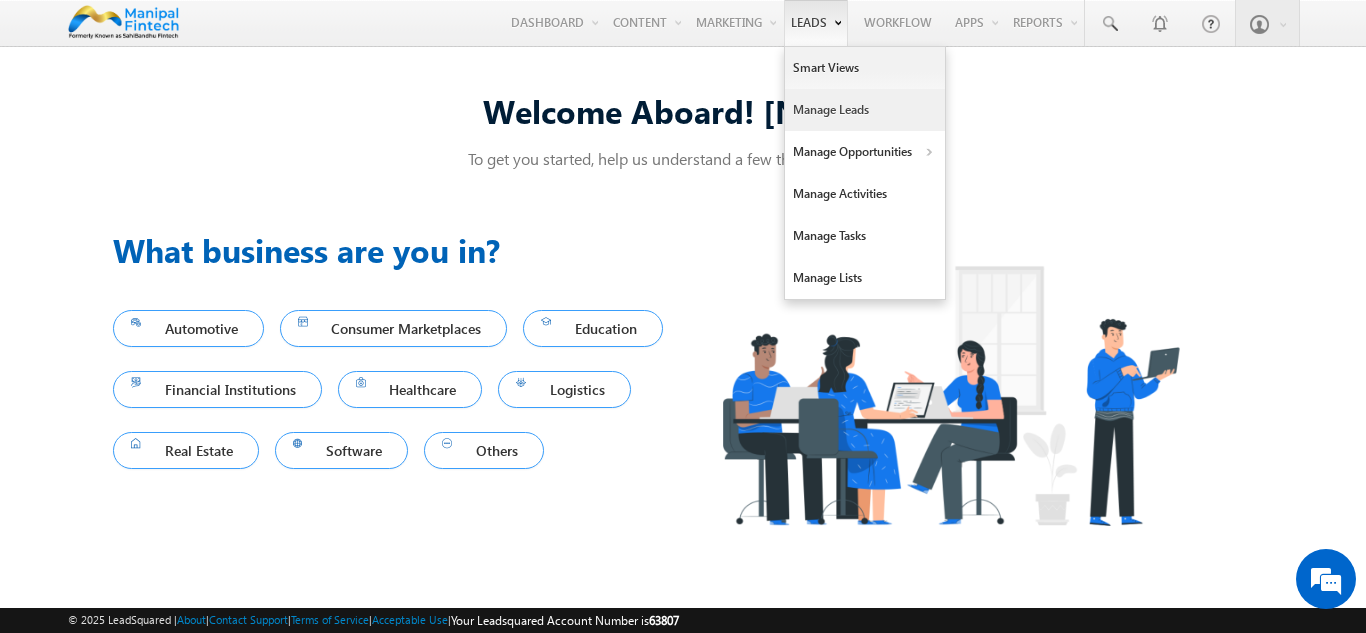 click on "Manage Leads" at bounding box center [865, 110] 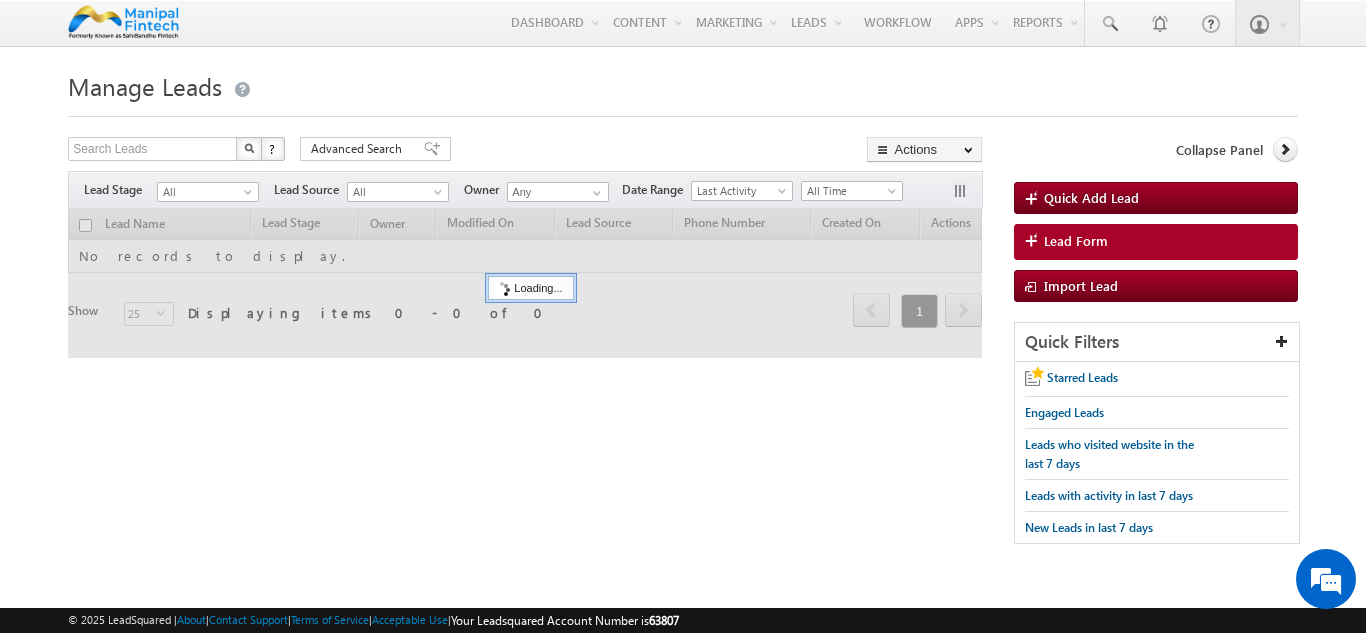 scroll, scrollTop: 0, scrollLeft: 0, axis: both 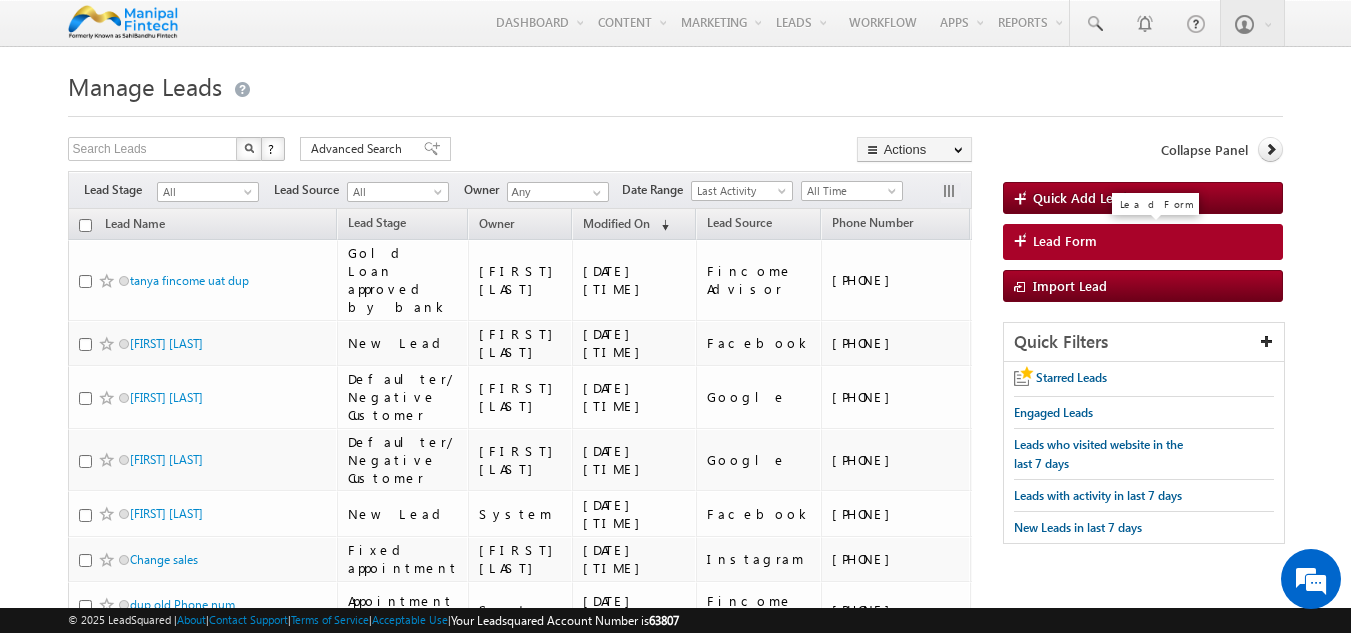 click on "Lead Form" at bounding box center (1065, 241) 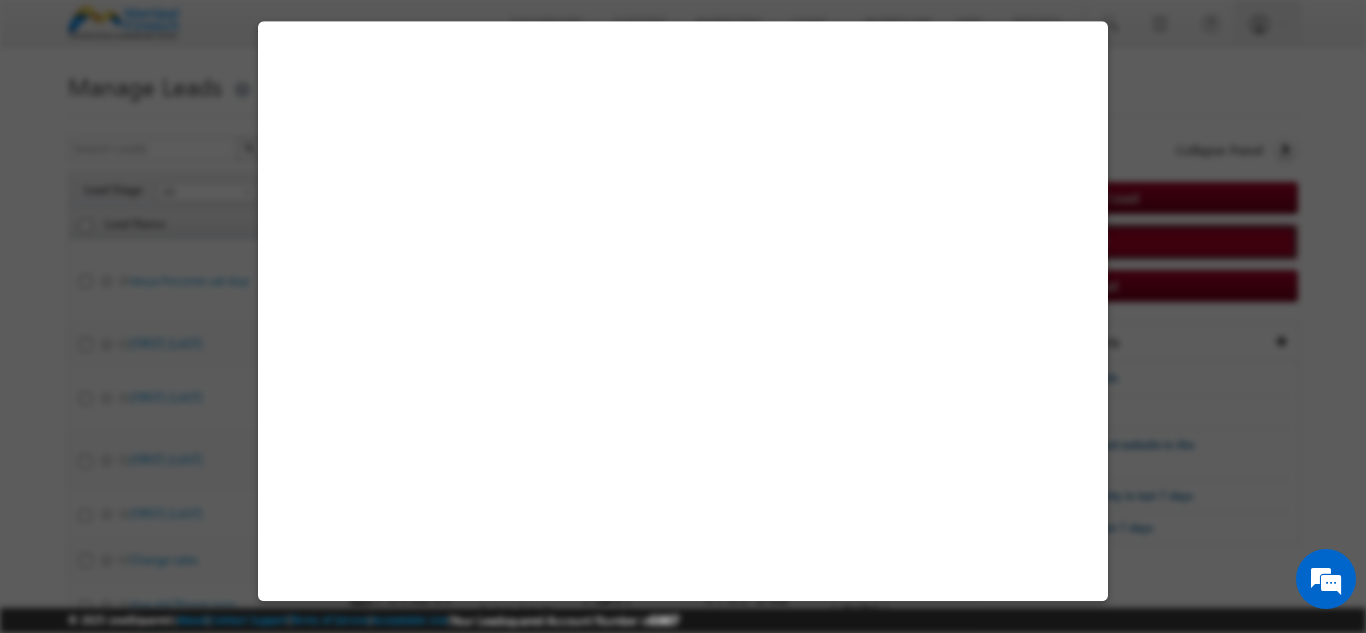 select on "Open" 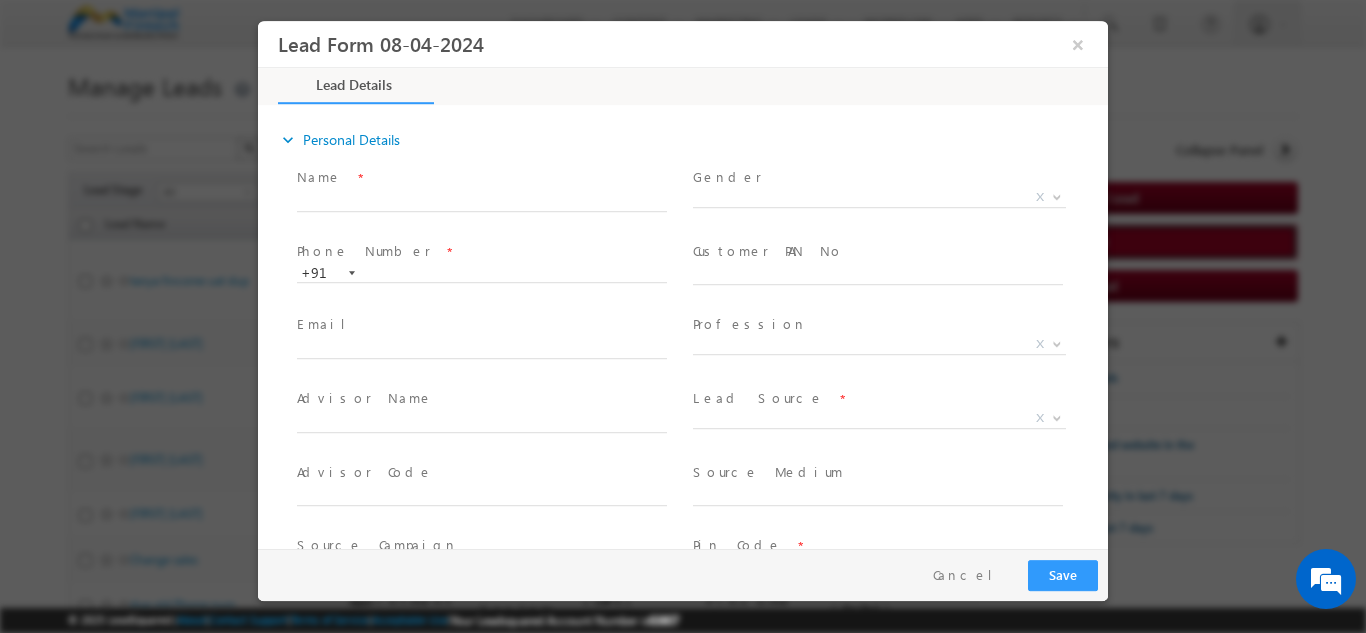 scroll, scrollTop: 0, scrollLeft: 0, axis: both 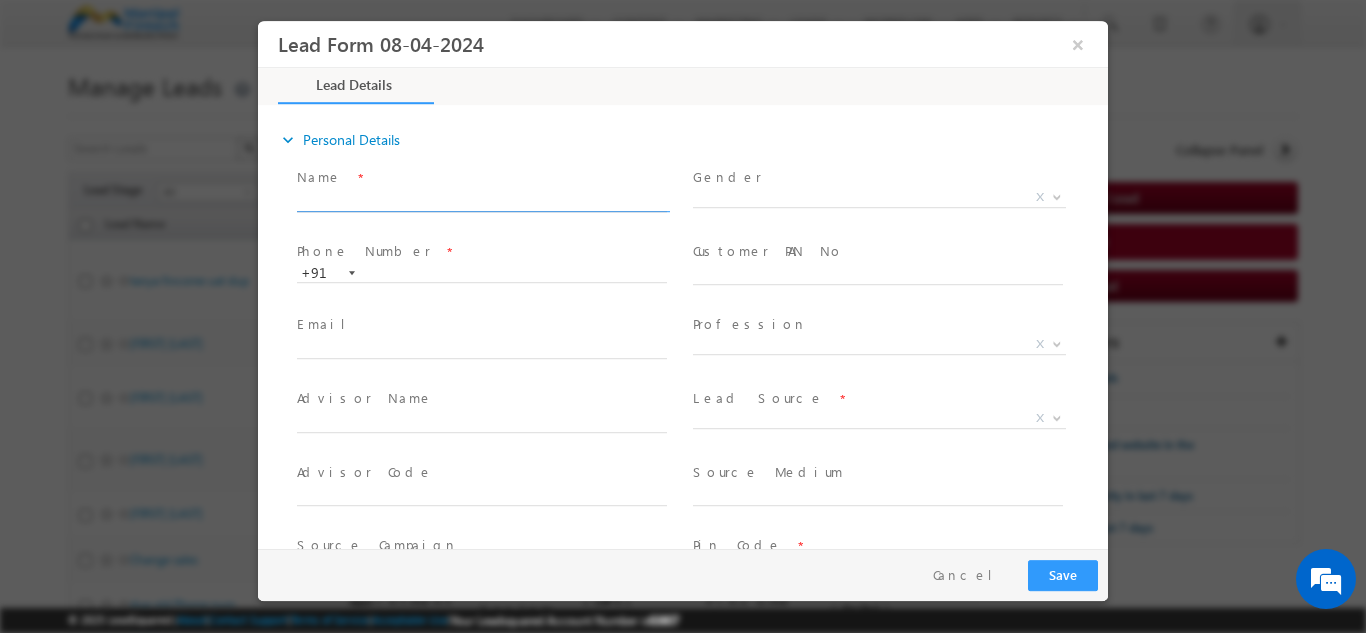 drag, startPoint x: 947, startPoint y: 187, endPoint x: 555, endPoint y: 203, distance: 392.3264 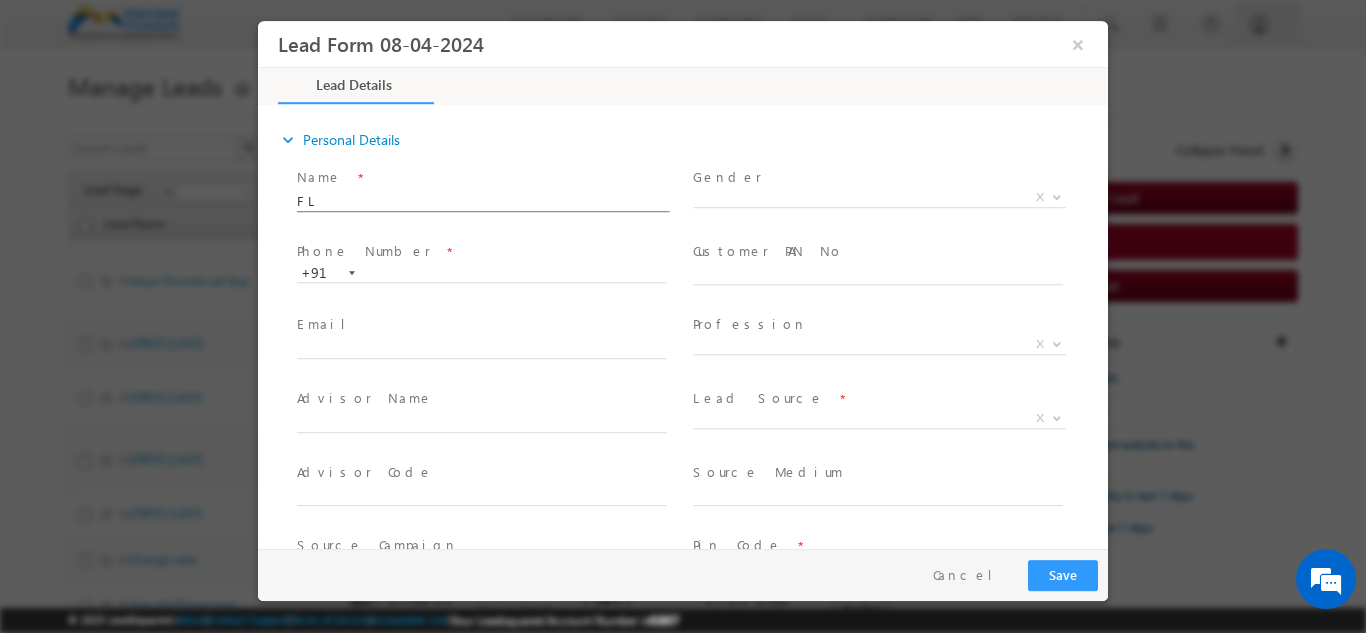 scroll, scrollTop: 0, scrollLeft: 0, axis: both 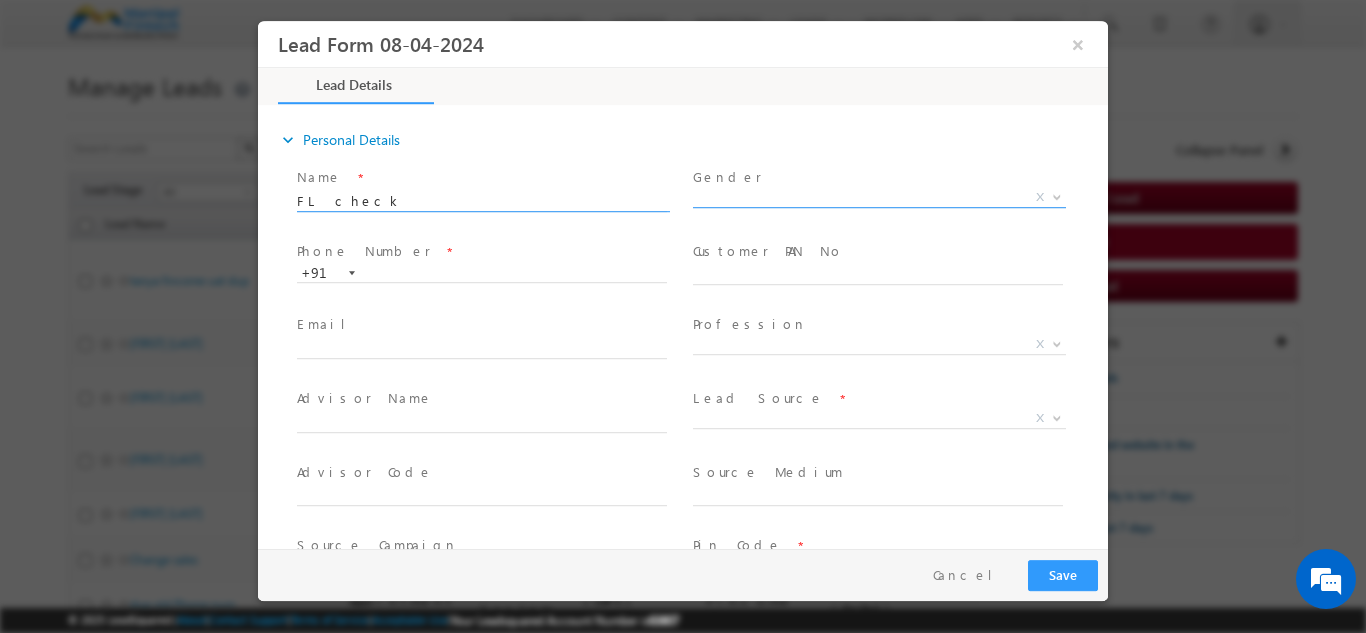 type on "FL check" 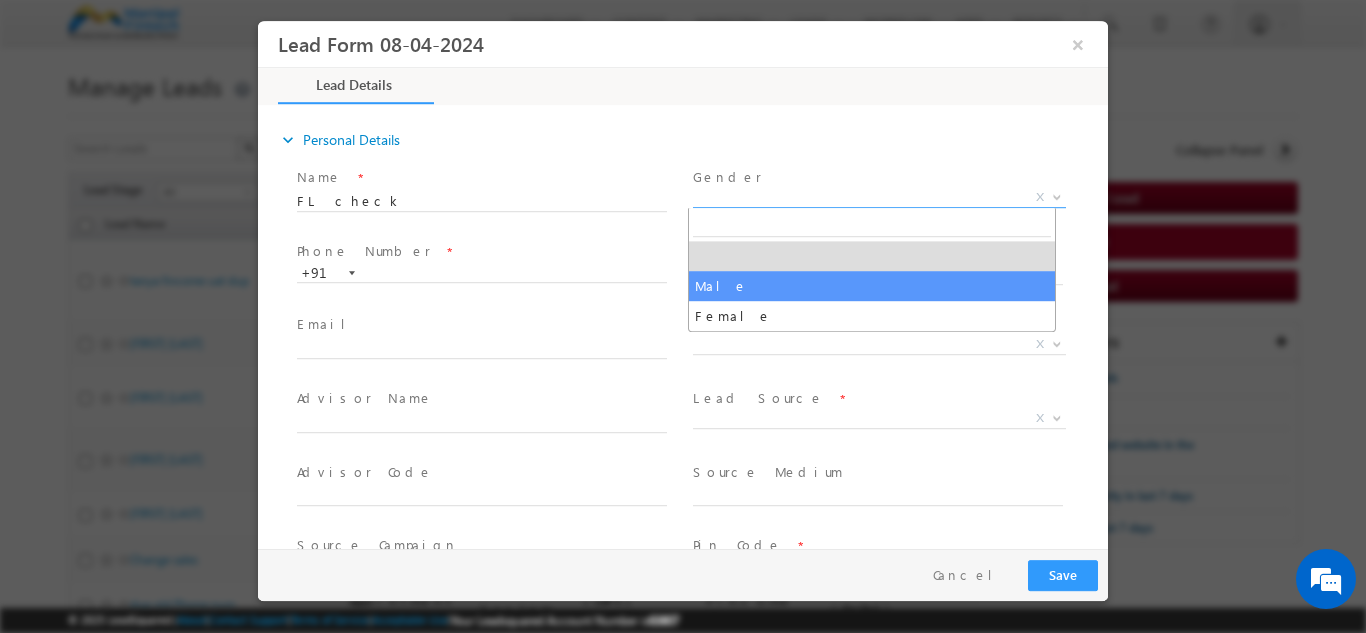 select on "Male" 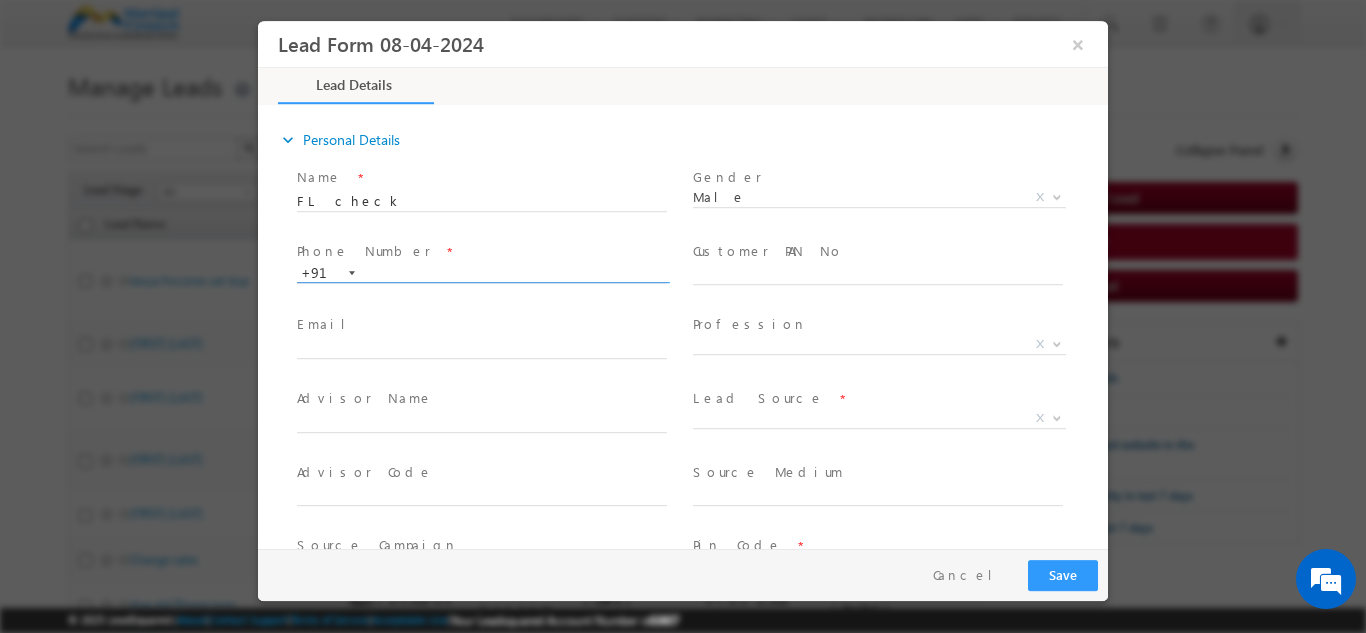 click at bounding box center [482, 273] 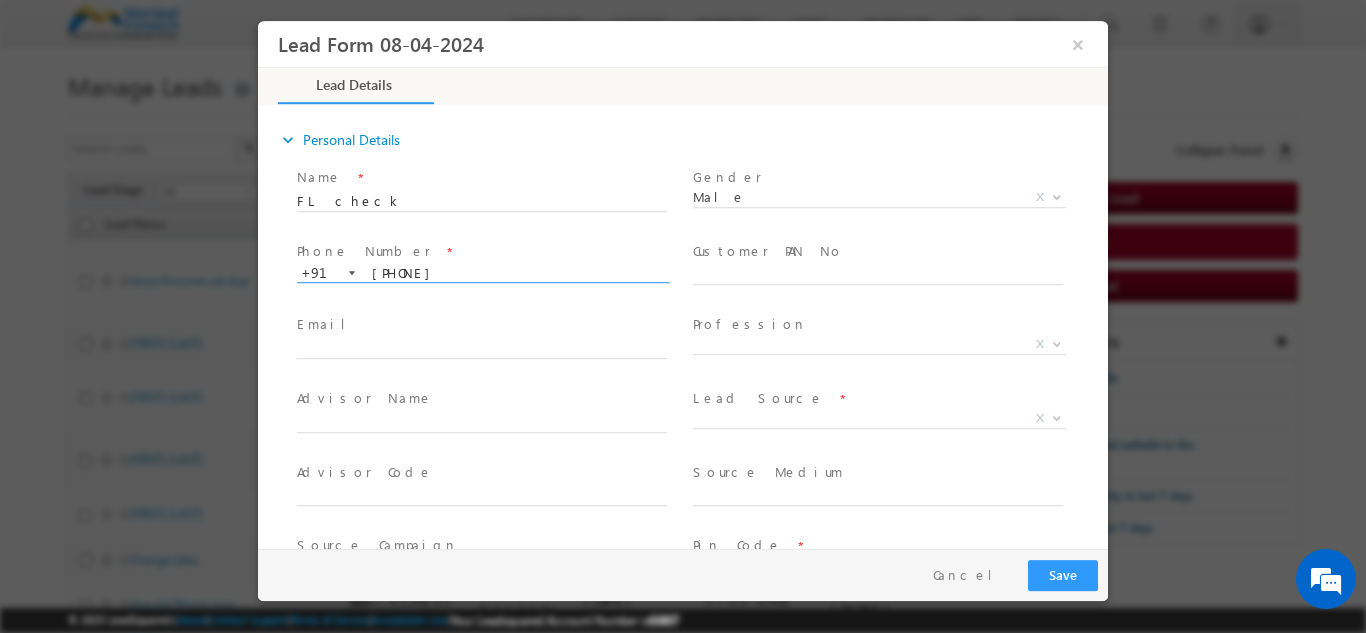 type on "9711200999" 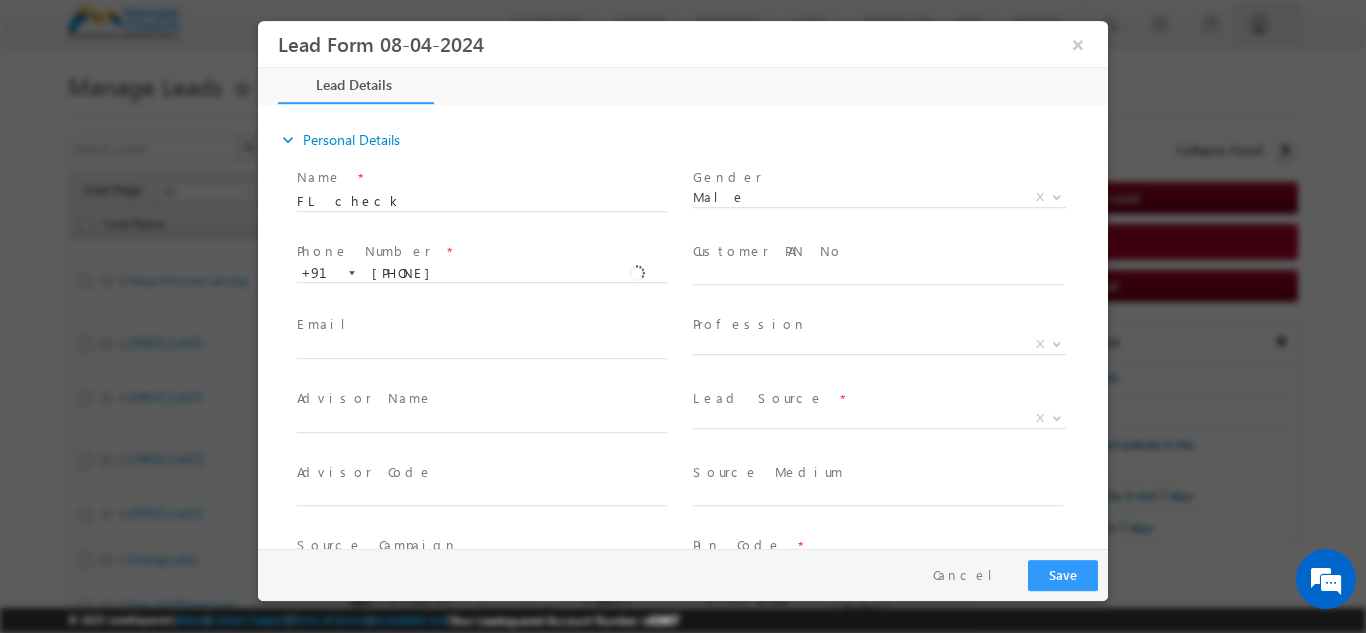 click on "Email
*" at bounding box center [481, 324] 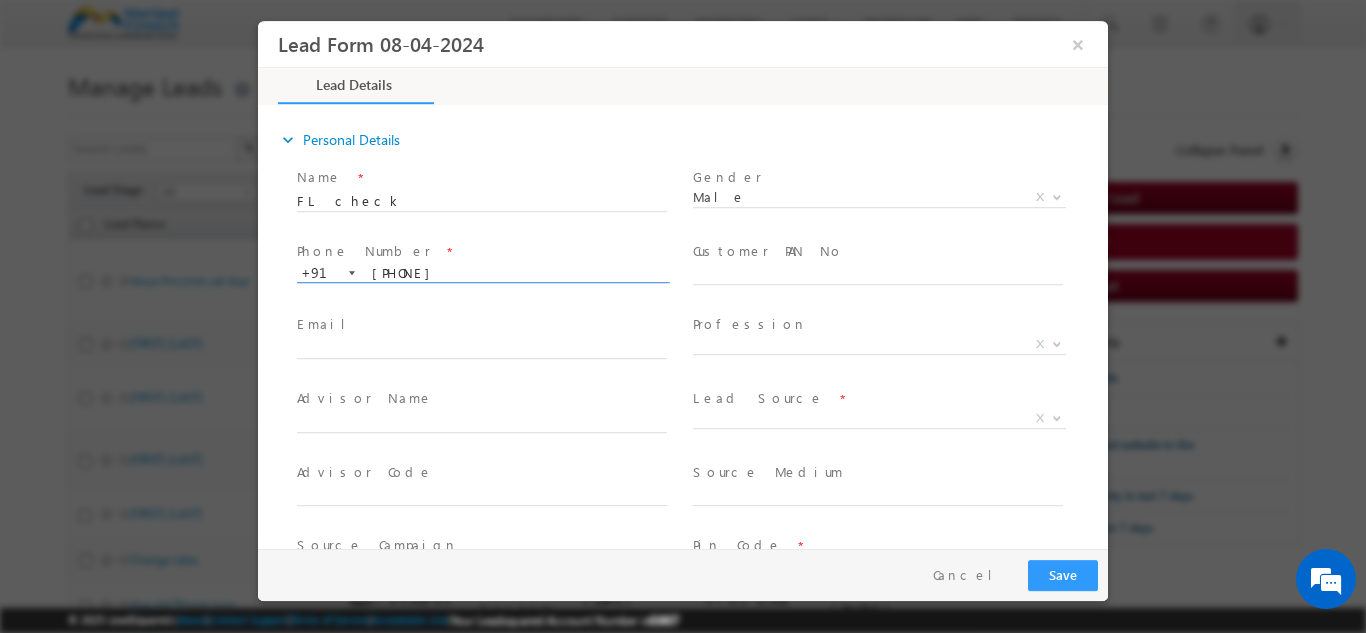 click on "9711200999" at bounding box center [482, 273] 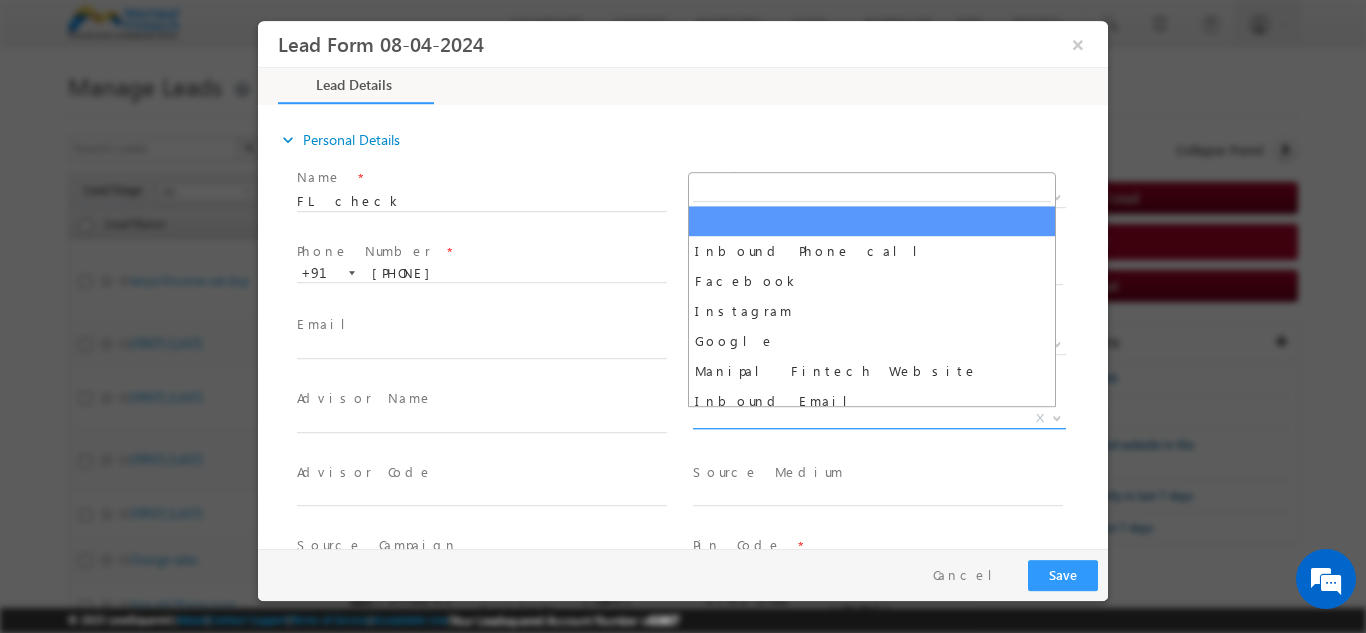 click on "X" at bounding box center (879, 418) 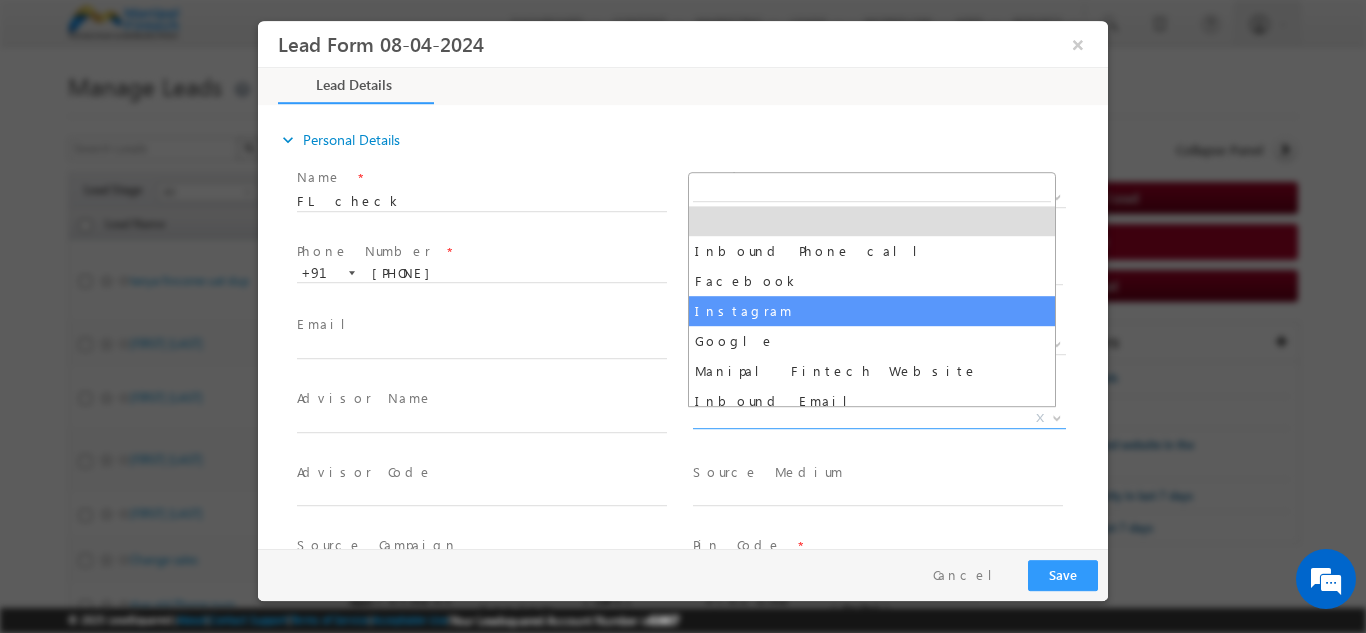 select on "Instagram" 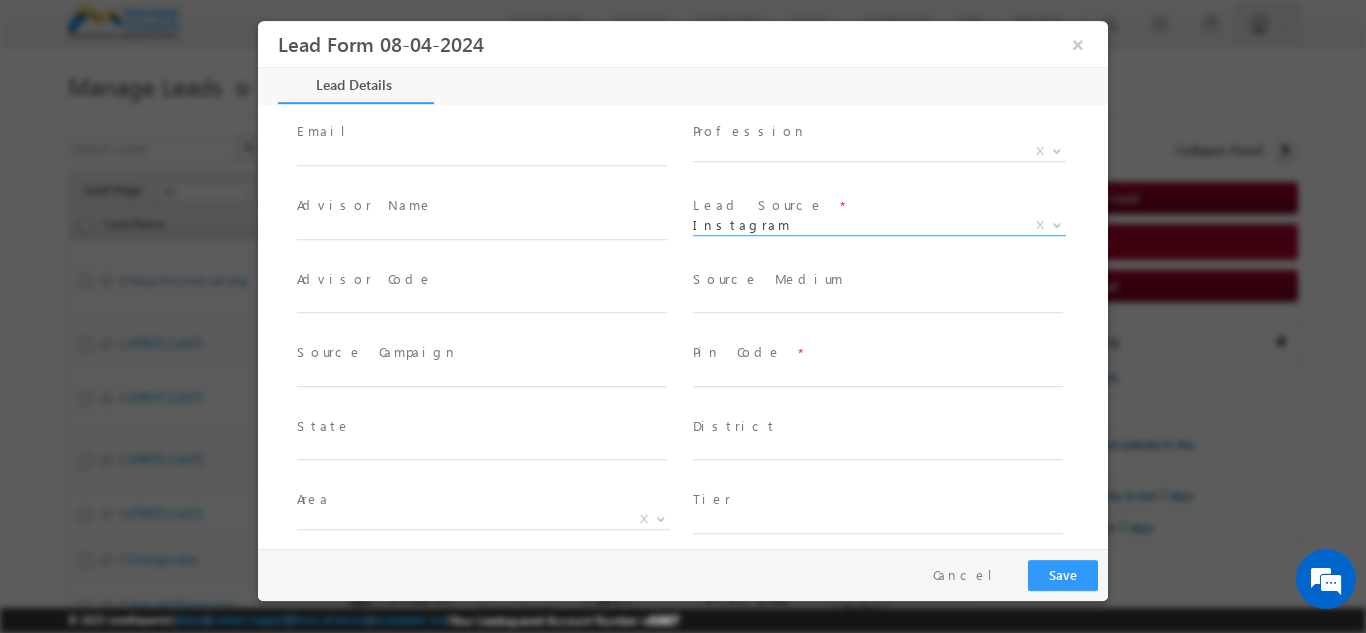 scroll, scrollTop: 194, scrollLeft: 0, axis: vertical 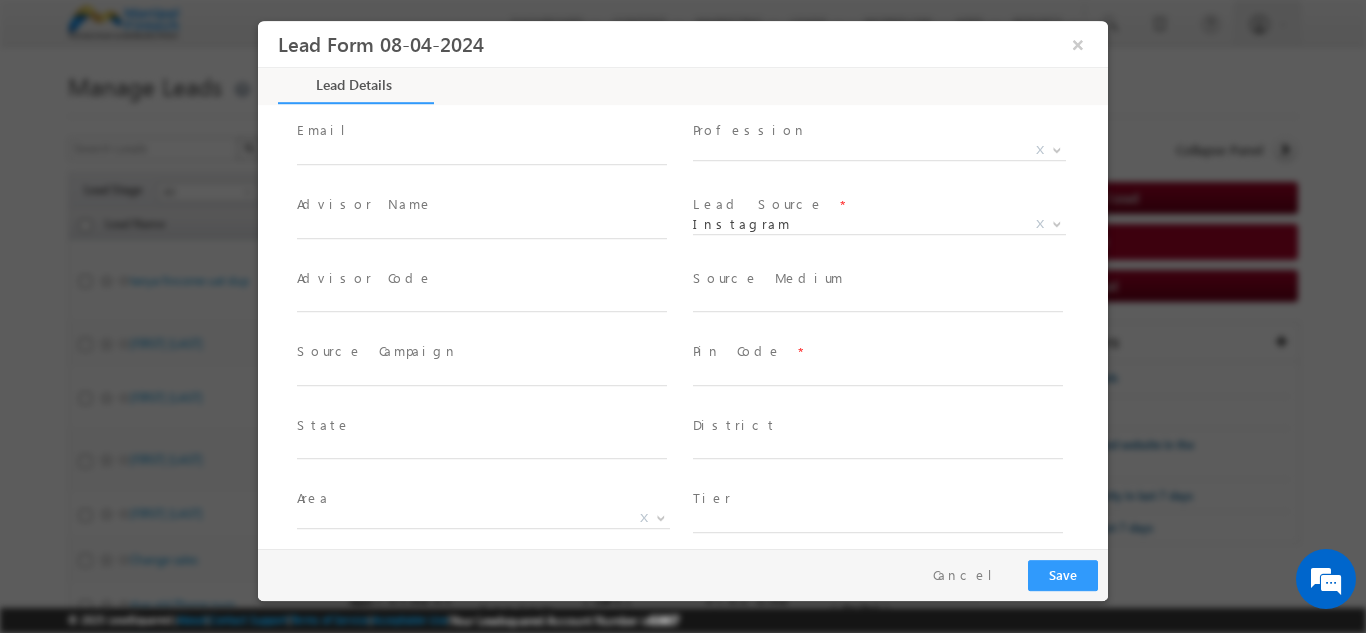 click at bounding box center (887, 375) 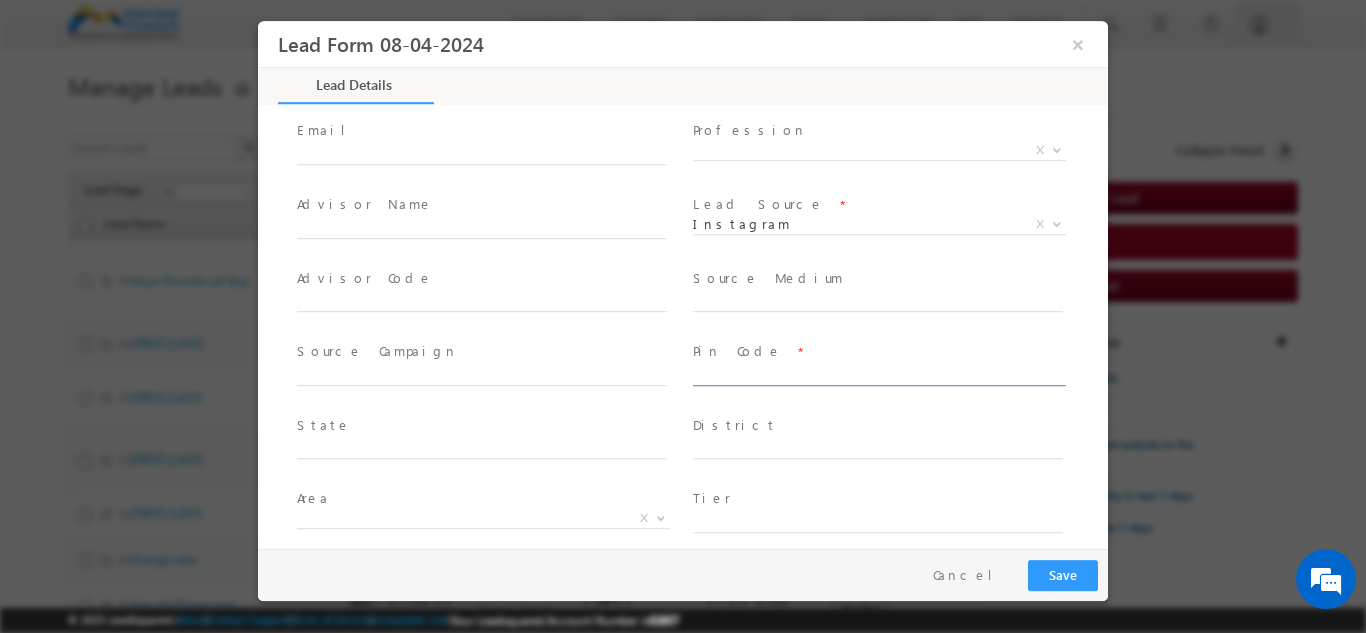 click at bounding box center (878, 375) 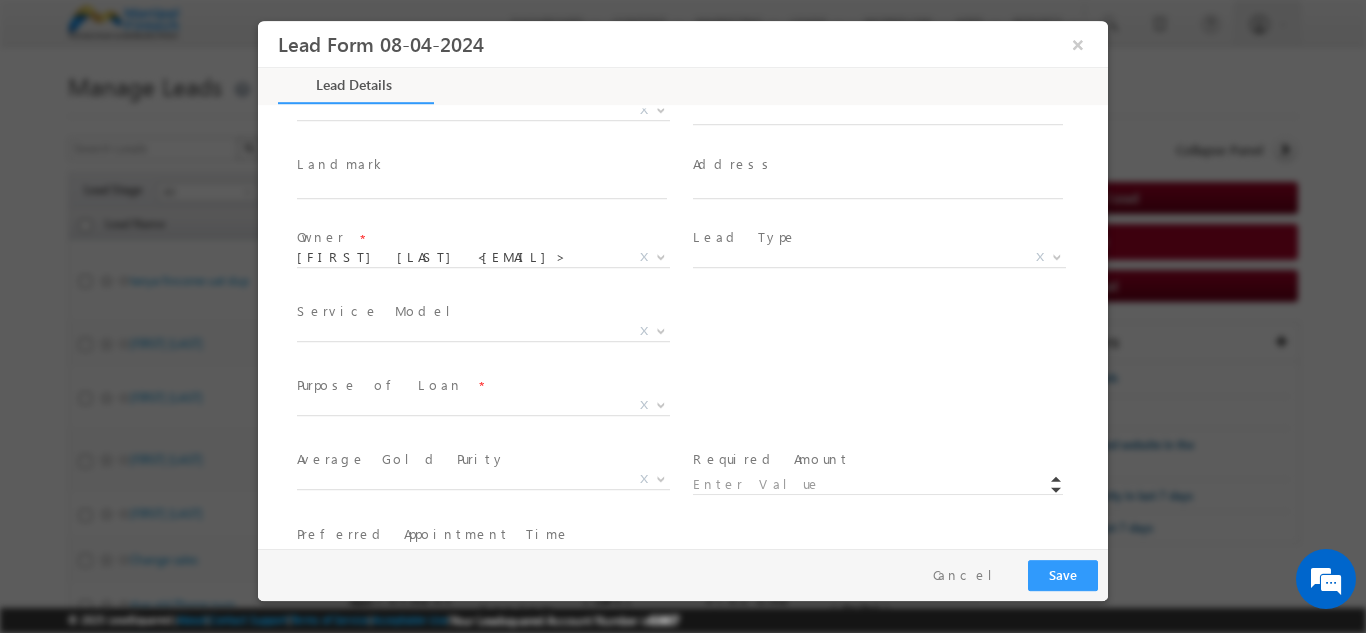 scroll, scrollTop: 603, scrollLeft: 0, axis: vertical 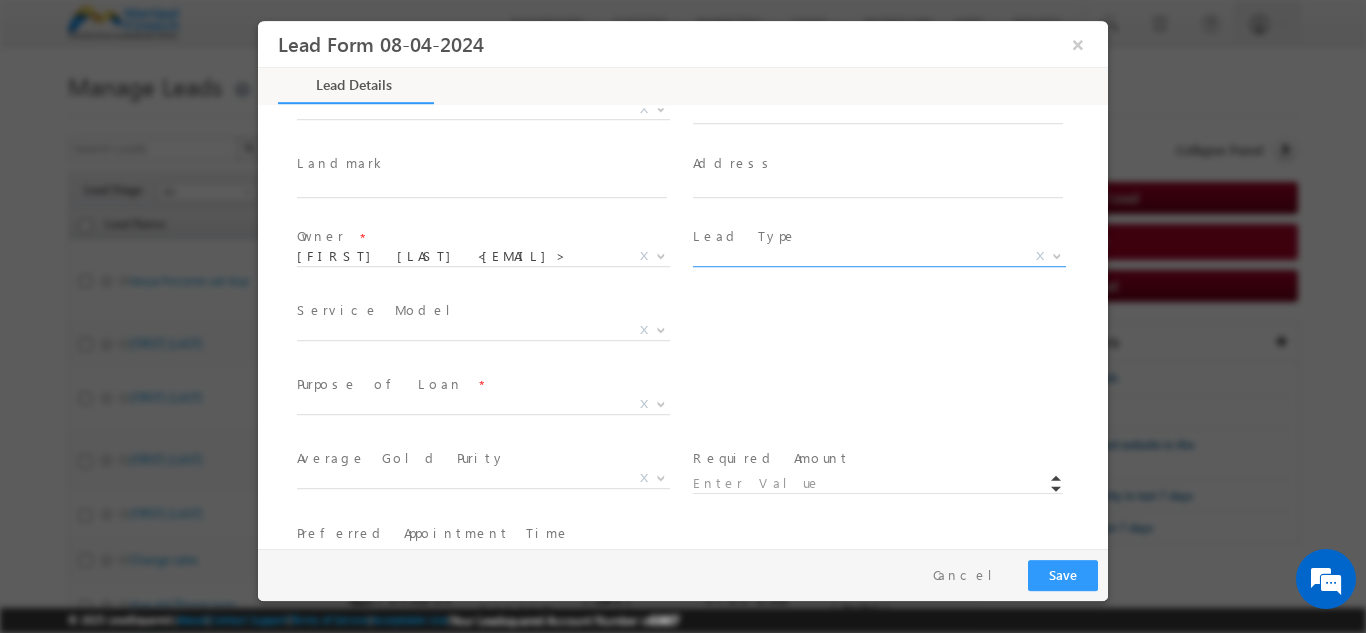 type on "122001" 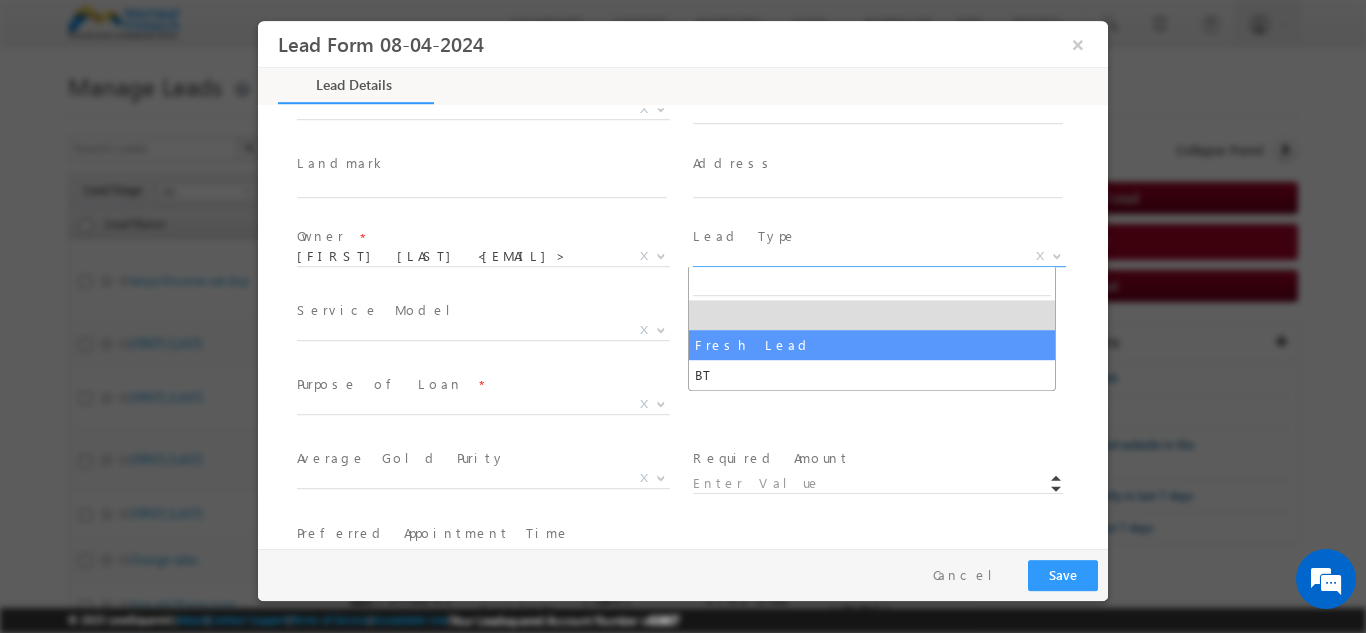 select on "Fresh Lead" 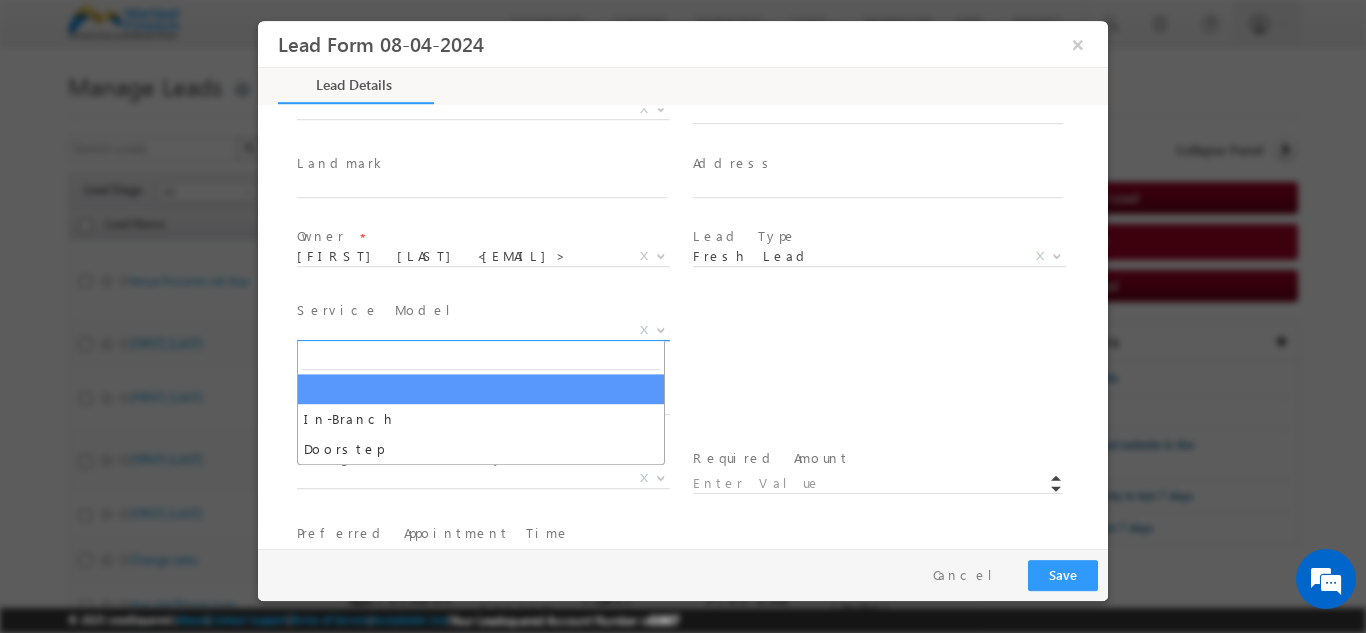 click on "X" at bounding box center (483, 330) 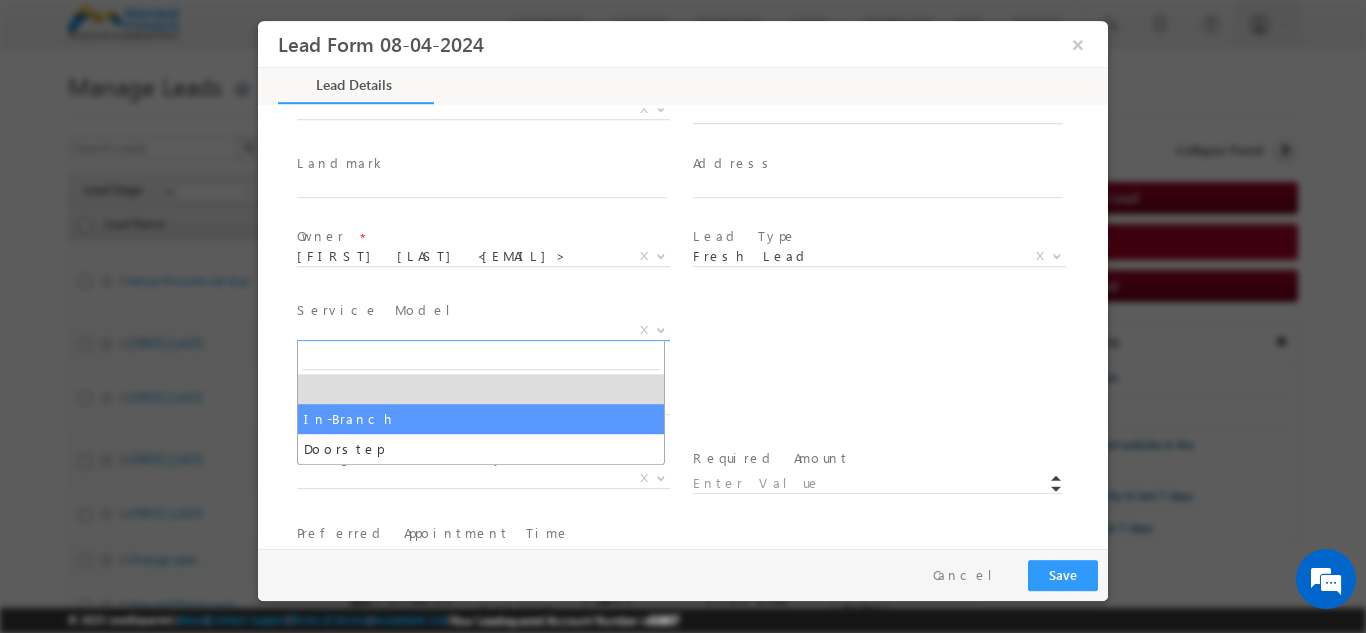 select on "In-Branch" 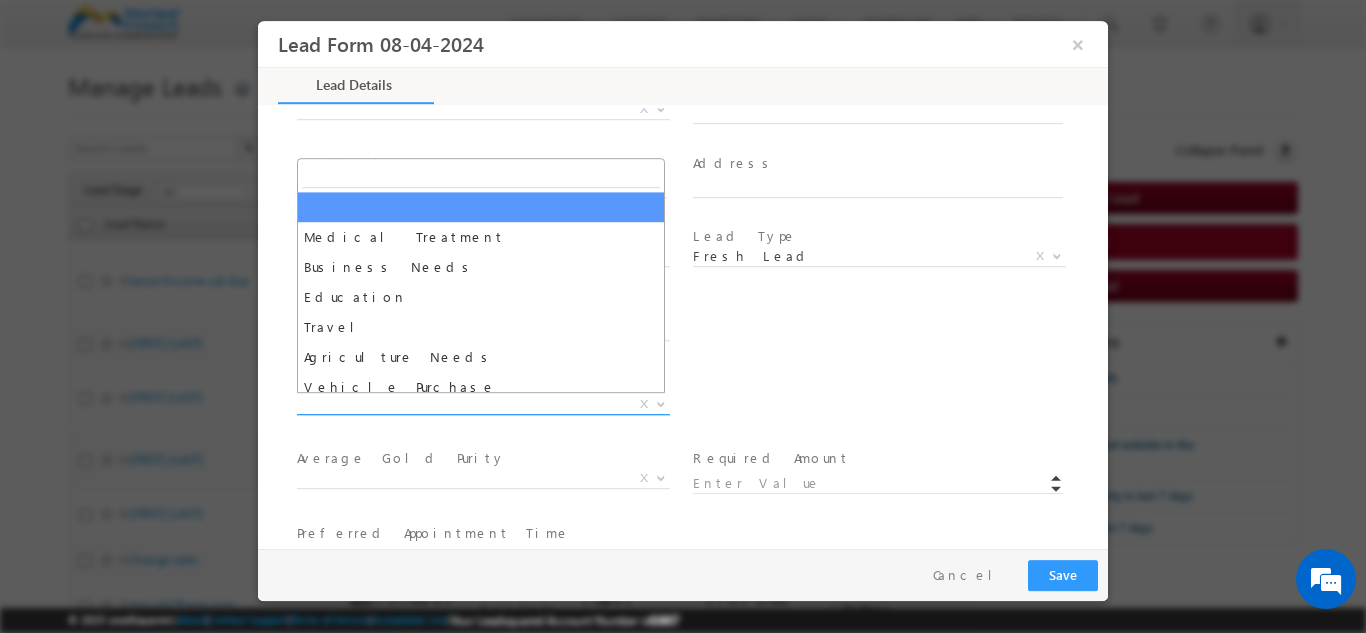 click on "X" at bounding box center [483, 404] 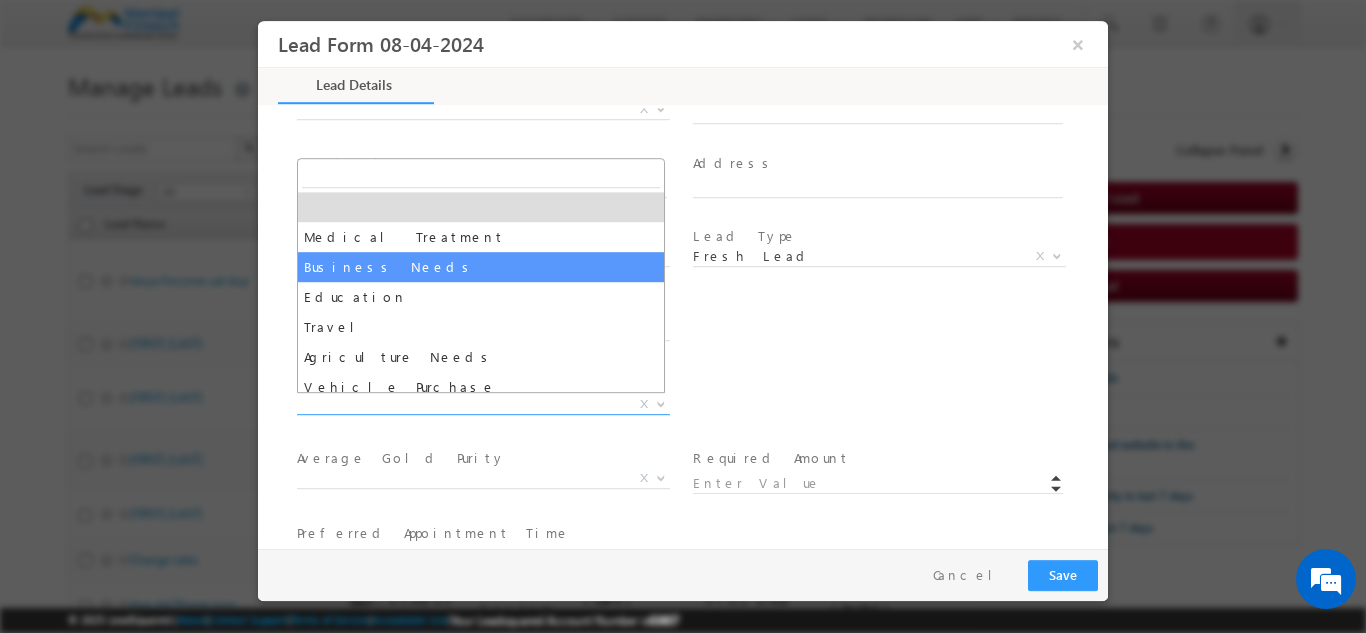 select on "Business Needs" 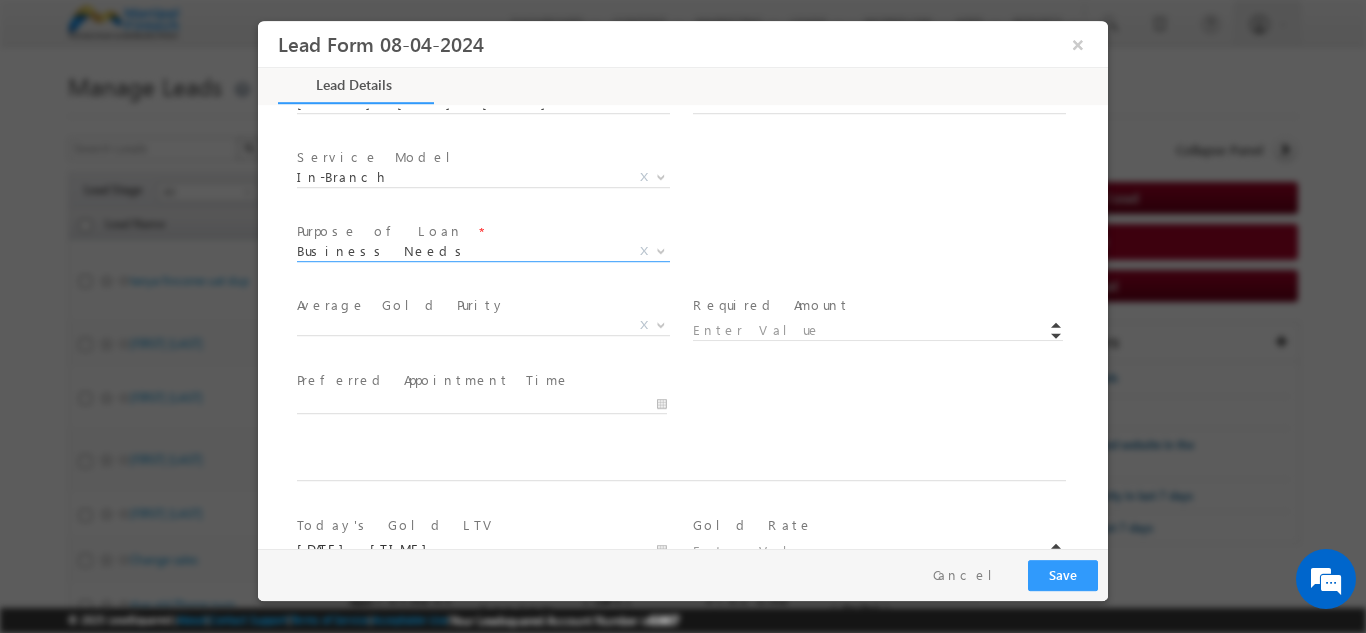 scroll, scrollTop: 757, scrollLeft: 0, axis: vertical 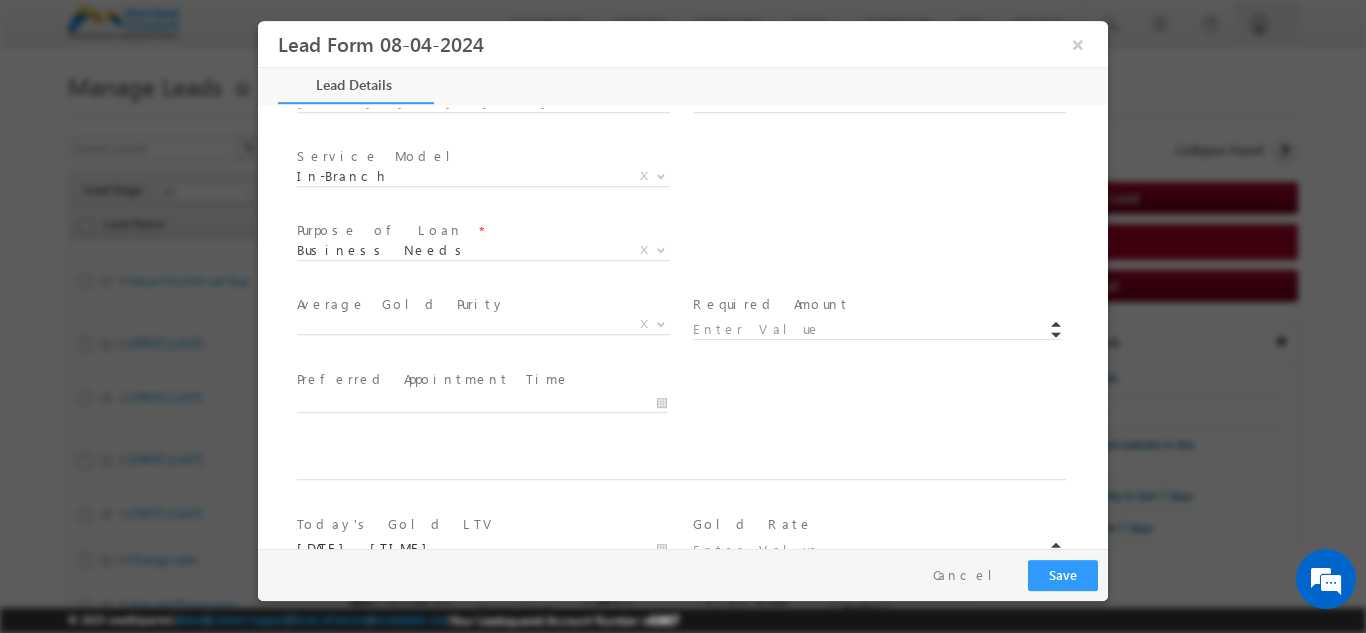 drag, startPoint x: 754, startPoint y: 316, endPoint x: 748, endPoint y: 326, distance: 11.661903 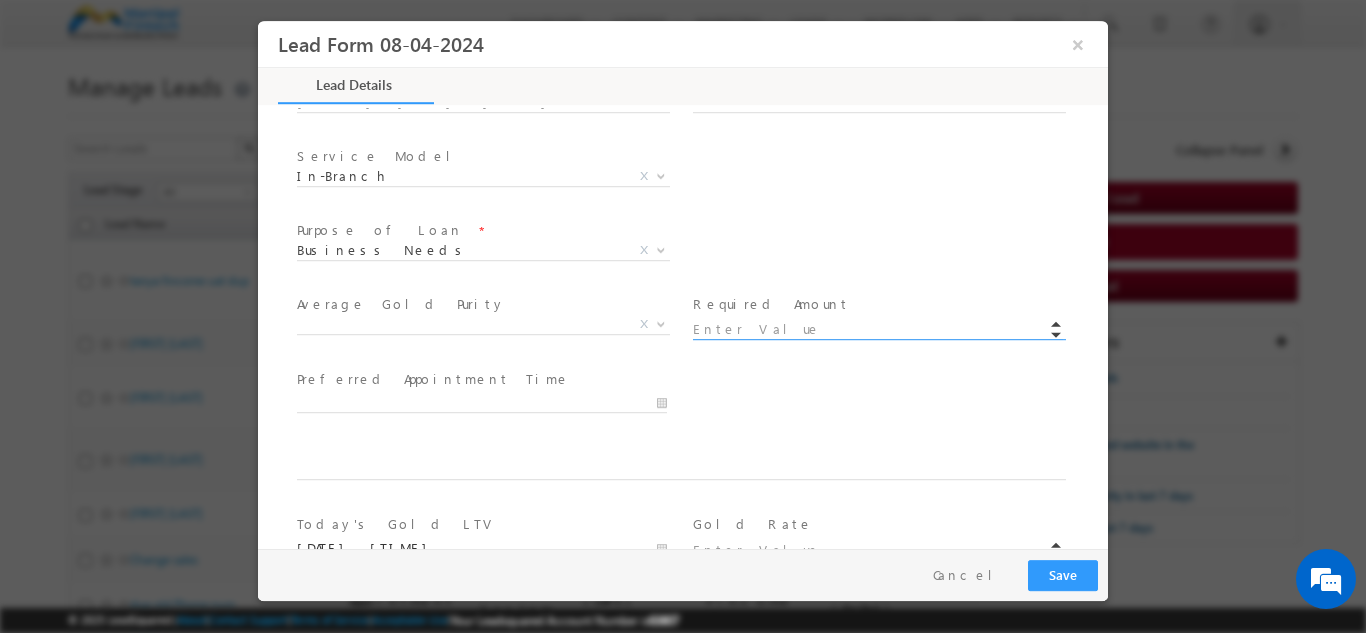 click at bounding box center [878, 329] 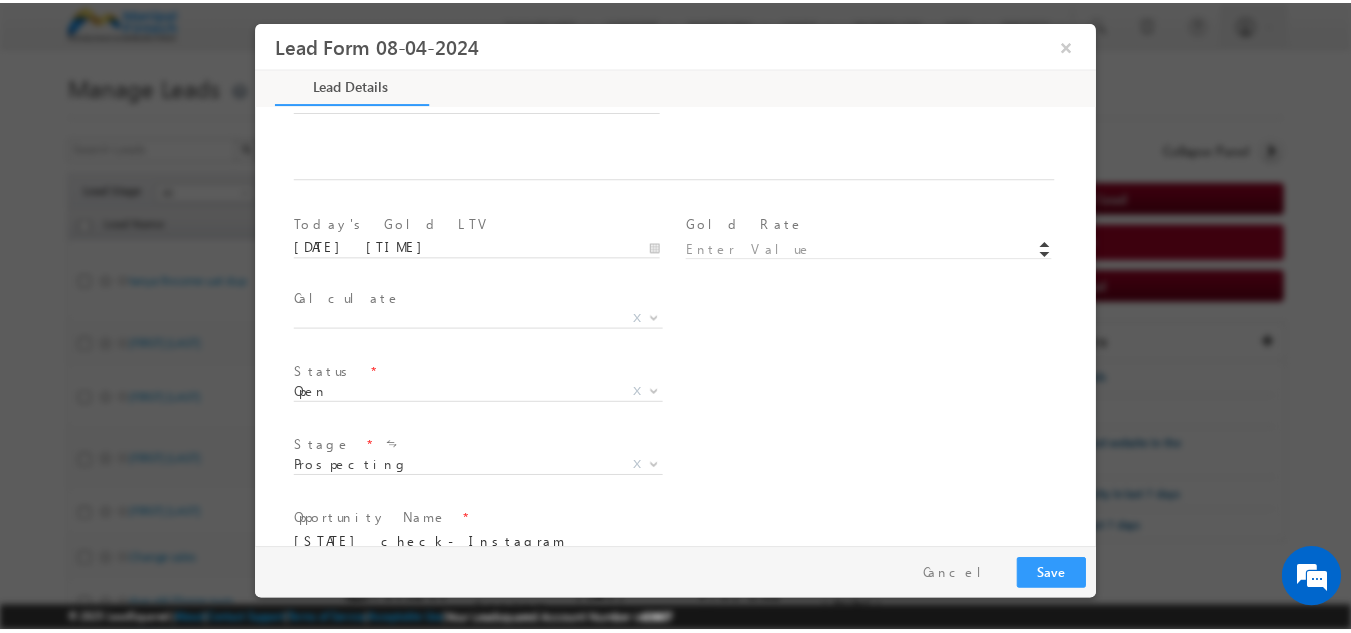 scroll, scrollTop: 1169, scrollLeft: 0, axis: vertical 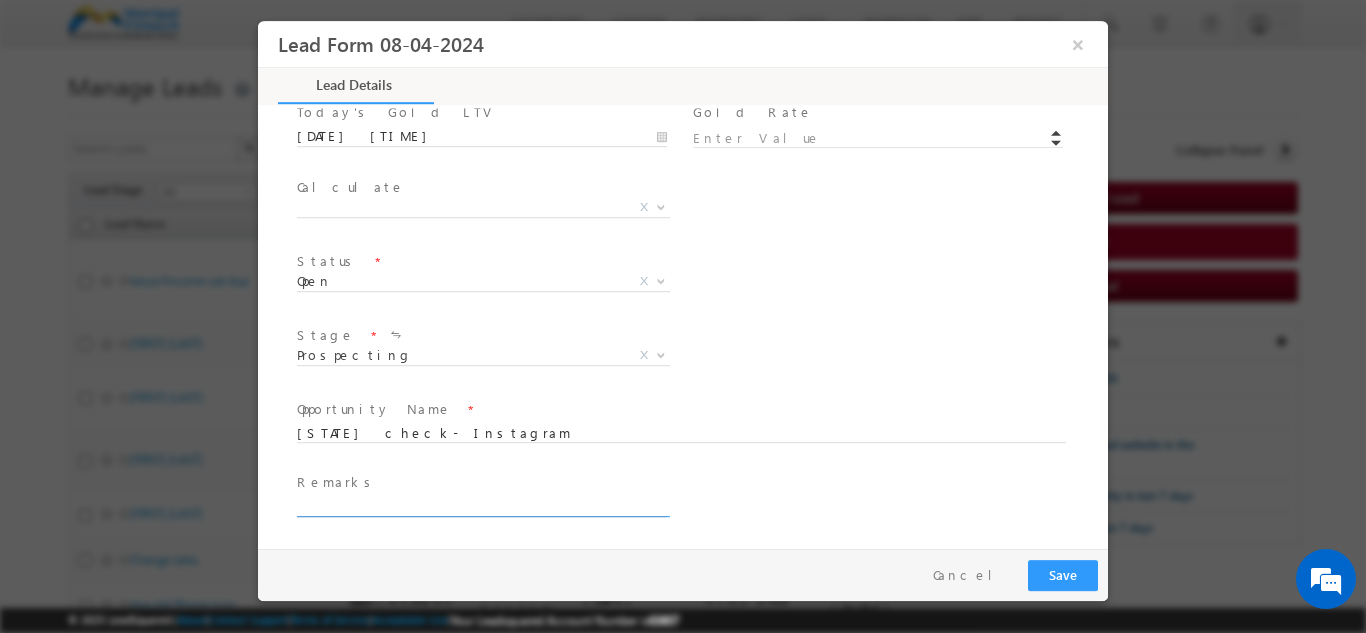 type on "100000.00" 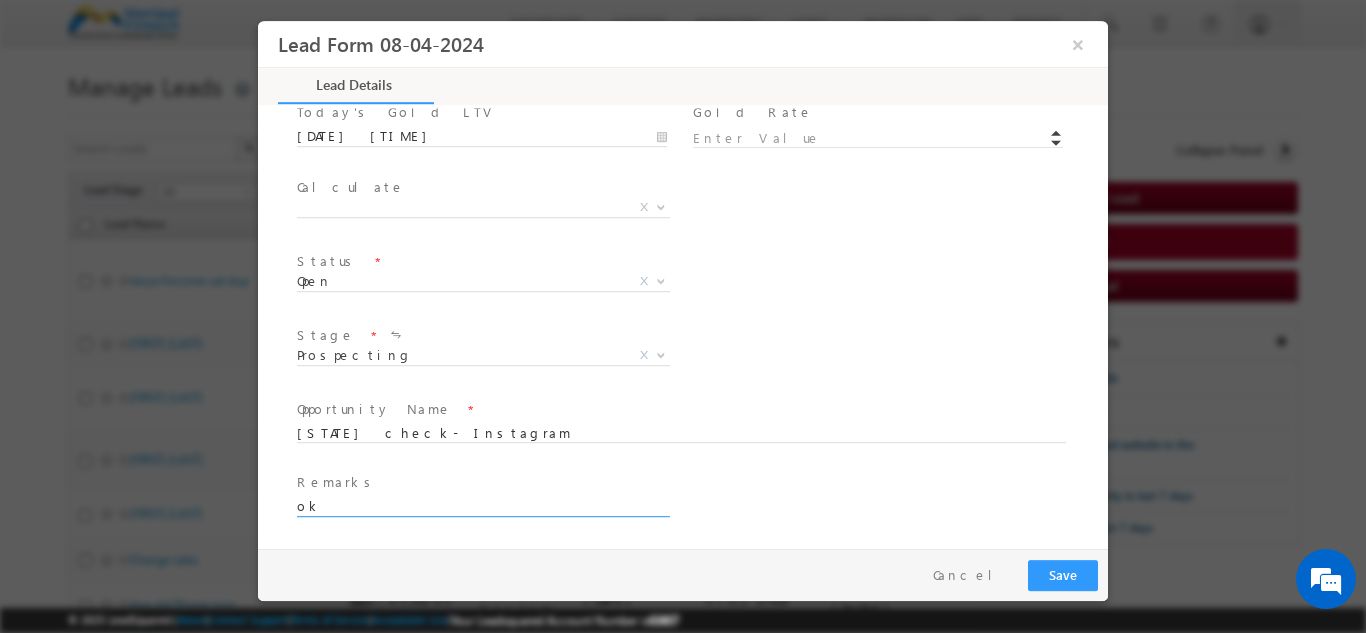 type on "ok" 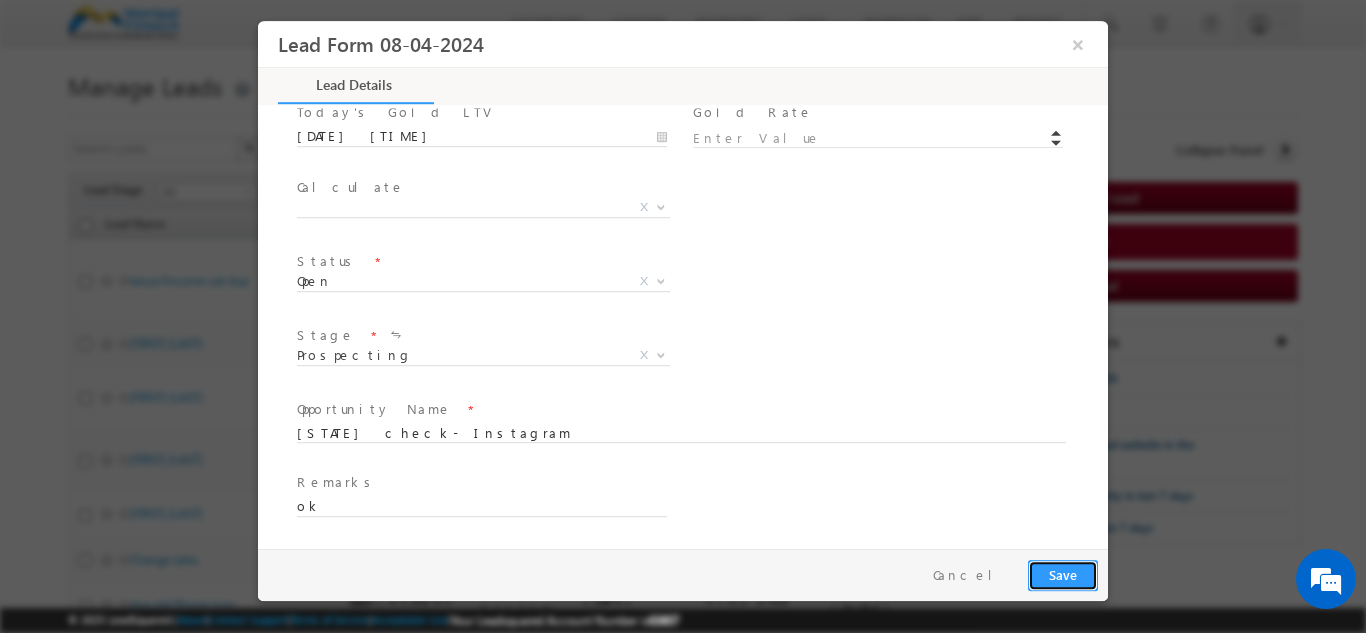 click on "Save" at bounding box center (1063, 574) 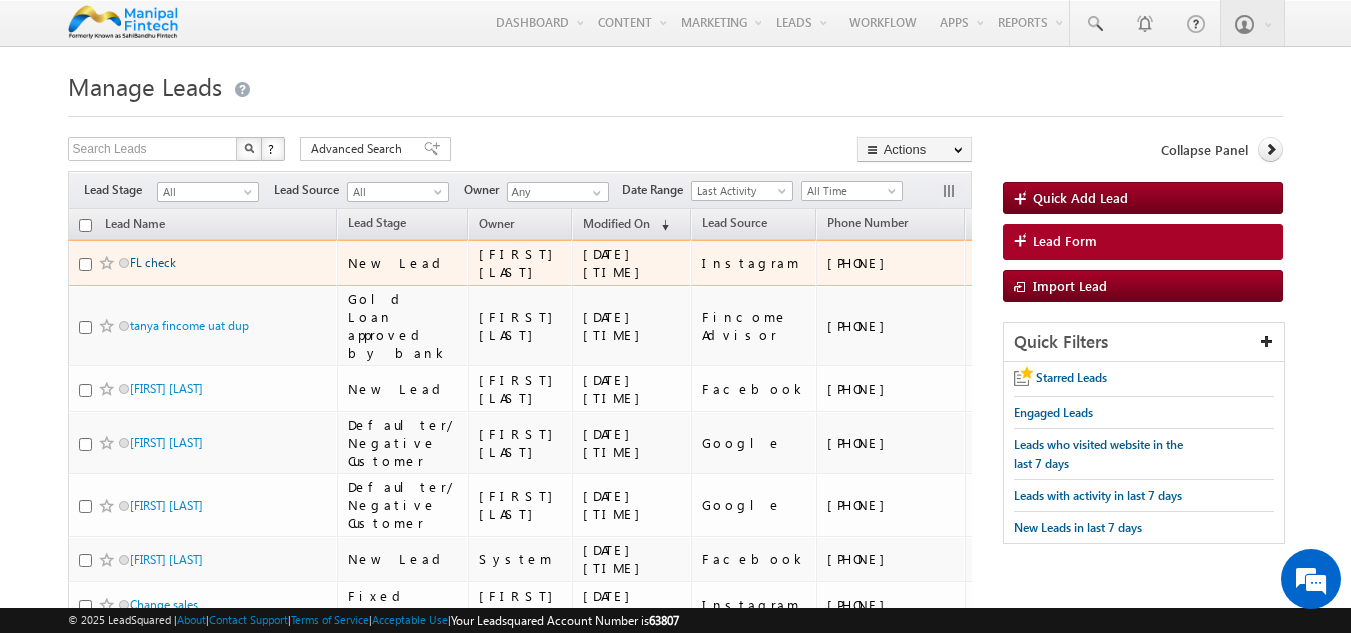 click on "FL check" at bounding box center (153, 262) 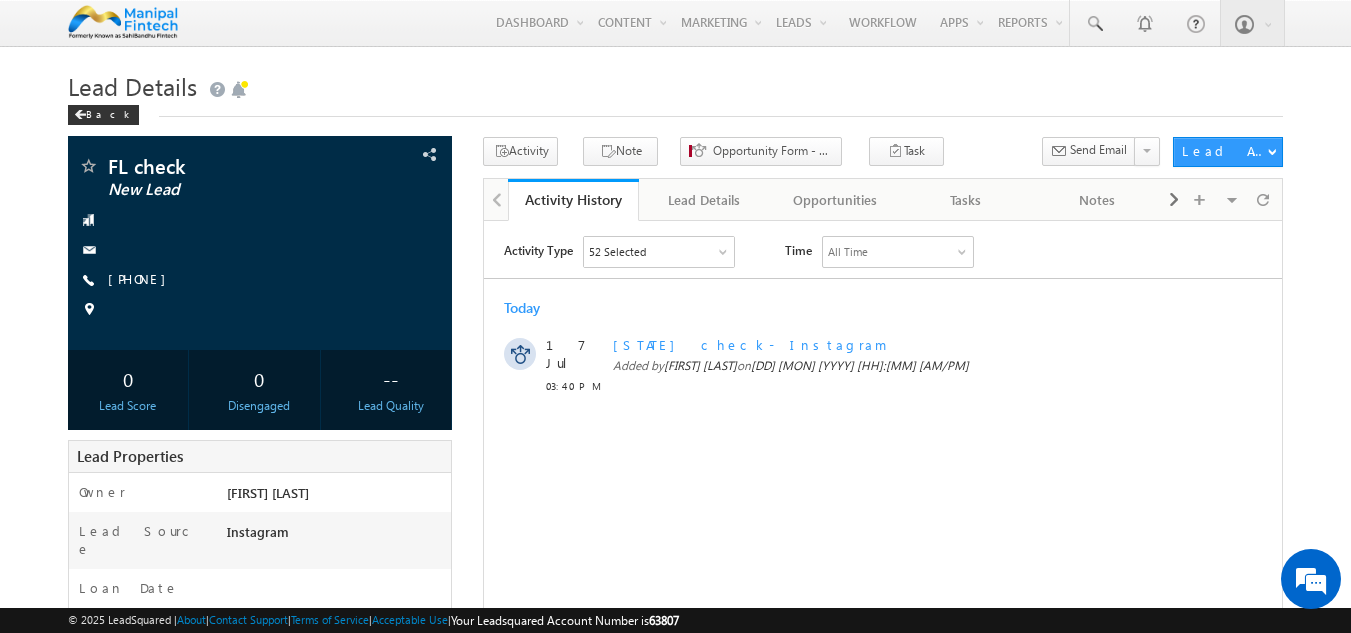 scroll, scrollTop: 0, scrollLeft: 0, axis: both 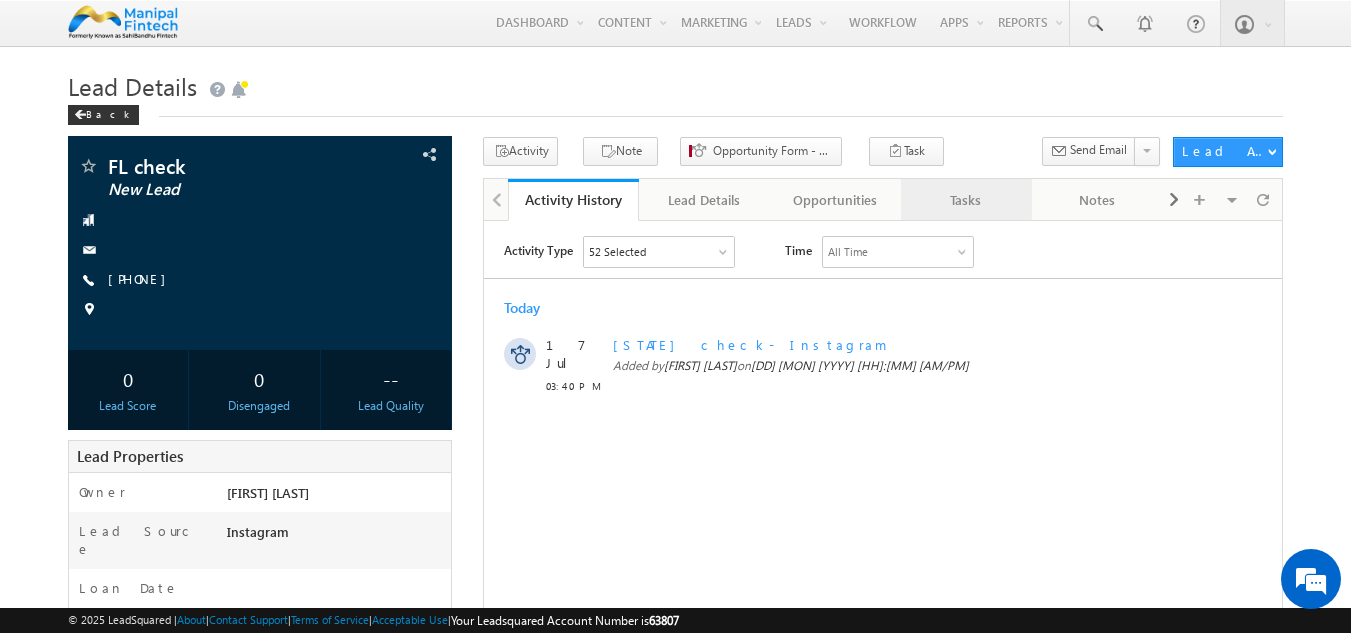 click on "Tasks" at bounding box center [965, 200] 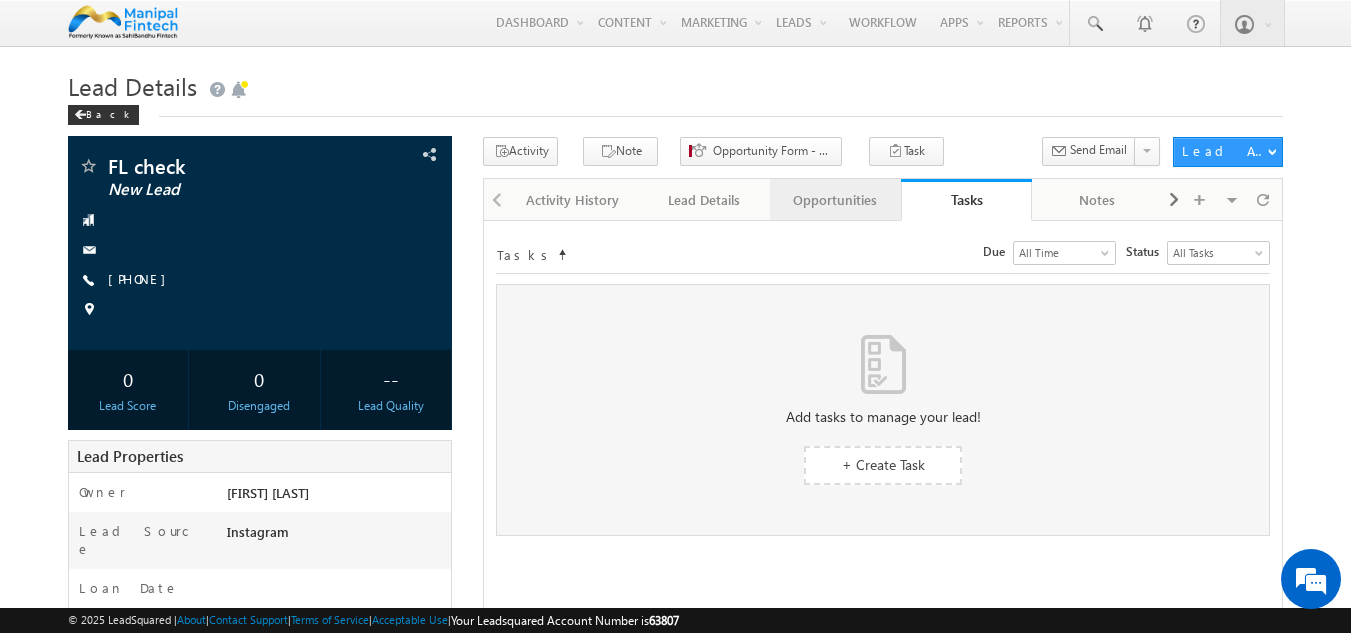 click on "Opportunities" at bounding box center (834, 200) 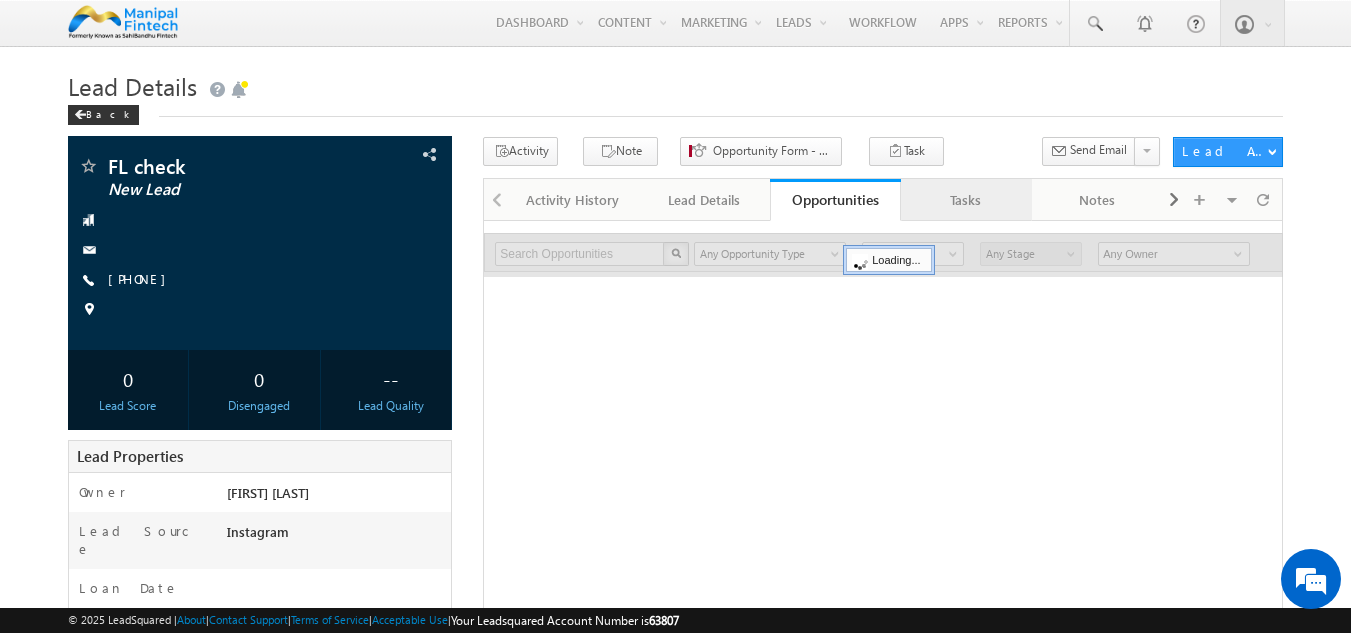 click on "Tasks" at bounding box center [966, 200] 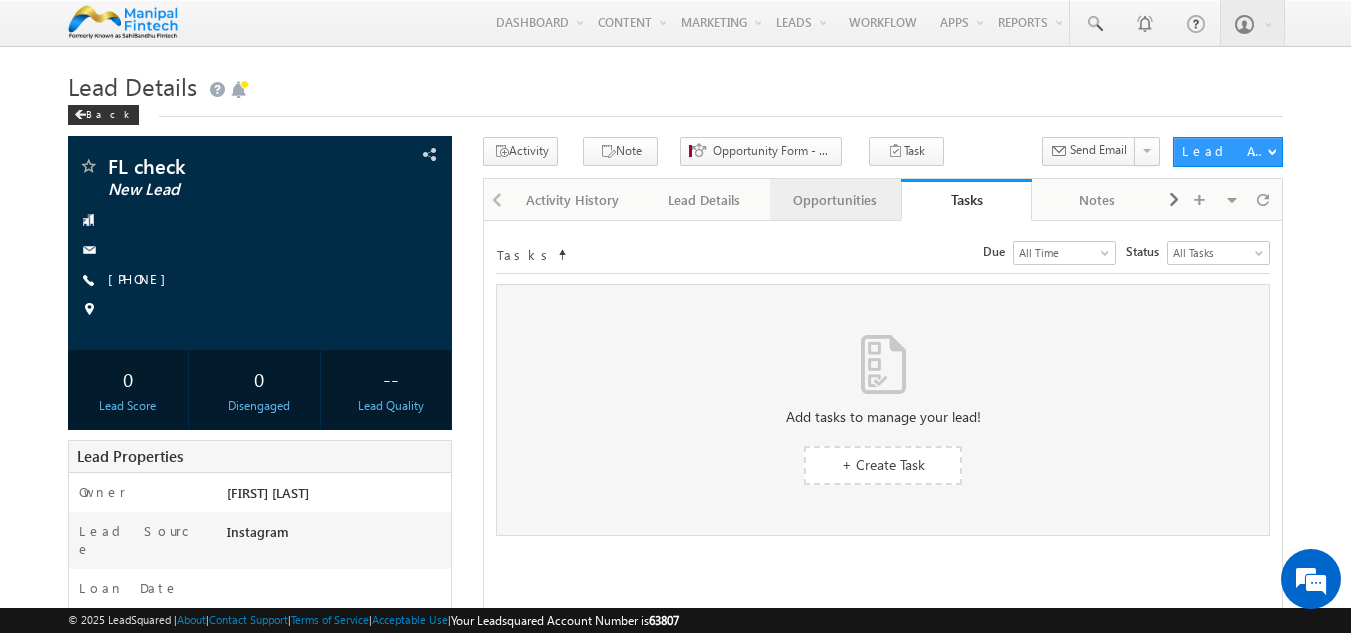 click on "Opportunities" at bounding box center (834, 200) 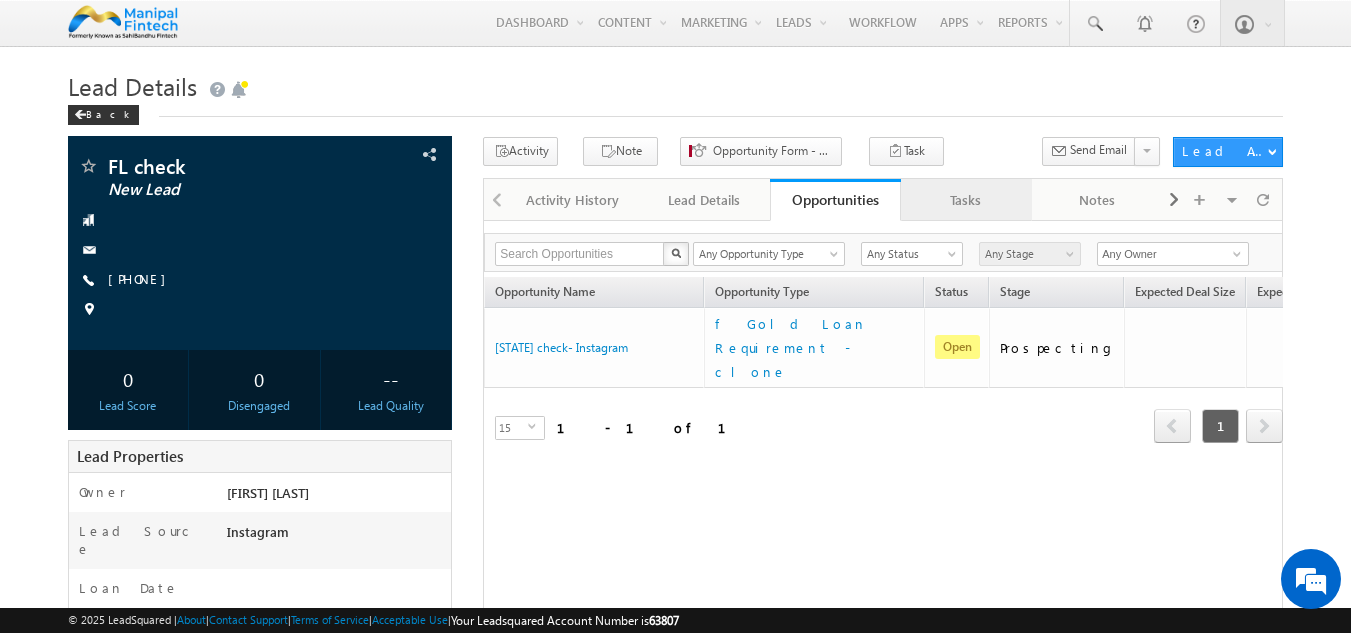 click on "Tasks" at bounding box center (965, 200) 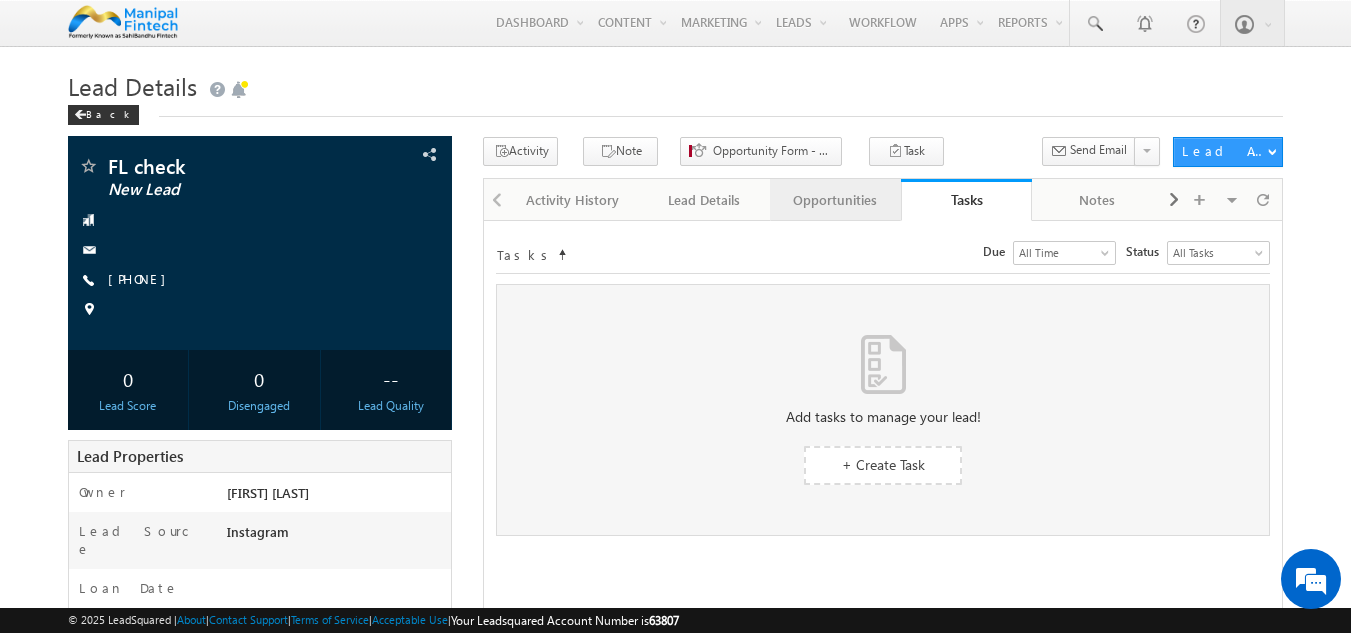 click on "Opportunities" at bounding box center [834, 200] 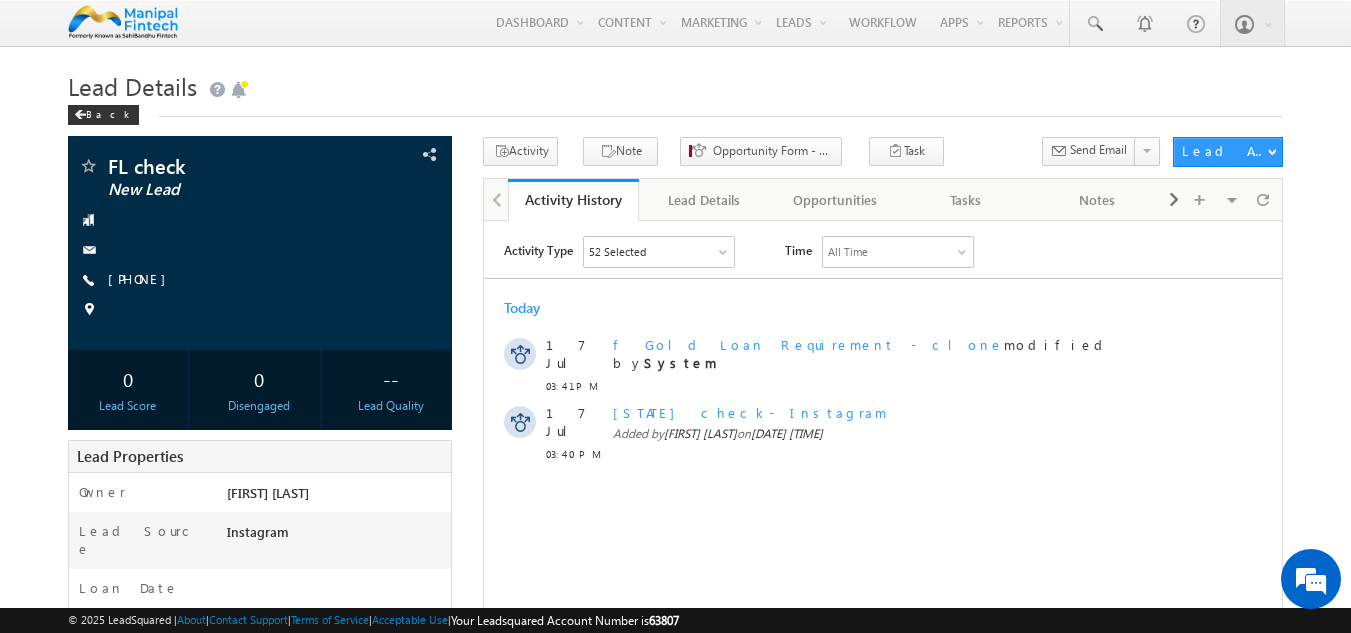 scroll, scrollTop: 0, scrollLeft: 0, axis: both 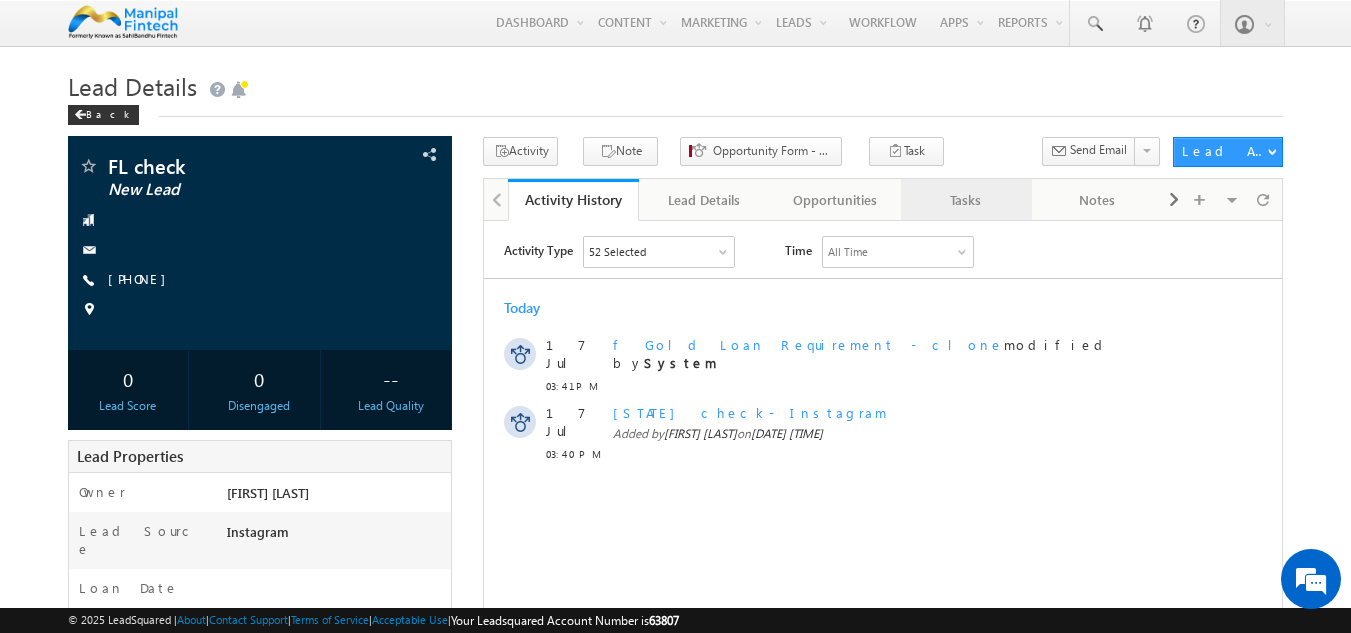 click on "Tasks" at bounding box center (965, 200) 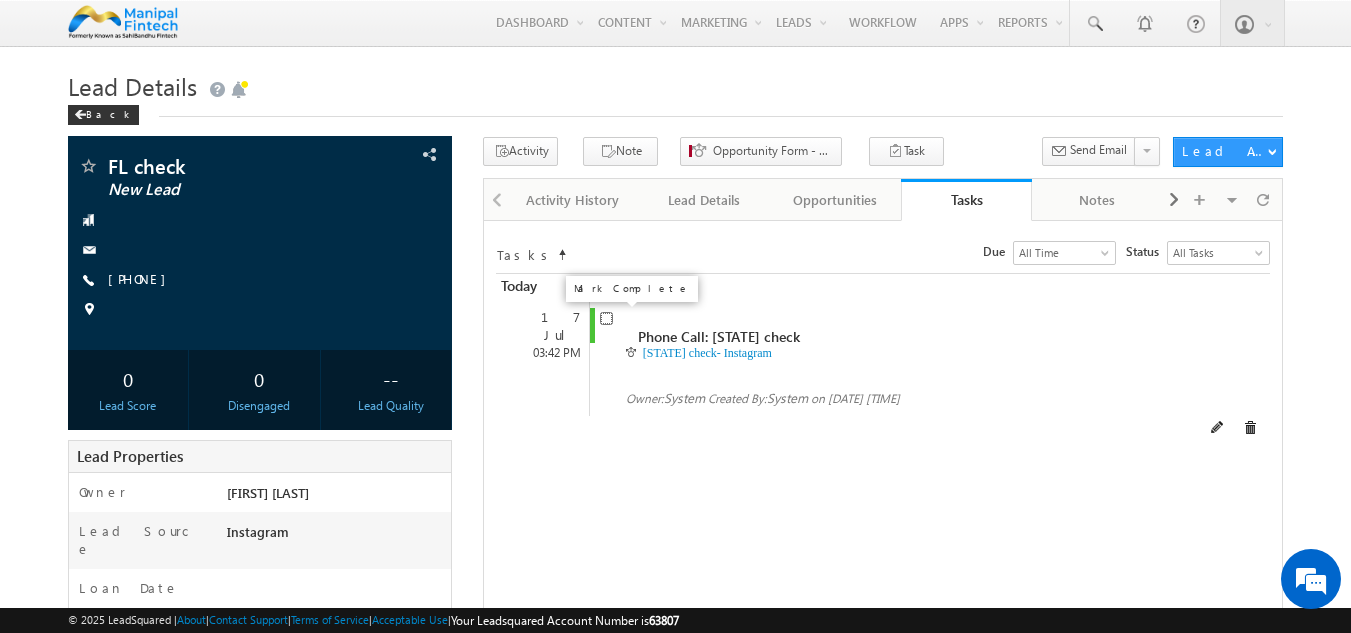 click at bounding box center [606, 318] 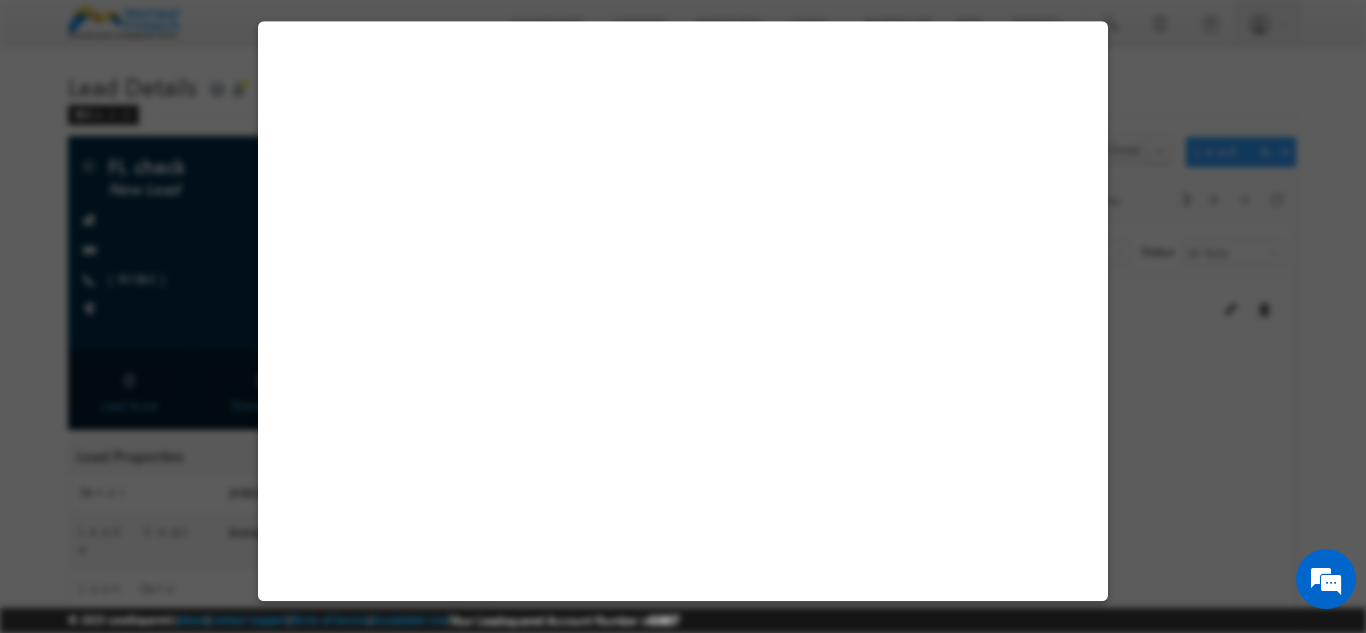 select on "Male" 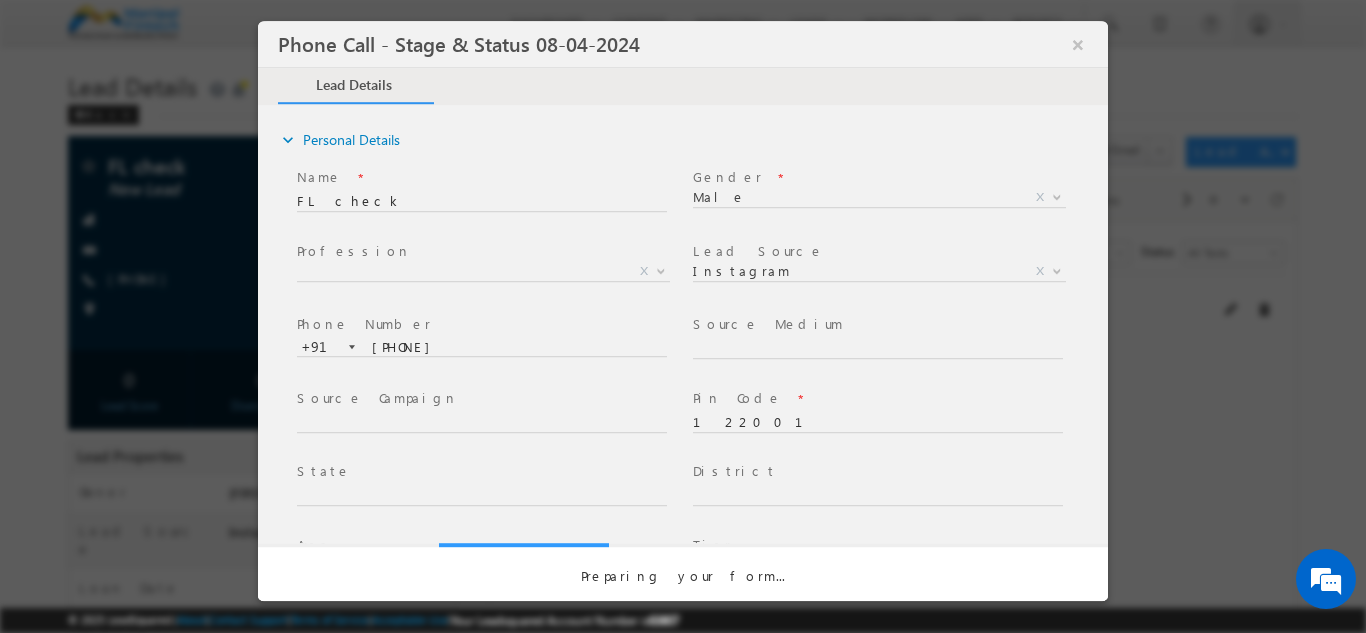 select on "Open" 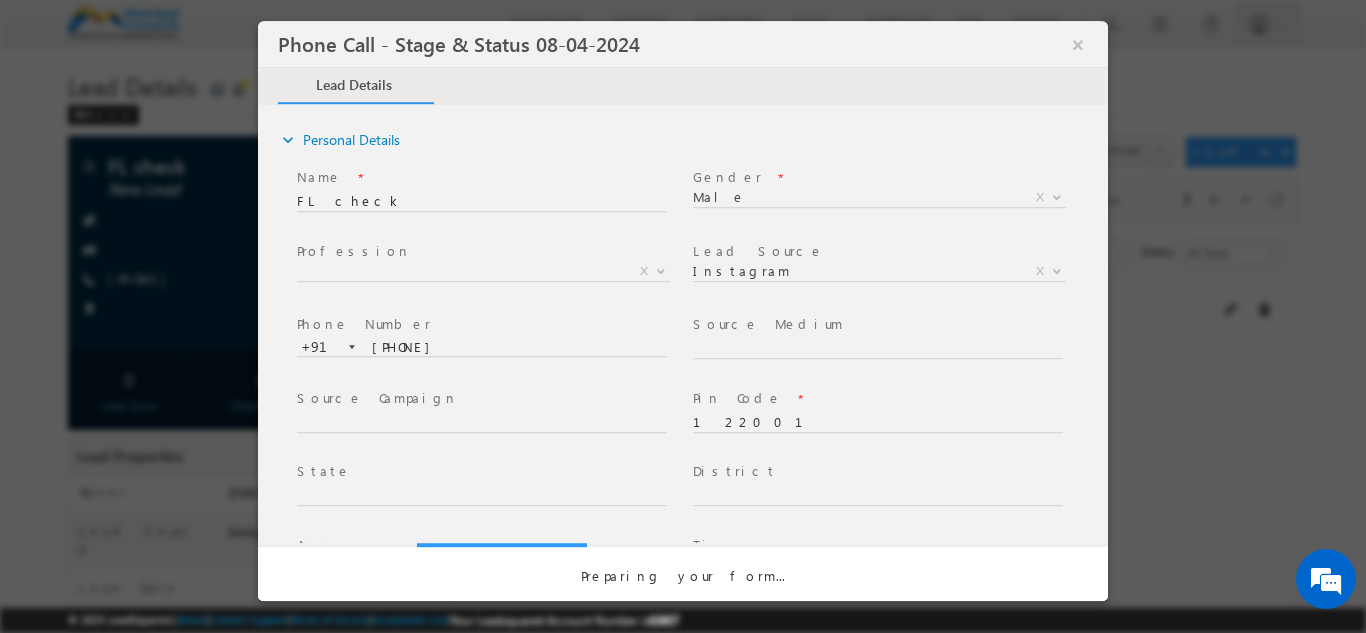 scroll, scrollTop: 0, scrollLeft: 0, axis: both 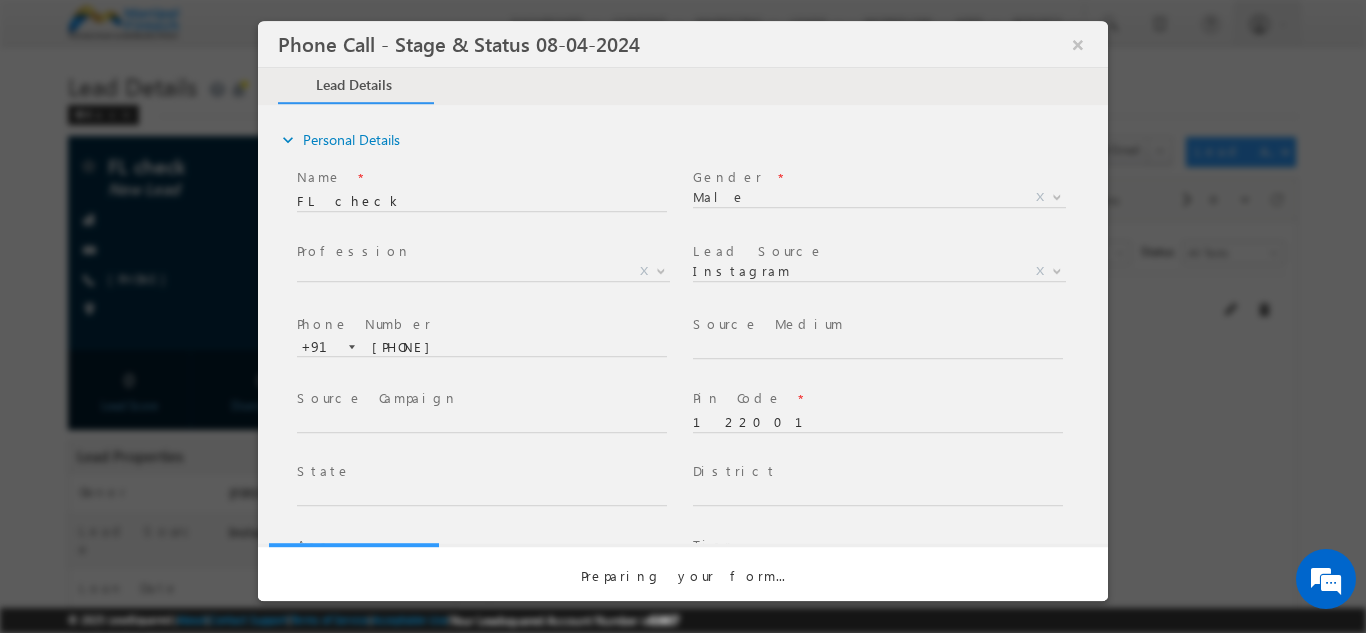 select on "Fresh Lead" 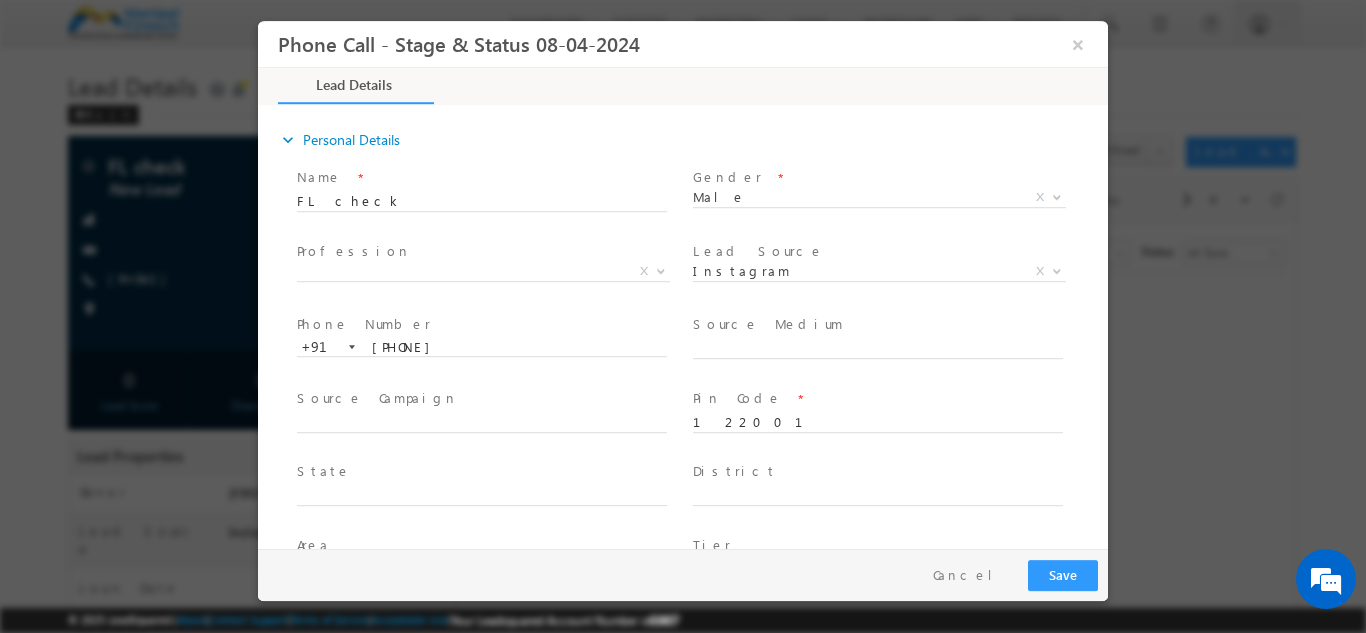 type on "07/17/25 3:43 PM" 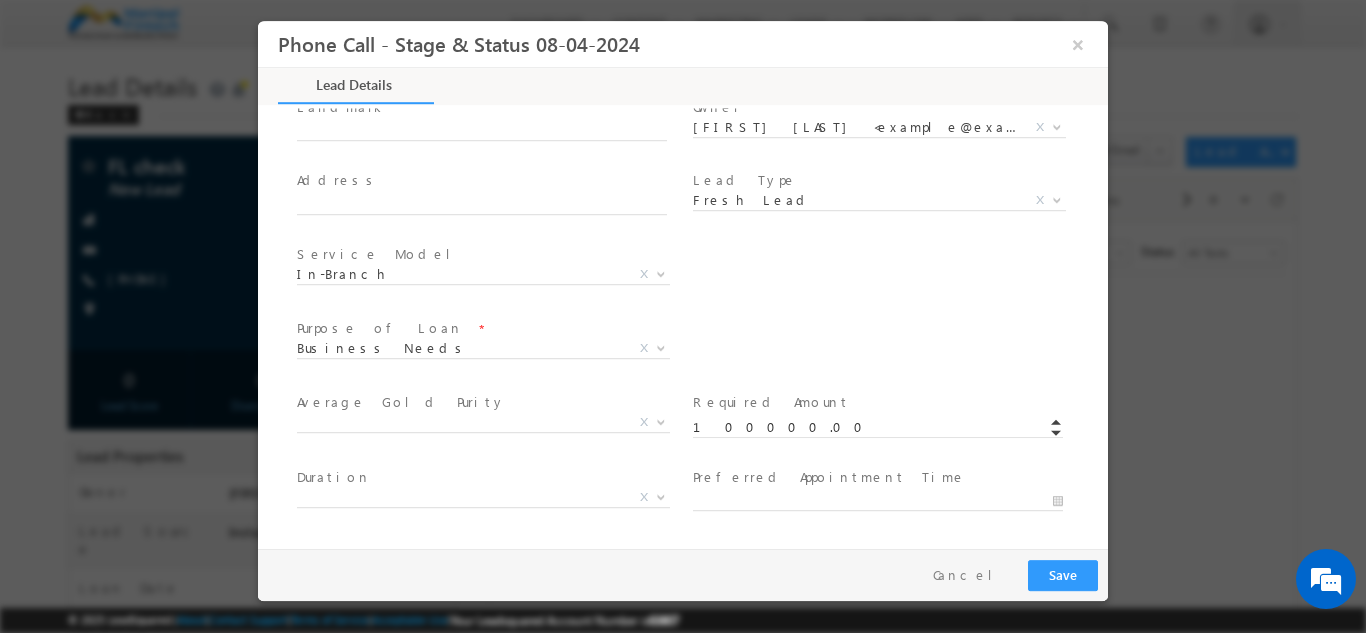 scroll, scrollTop: 1020, scrollLeft: 0, axis: vertical 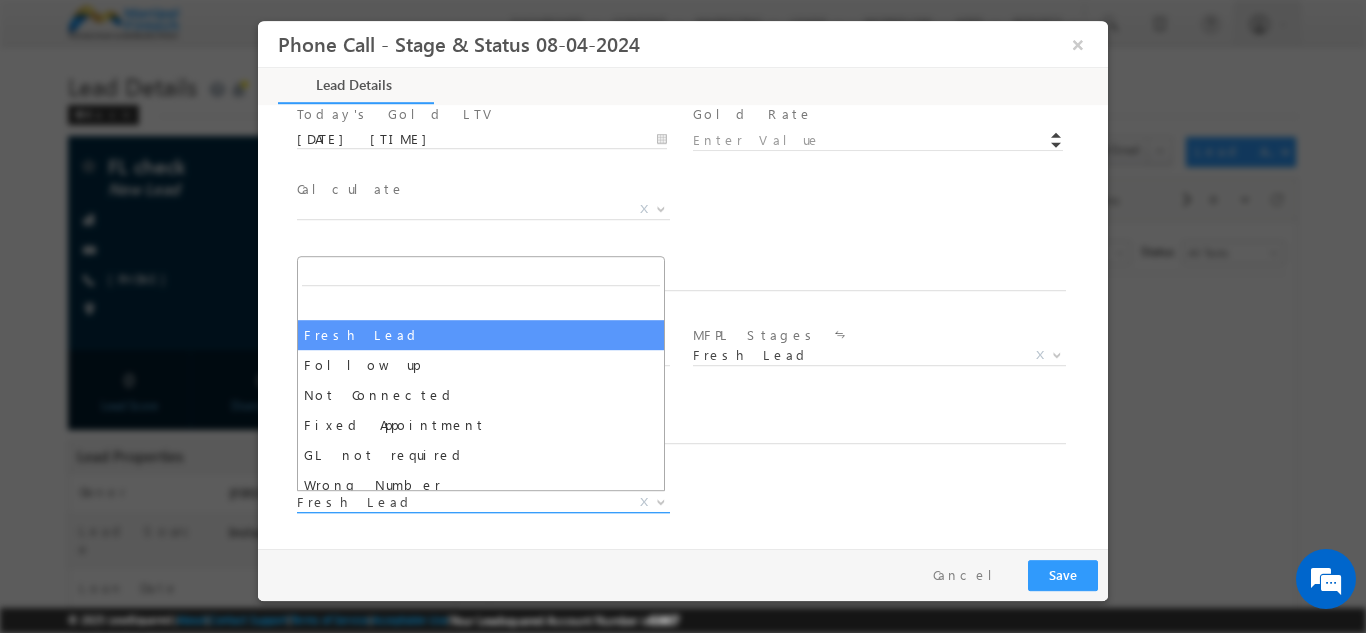 click on "Fresh Lead" at bounding box center [459, 501] 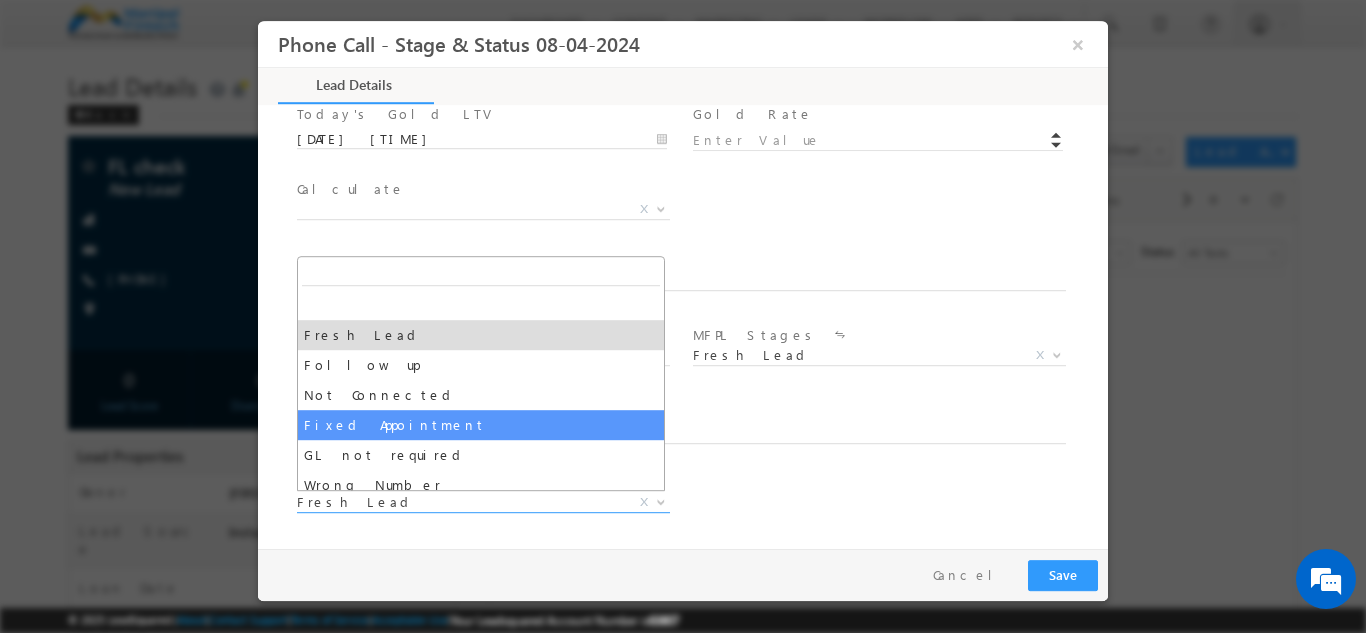 select on "Fixed Appointment" 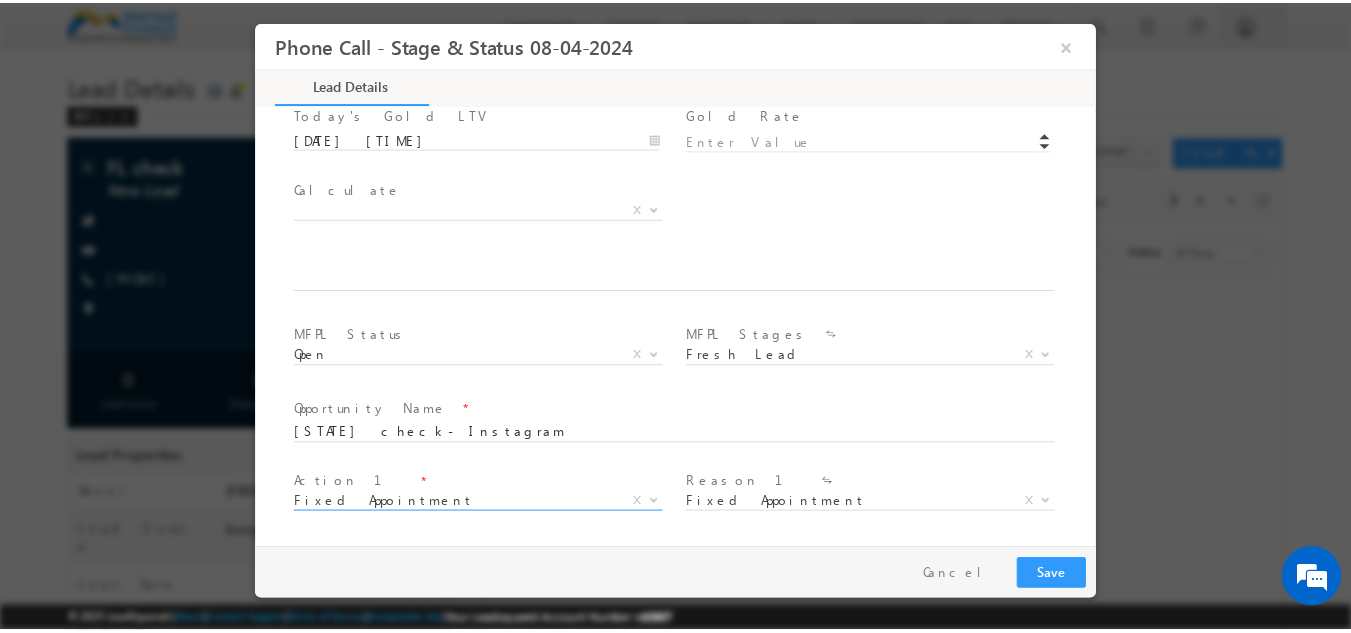 scroll, scrollTop: 1168, scrollLeft: 0, axis: vertical 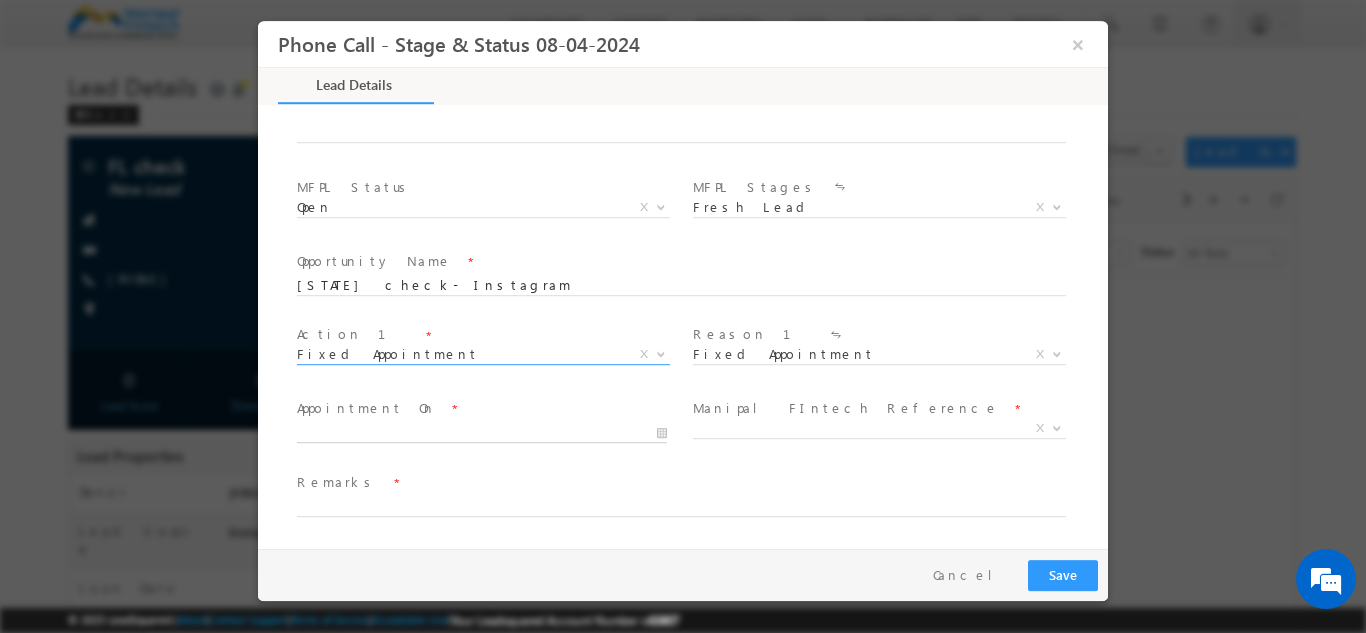 type on "07/17/25 3:44 PM" 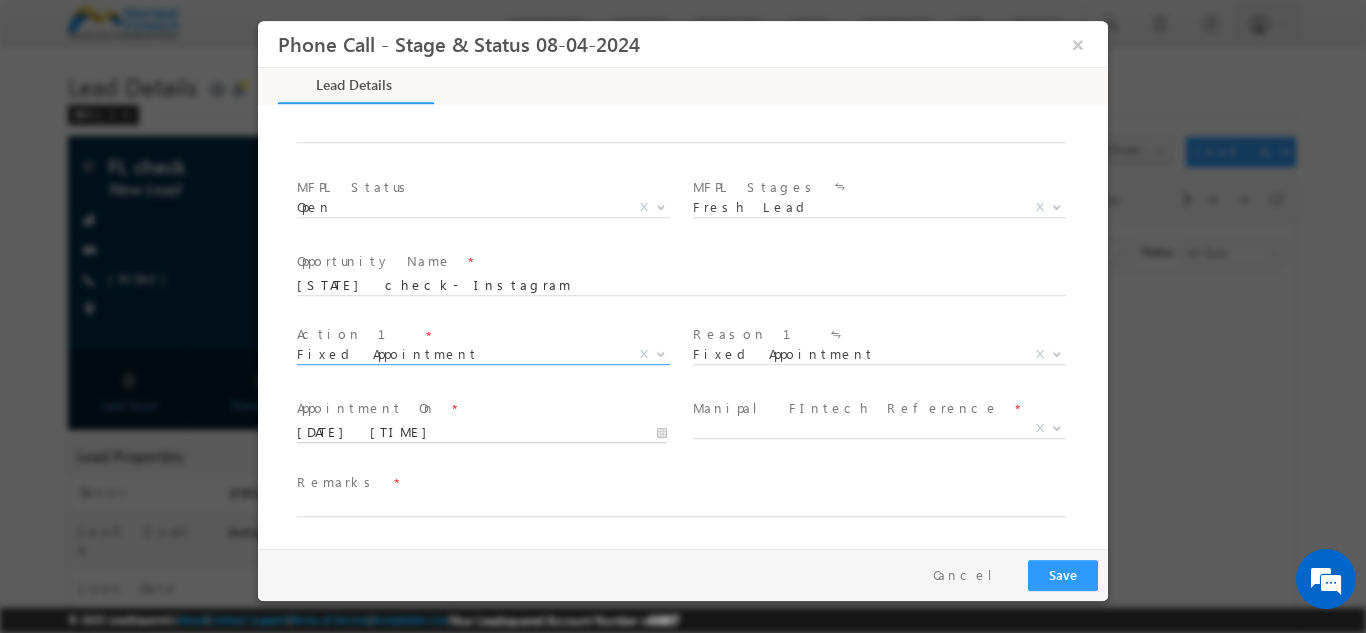 click on "07/17/25 3:44 PM" at bounding box center [482, 432] 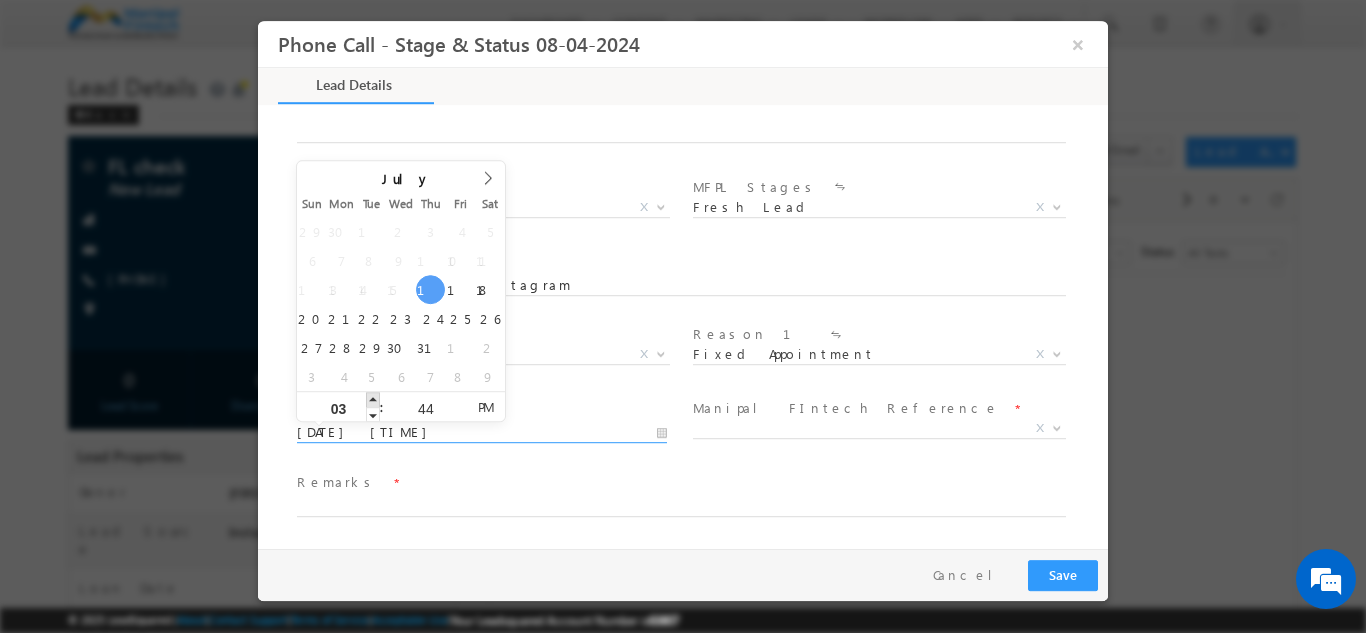 type on "07/17/25 4:44 PM" 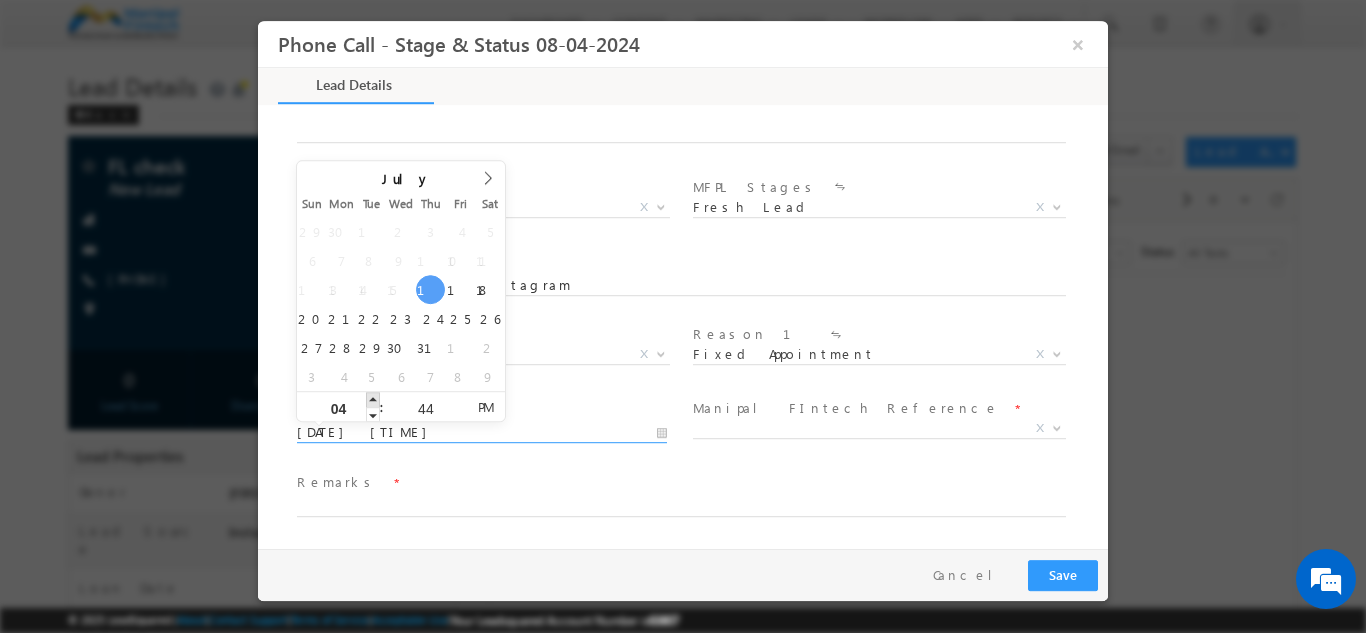 click at bounding box center [373, 398] 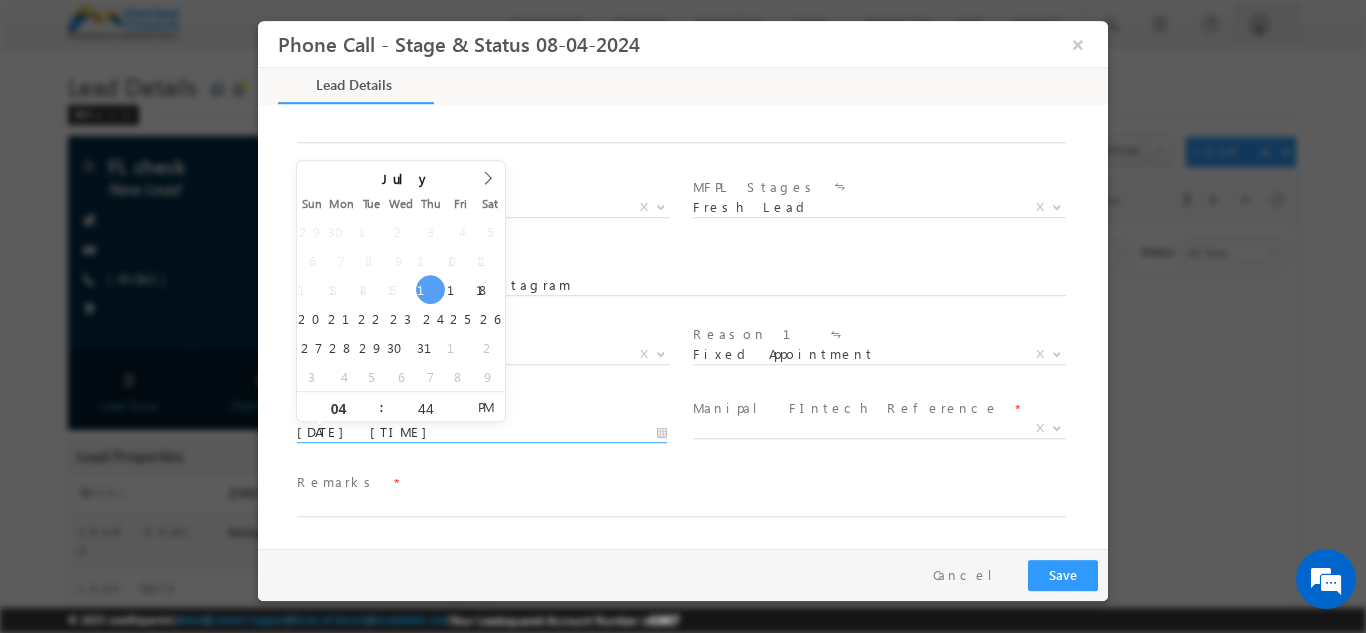 click on "Remarks
*" at bounding box center (670, 482) 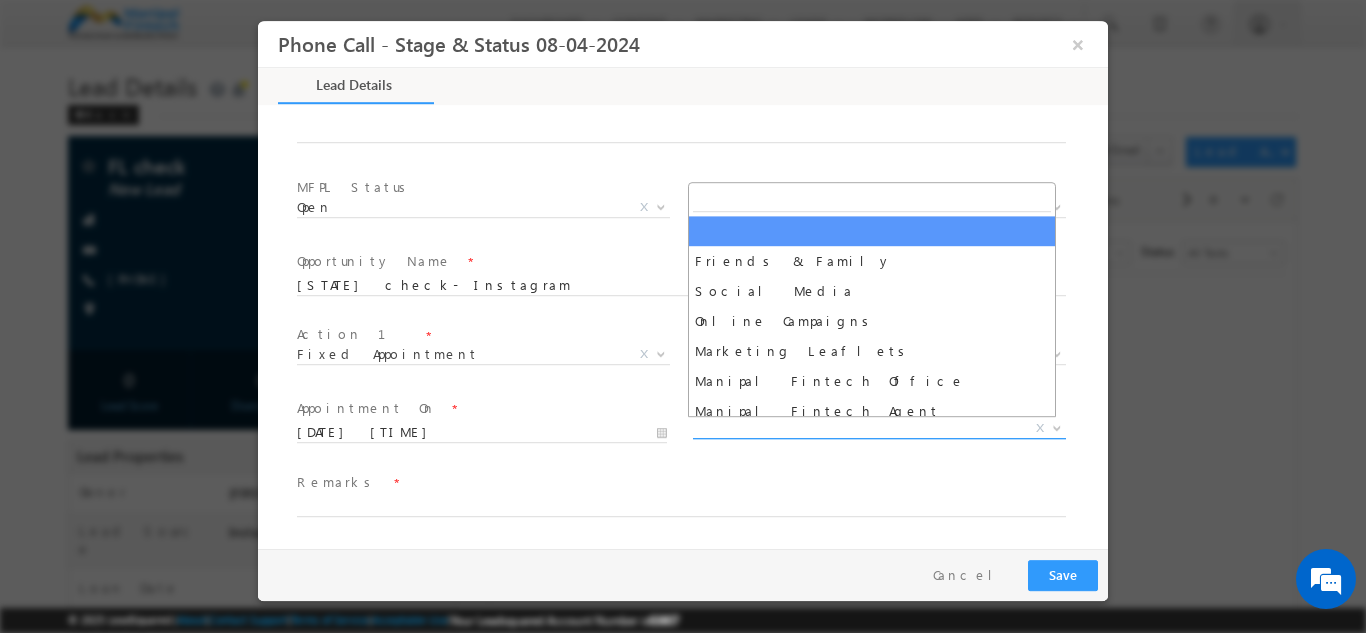 click on "X" at bounding box center [879, 428] 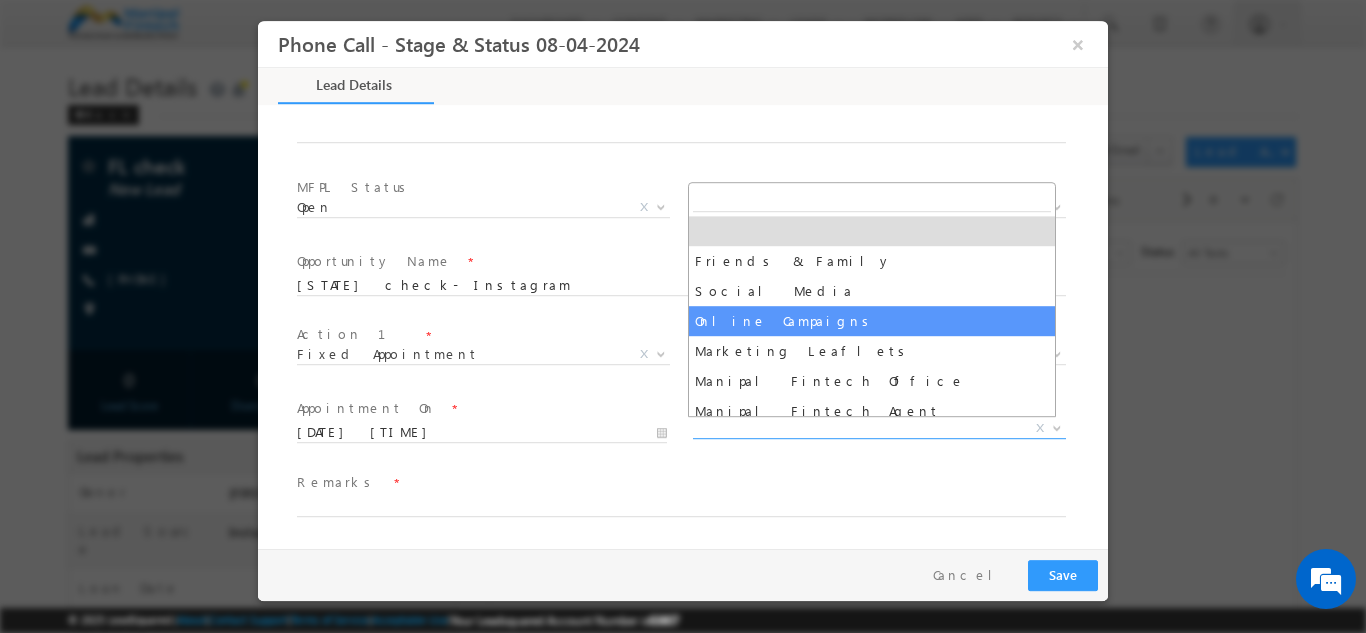 select on "Online Campaigns" 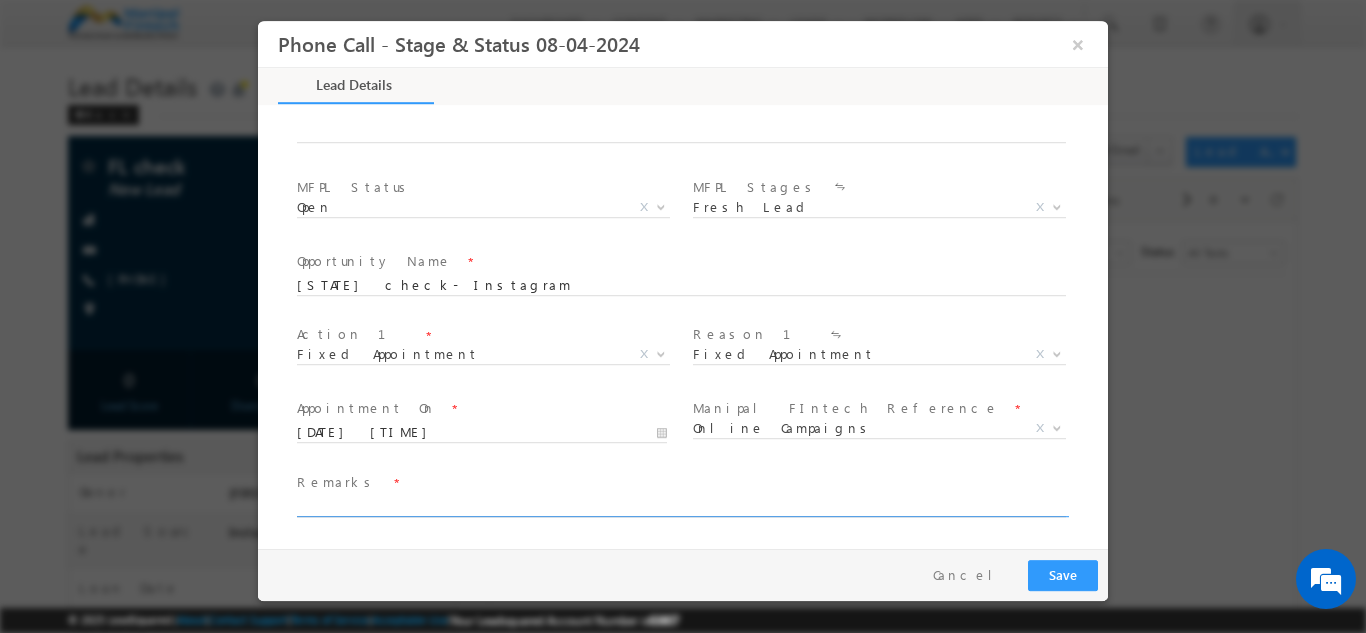 click at bounding box center [681, 506] 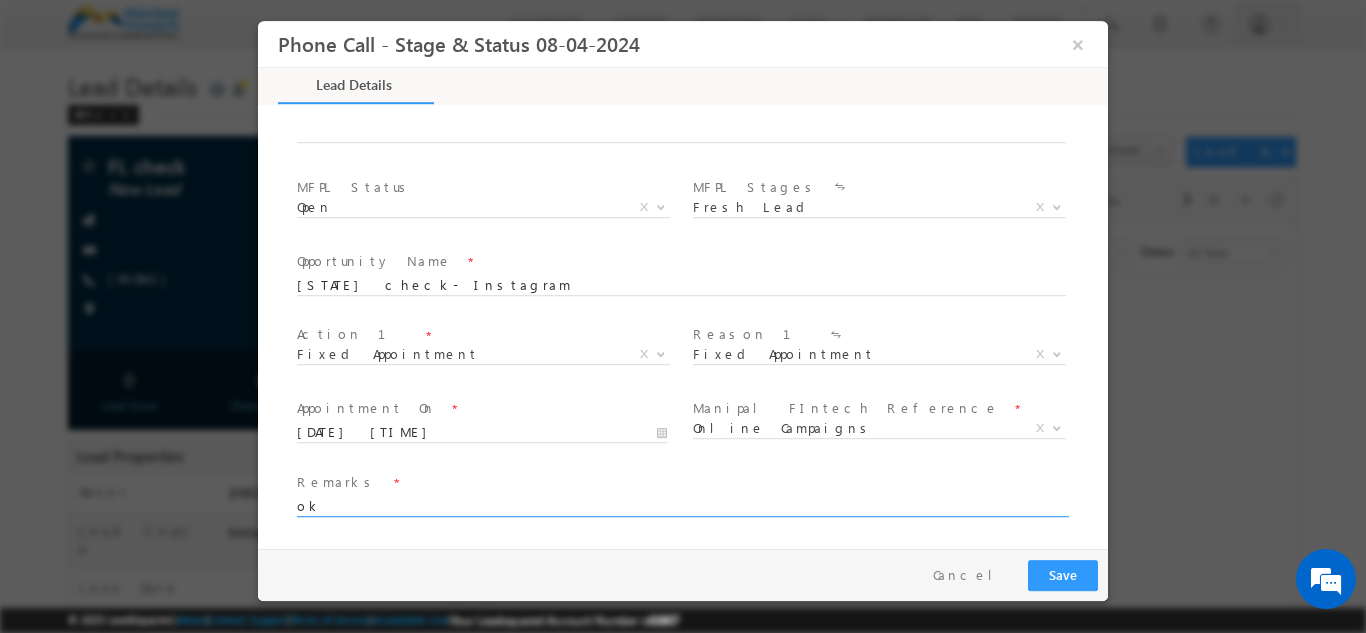 type on "ok" 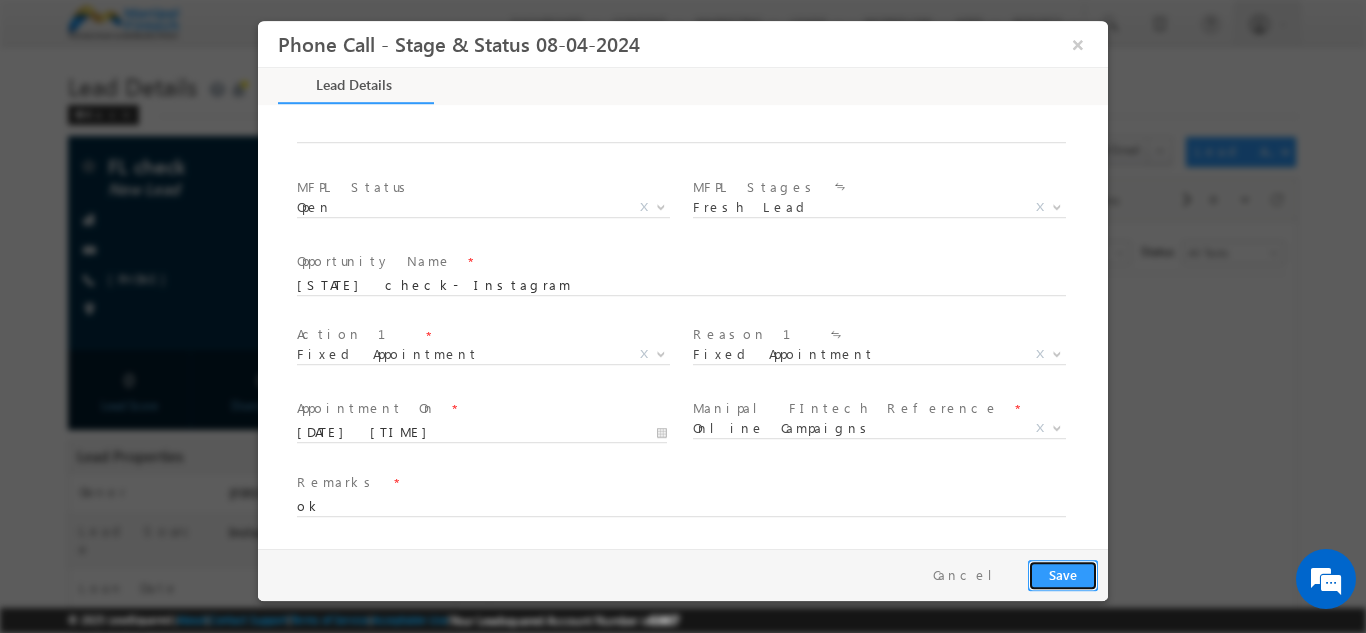 click on "Save" at bounding box center (1063, 574) 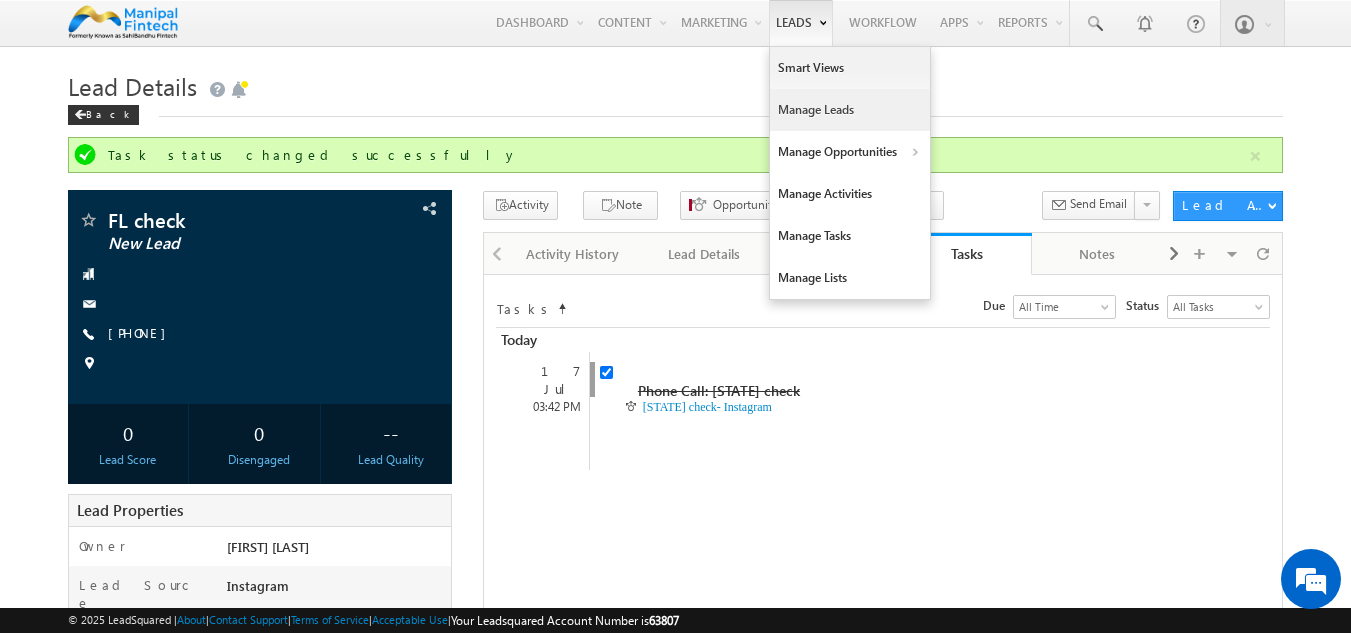 click on "Manage Leads" at bounding box center (850, 110) 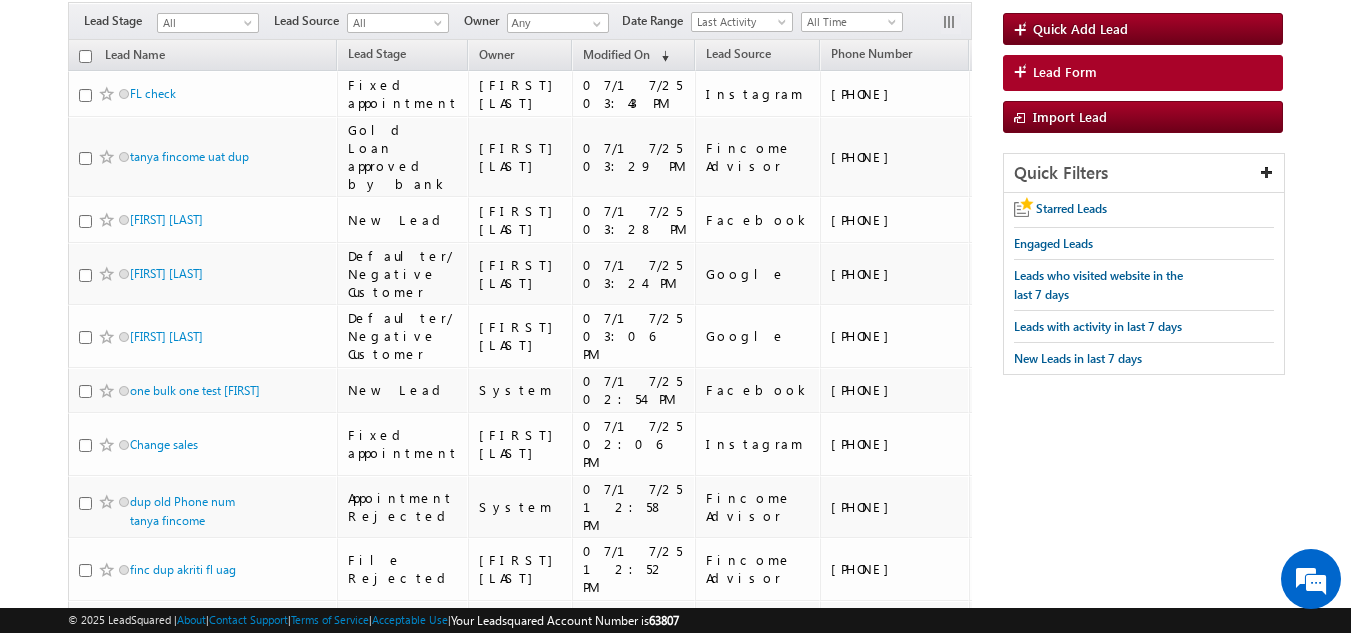 scroll, scrollTop: 191, scrollLeft: 0, axis: vertical 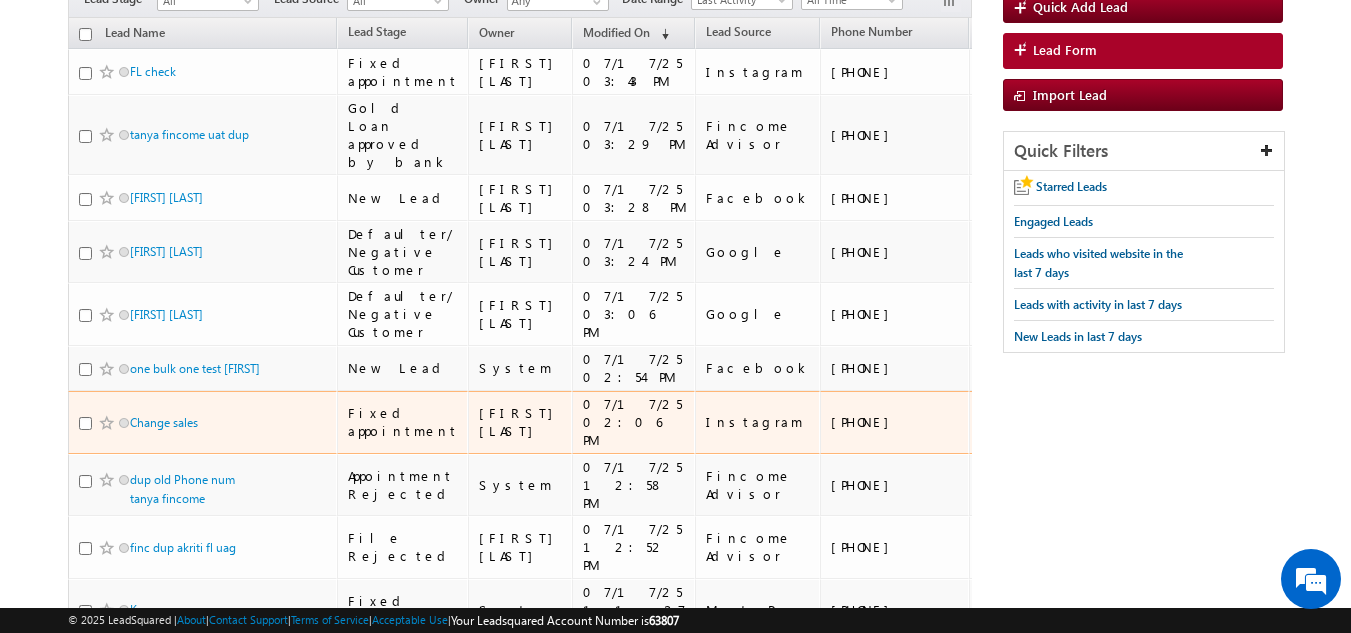 click on "+91-9711330331" at bounding box center (896, 422) 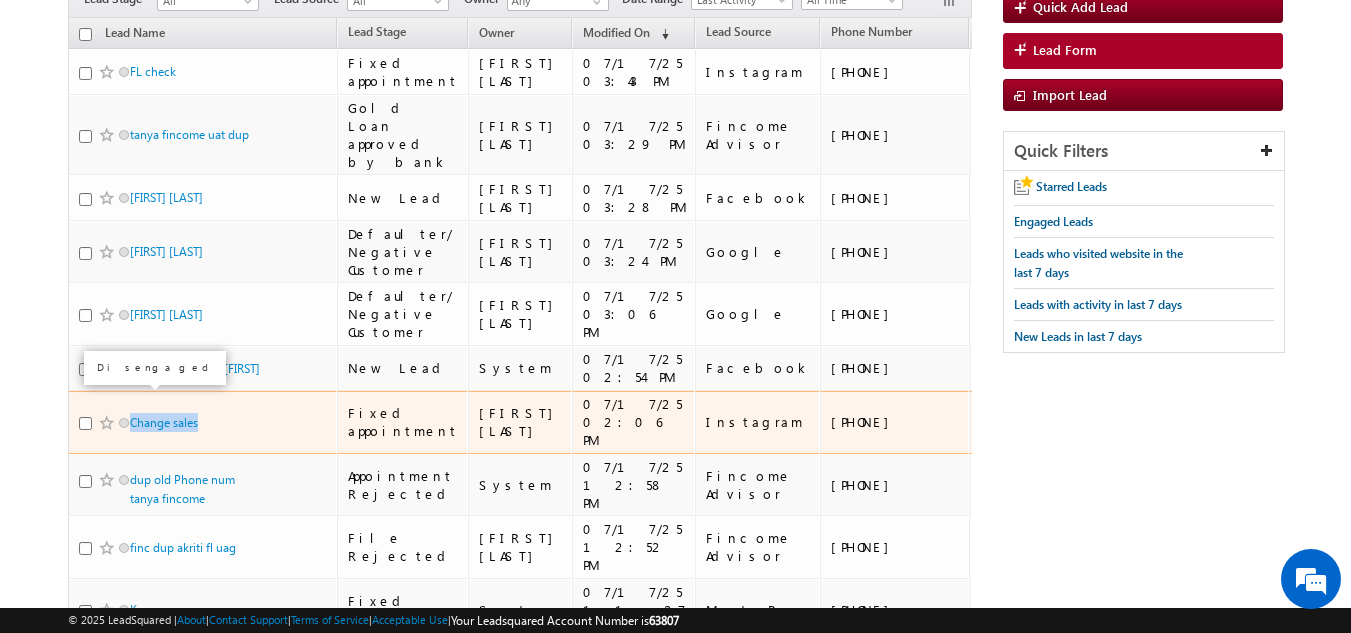 drag, startPoint x: 222, startPoint y: 401, endPoint x: 128, endPoint y: 399, distance: 94.02127 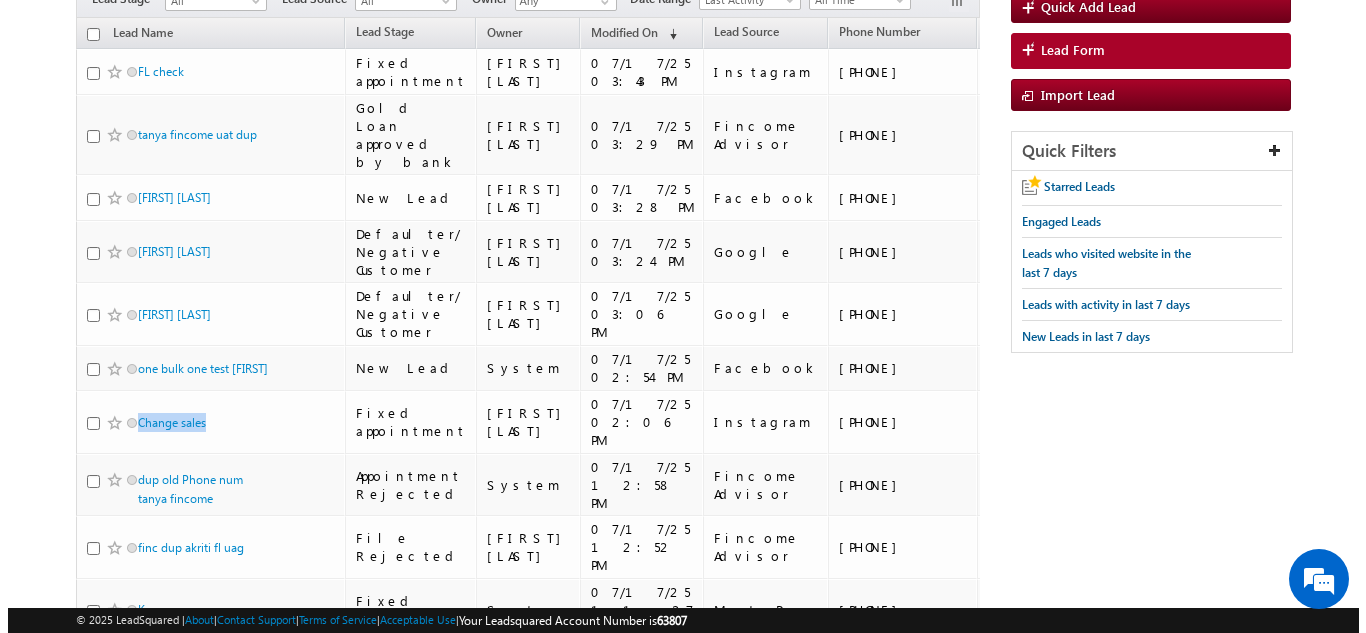 scroll, scrollTop: 0, scrollLeft: 0, axis: both 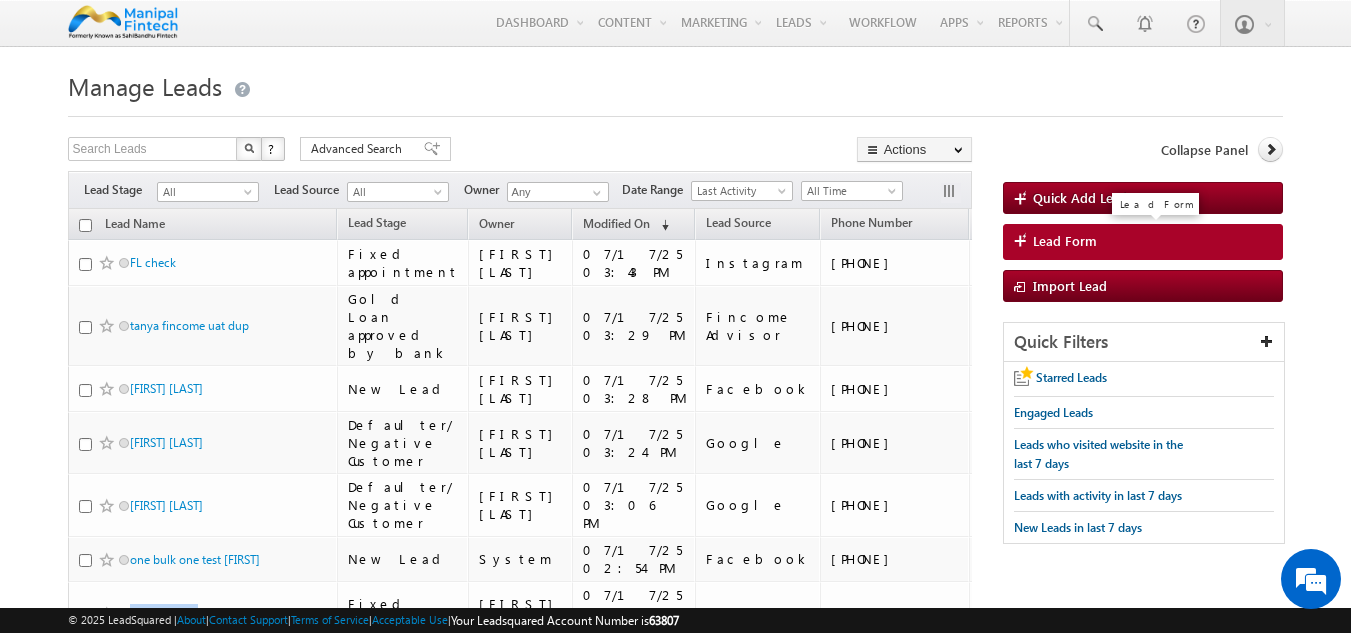 click on "Lead Form" at bounding box center (1065, 241) 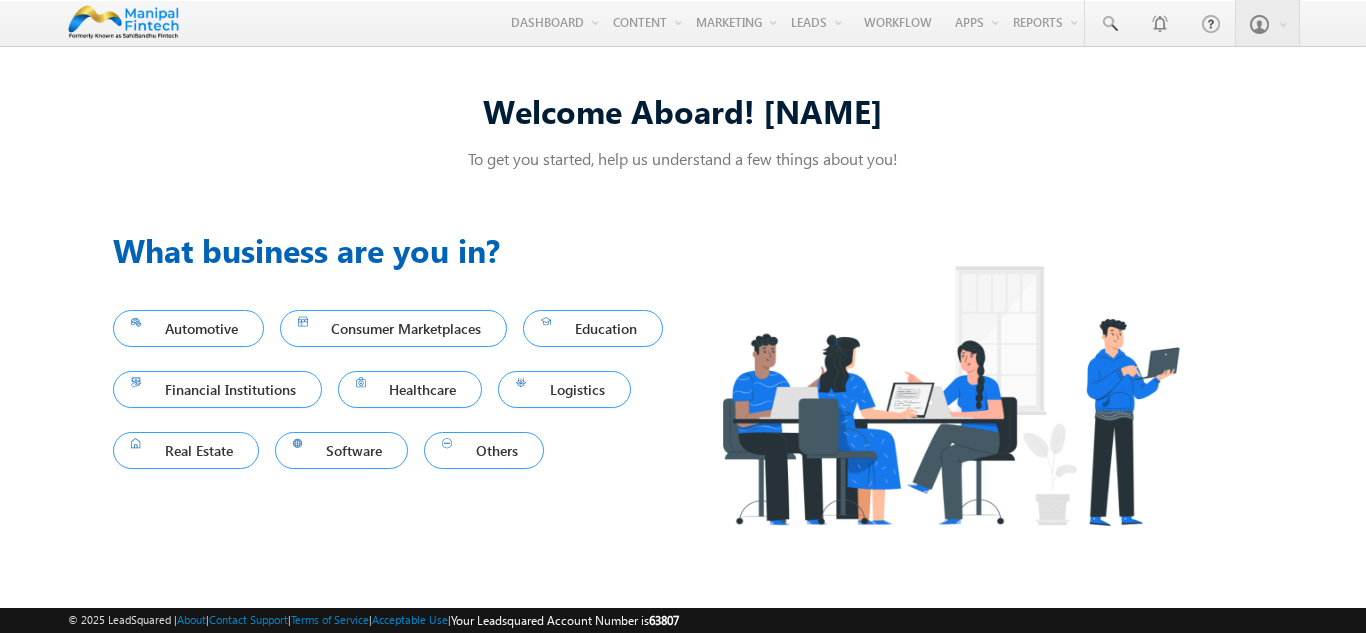 scroll, scrollTop: 0, scrollLeft: 0, axis: both 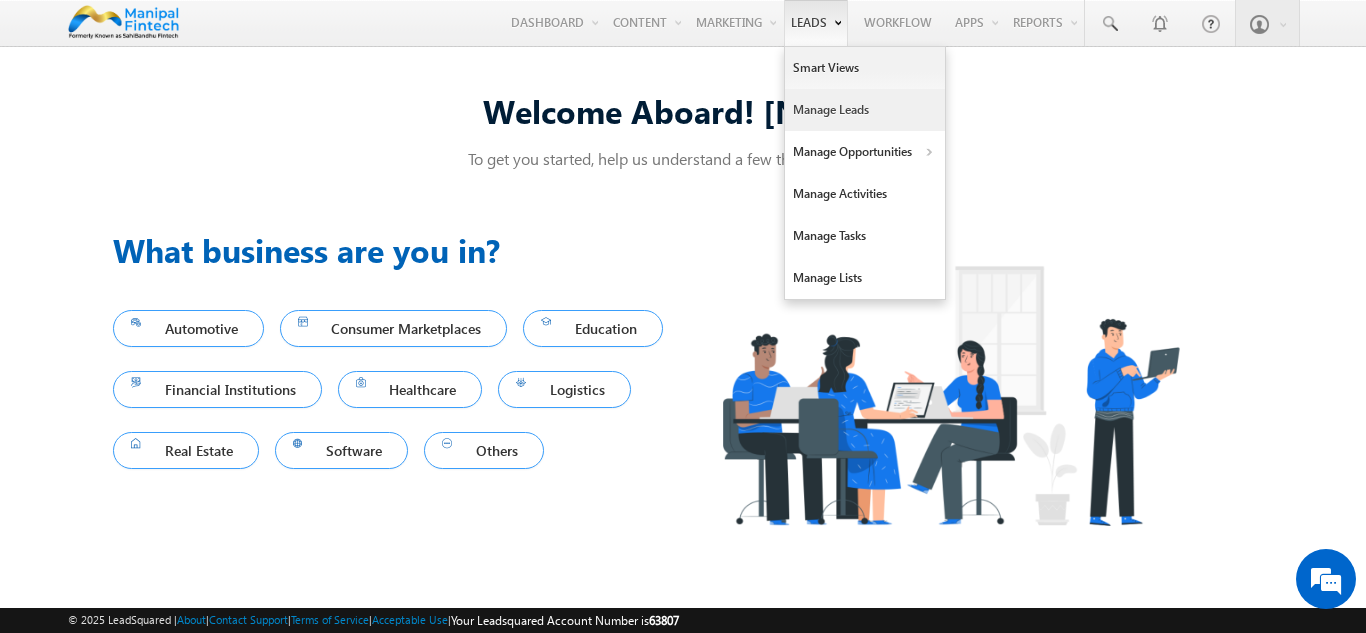 click on "Manage Leads" at bounding box center (865, 110) 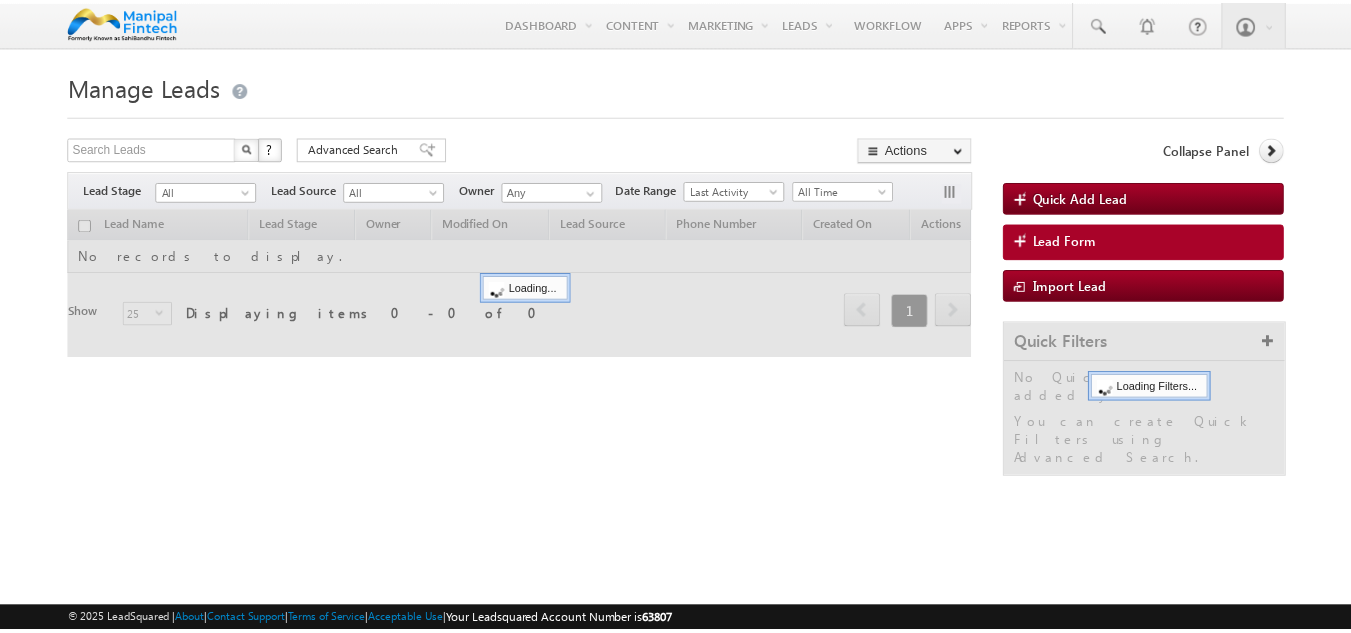 scroll, scrollTop: 0, scrollLeft: 0, axis: both 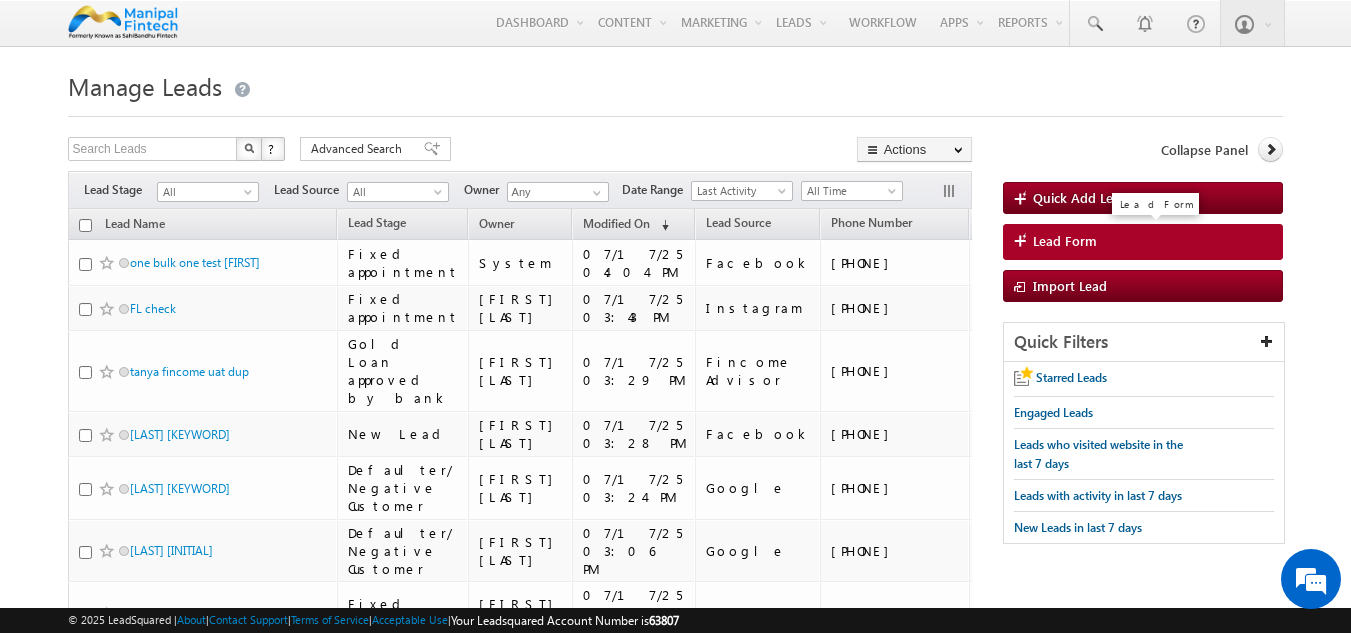 click on "Lead Form" at bounding box center [1065, 241] 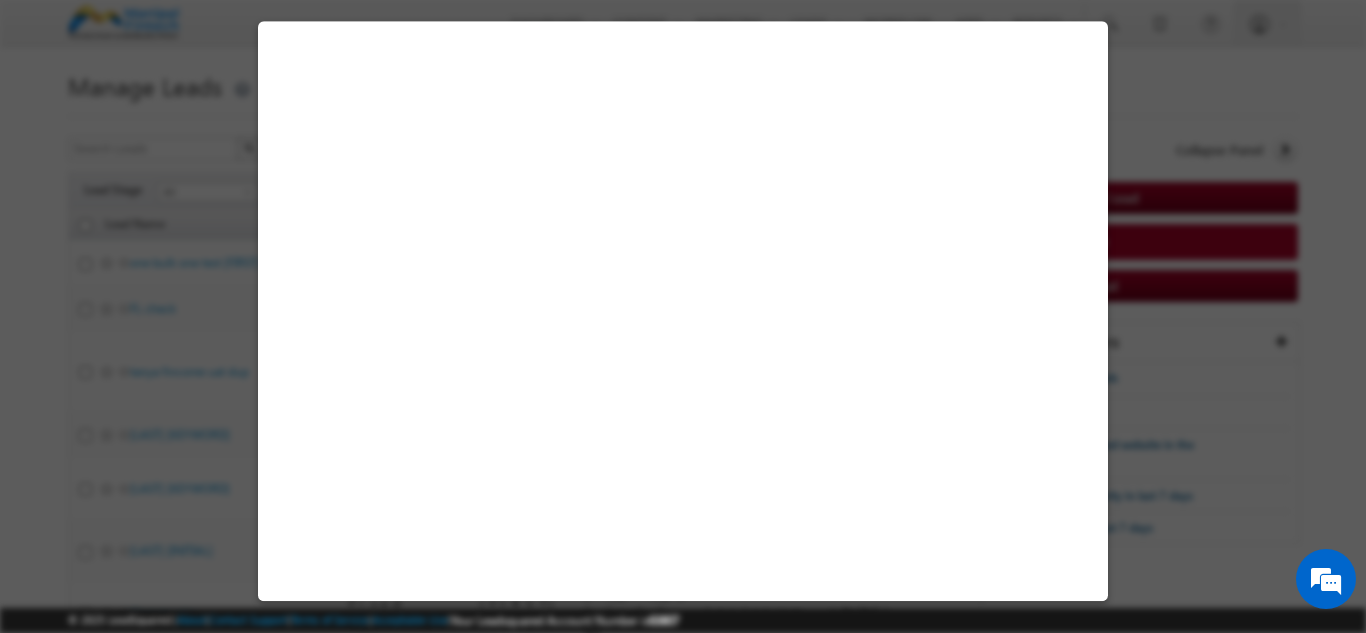 select on "Open" 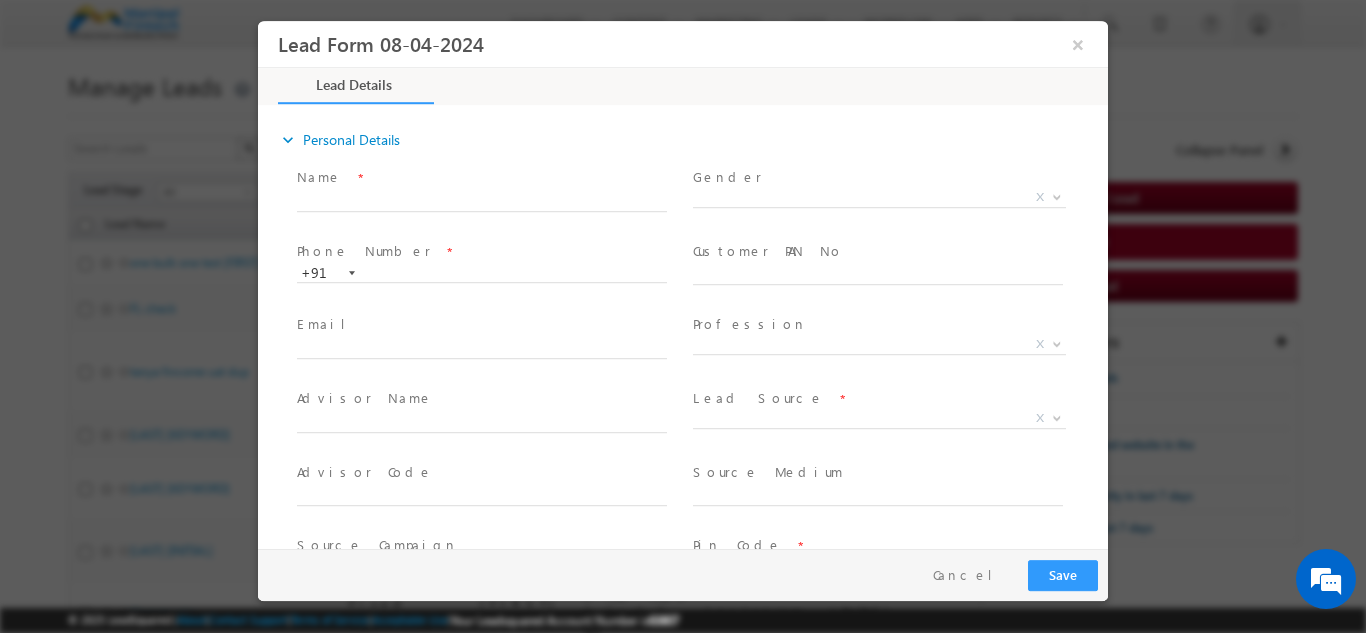 scroll, scrollTop: 0, scrollLeft: 0, axis: both 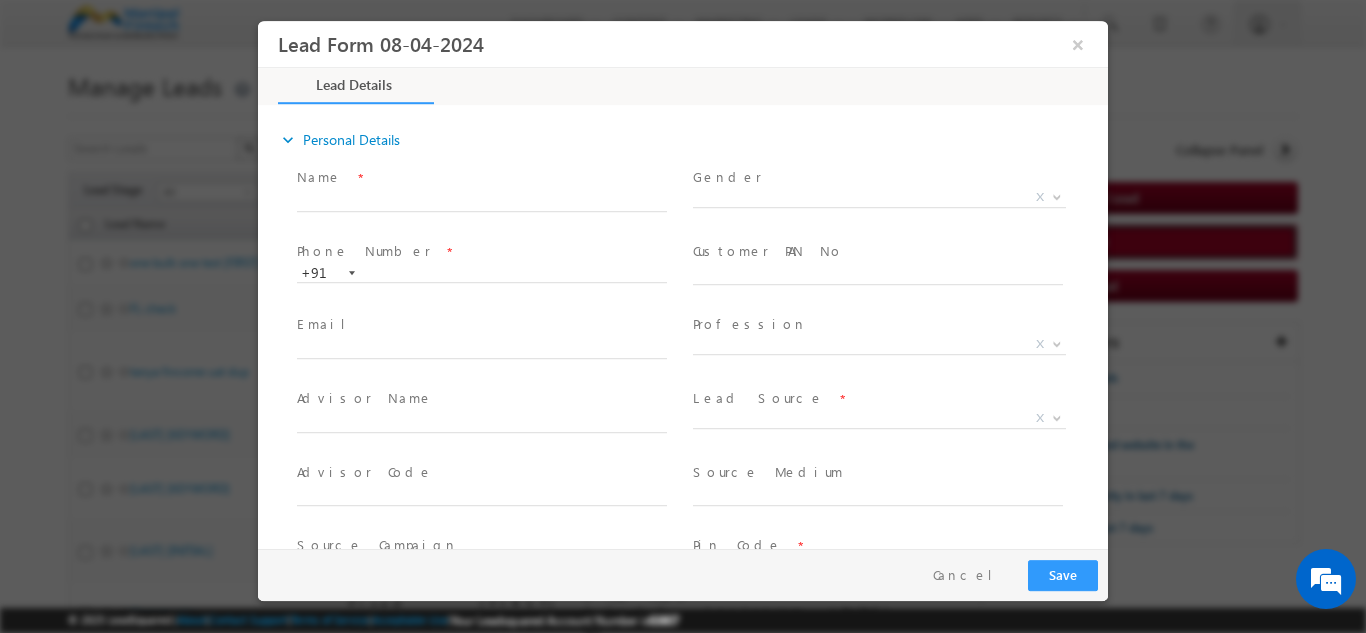 type on "[DATE] [TIME]" 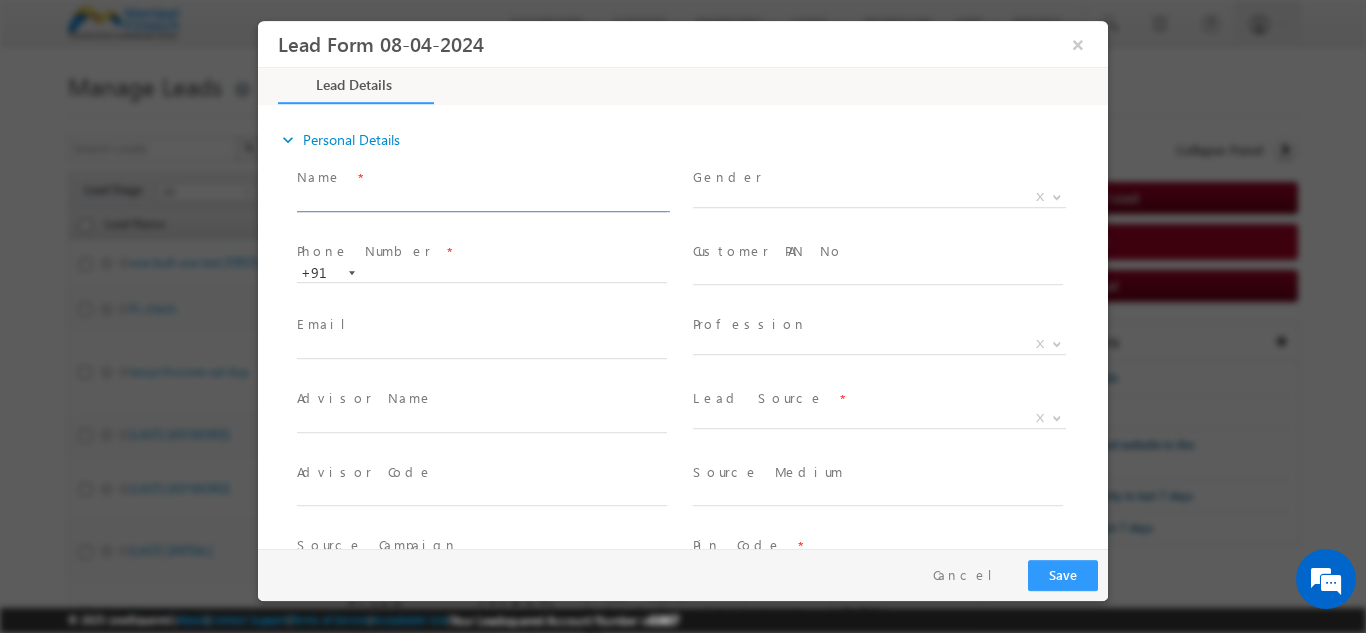 click at bounding box center [482, 201] 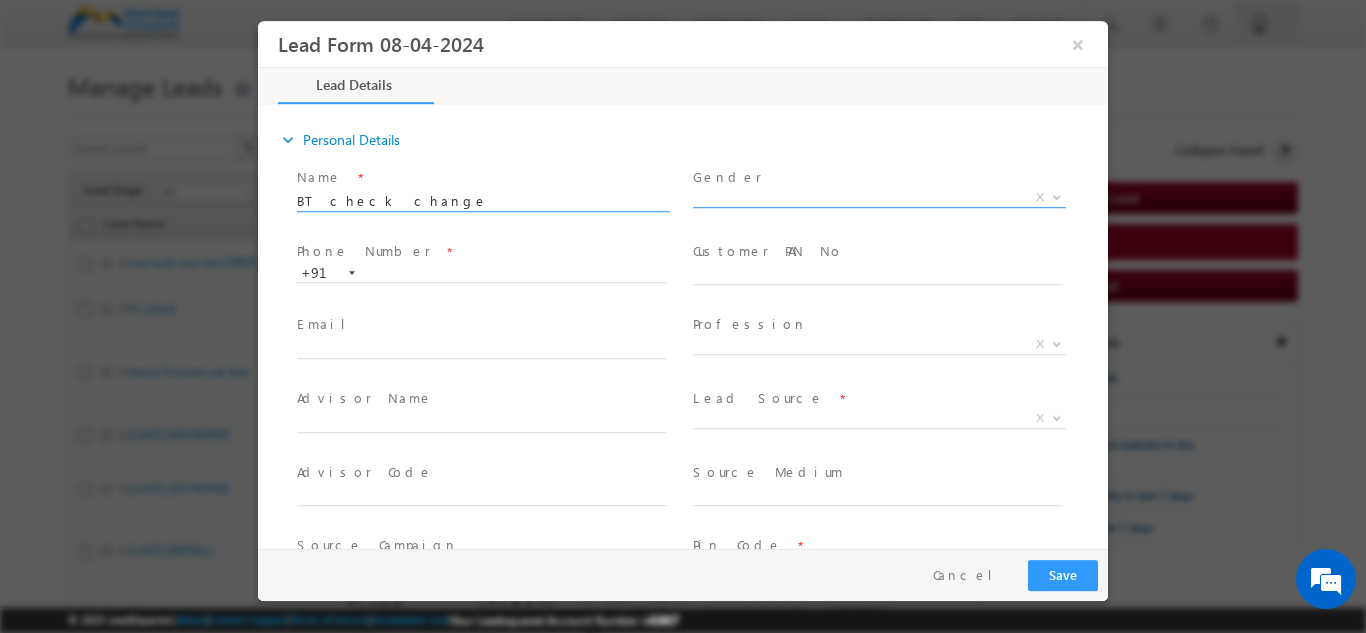 type on "BT check change" 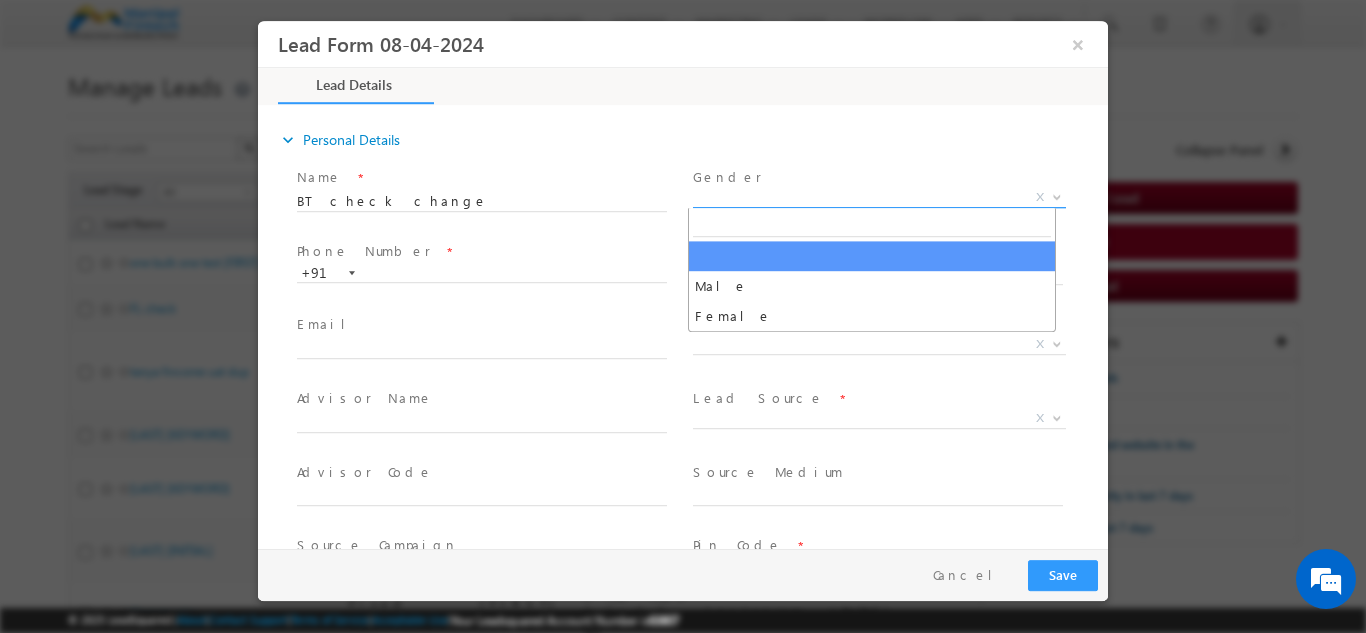 click on "X" at bounding box center [879, 197] 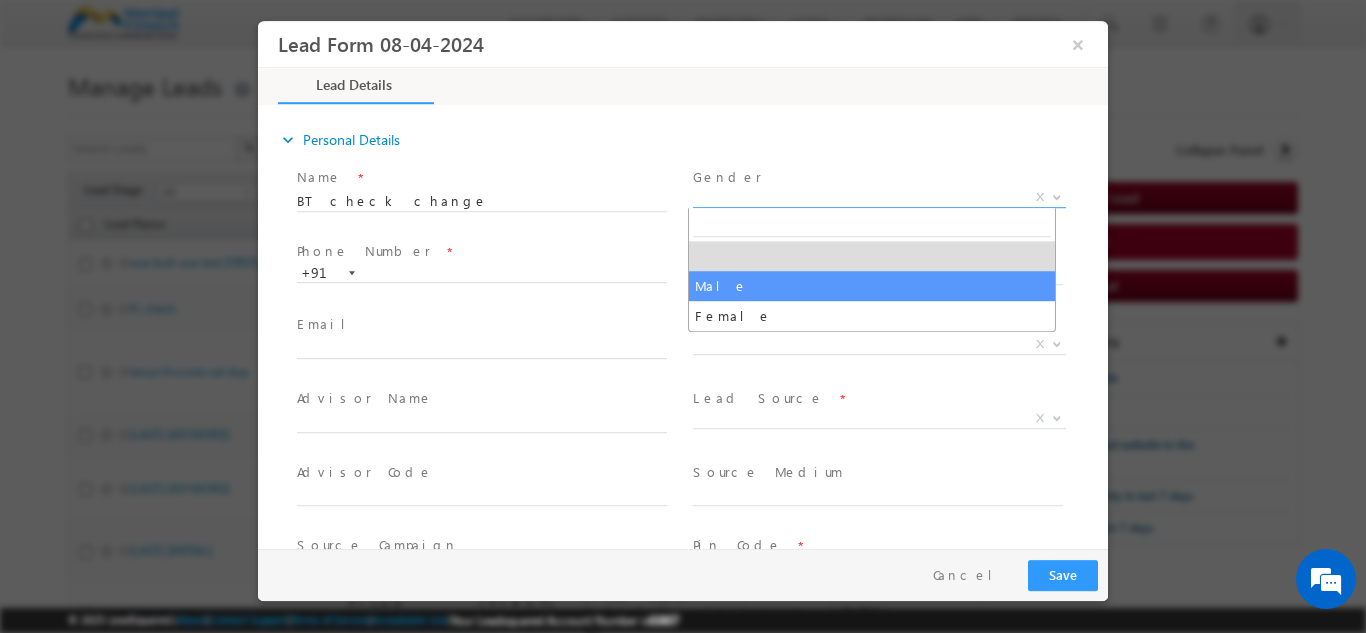 select on "Male" 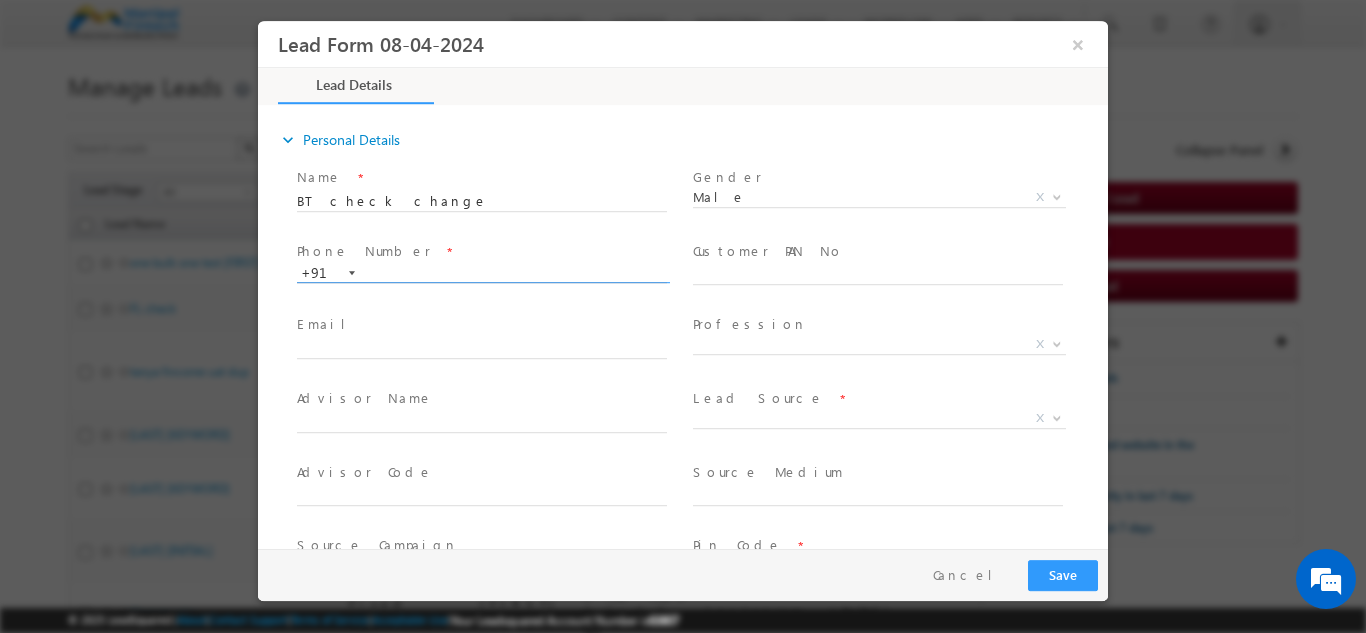 click at bounding box center (482, 273) 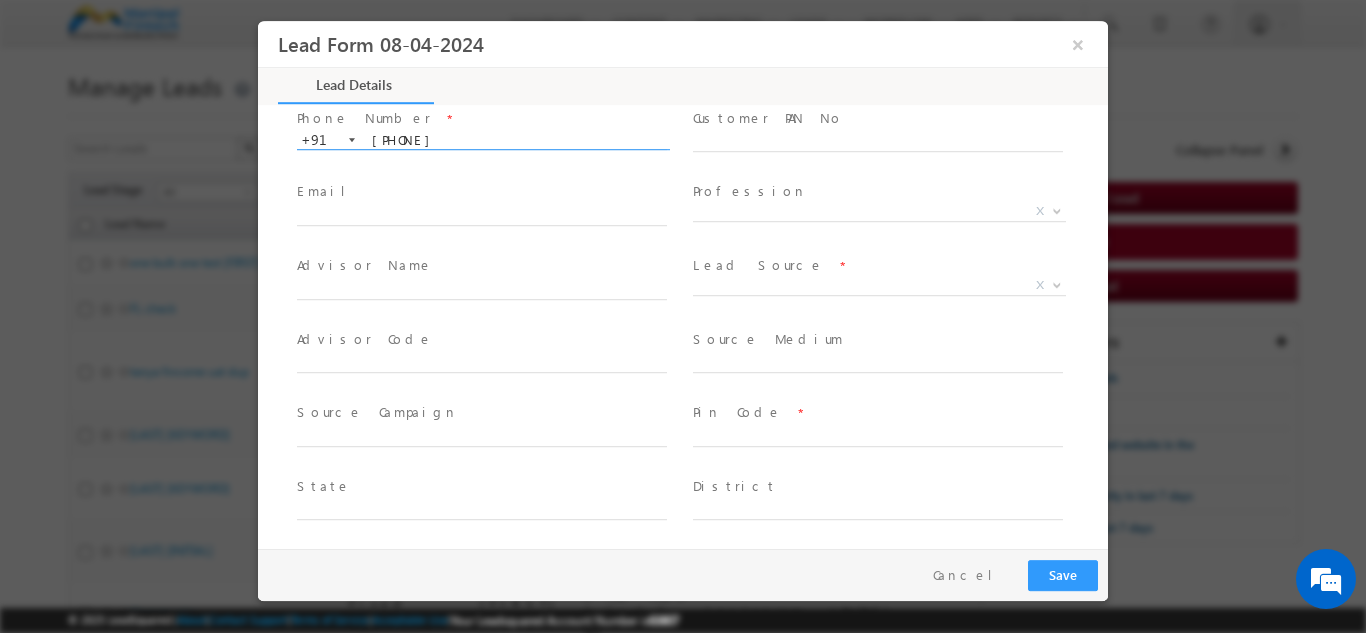 scroll, scrollTop: 133, scrollLeft: 0, axis: vertical 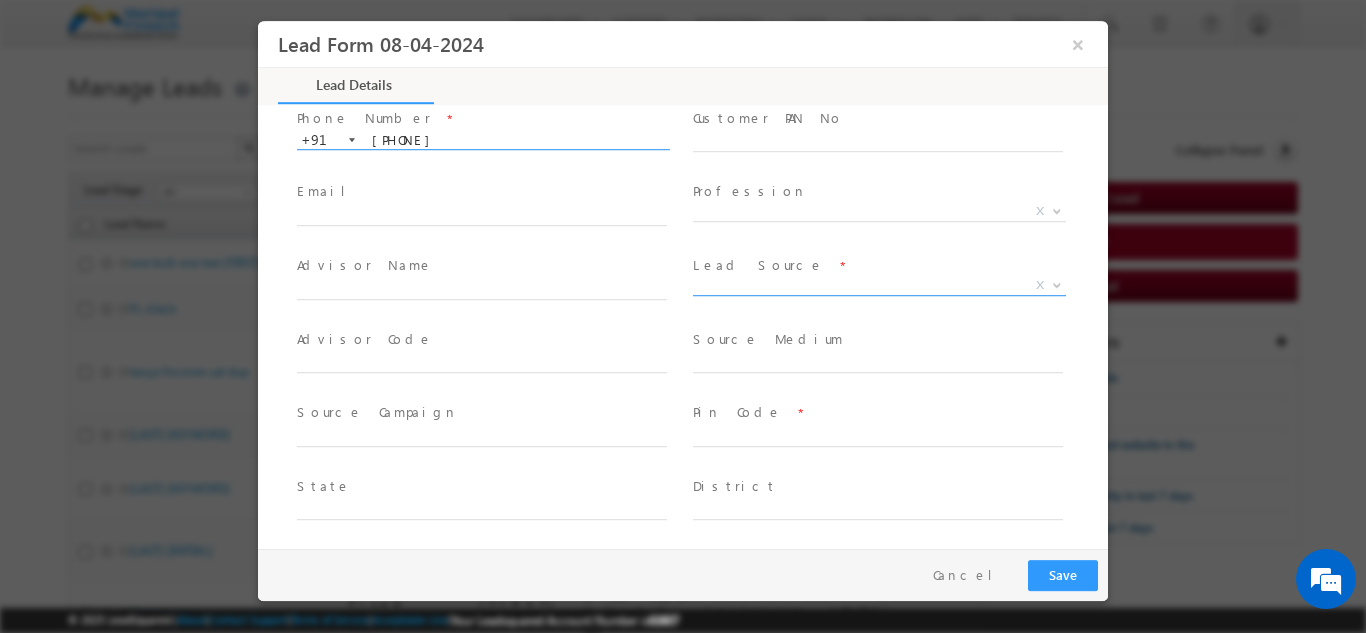 type on "[PHONE]" 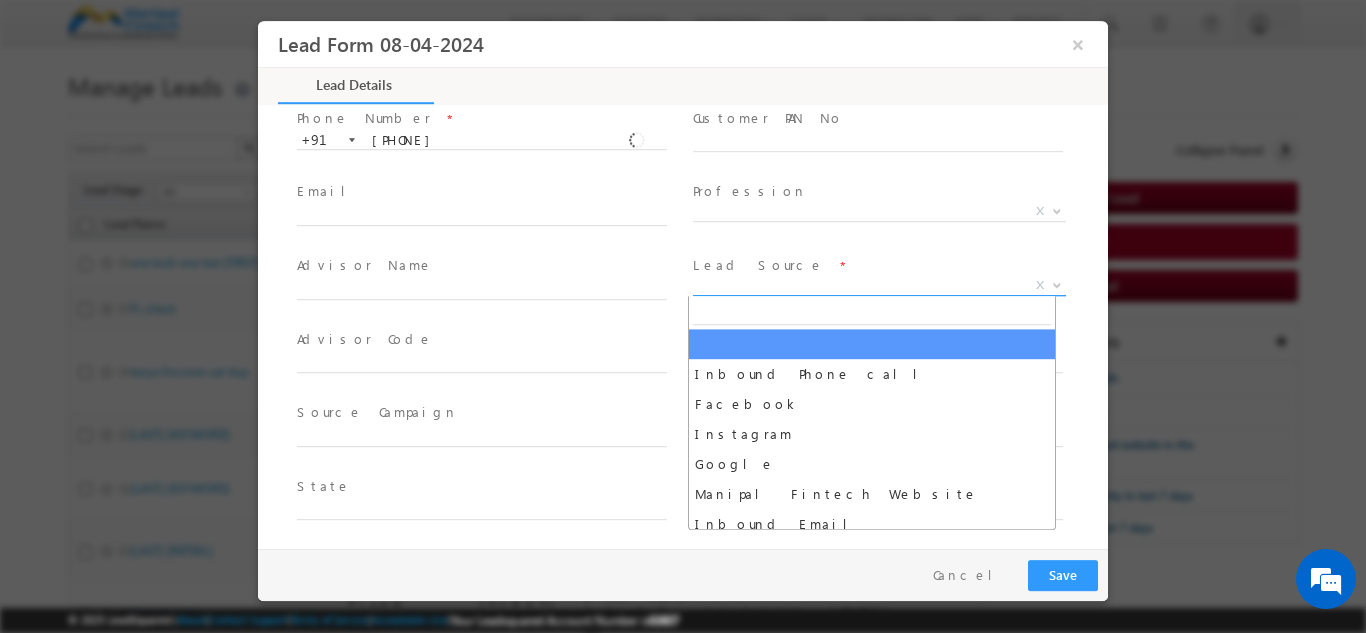 click on "X" at bounding box center (879, 285) 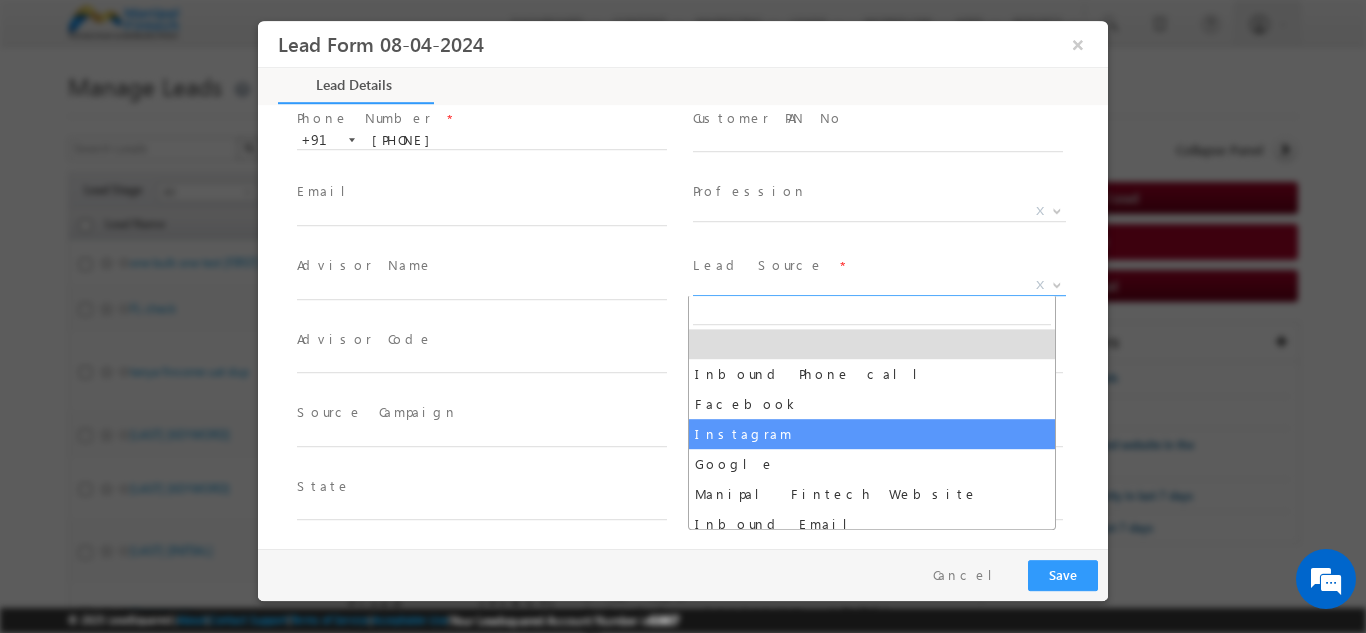 select on "Instagram" 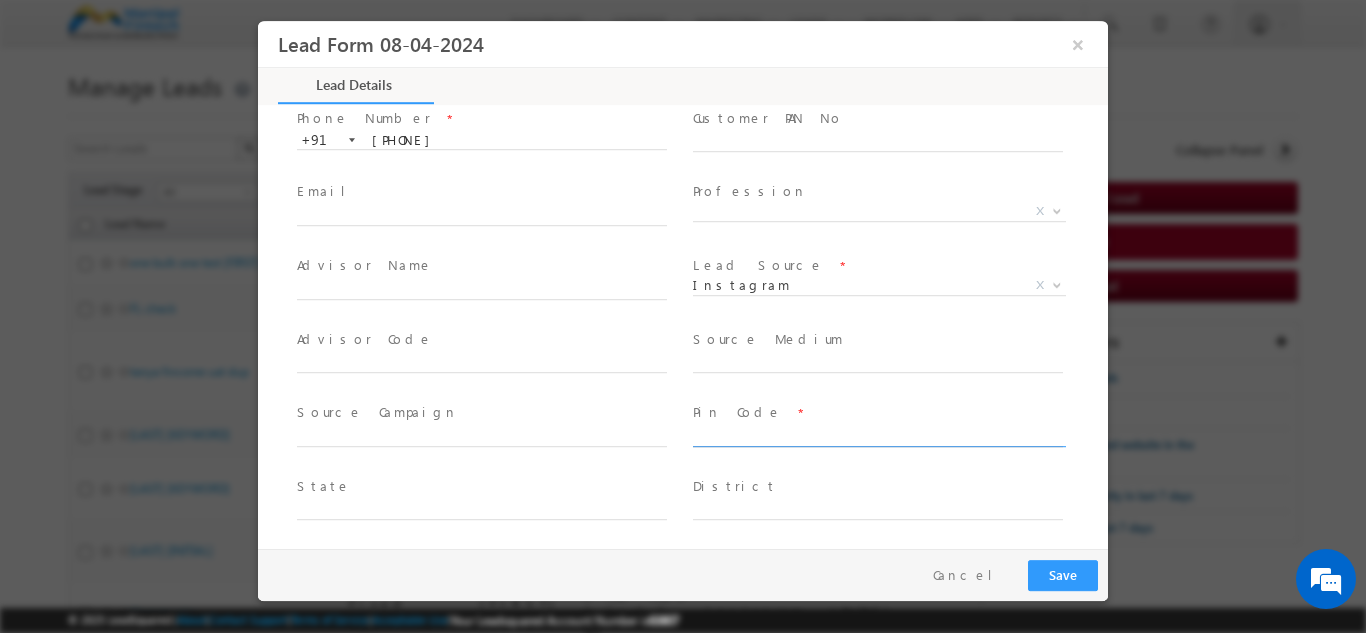click at bounding box center (878, 436) 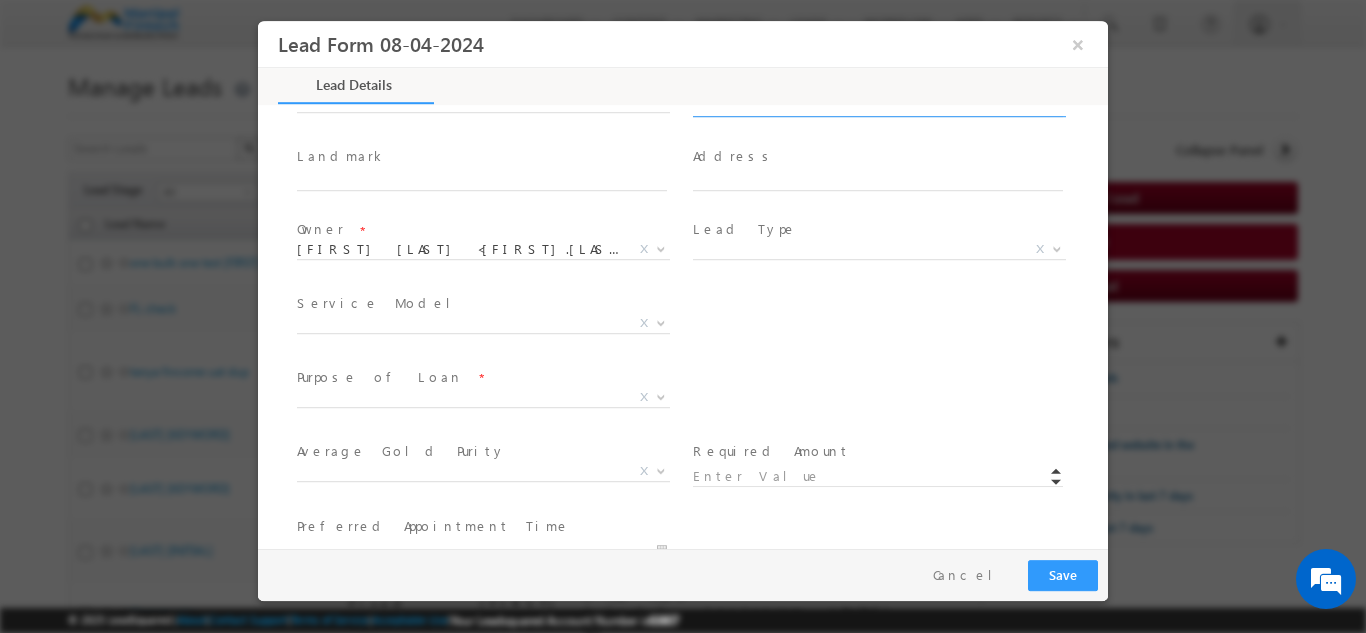 scroll, scrollTop: 611, scrollLeft: 0, axis: vertical 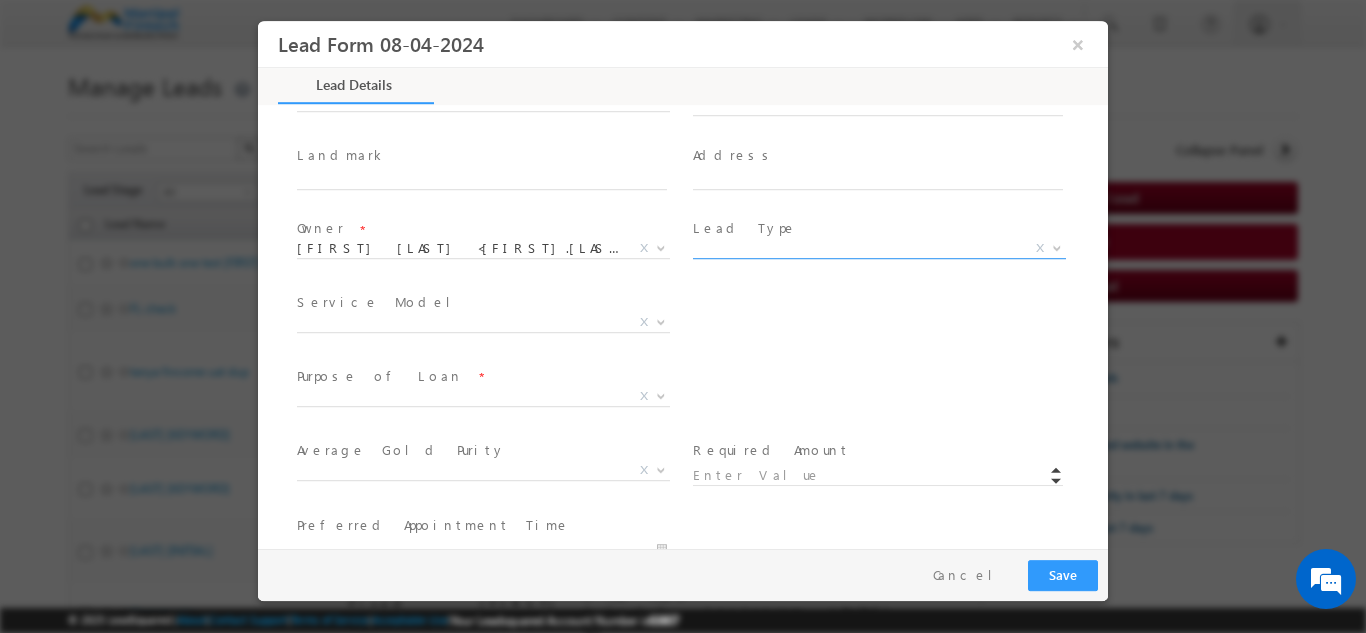 type on "122001" 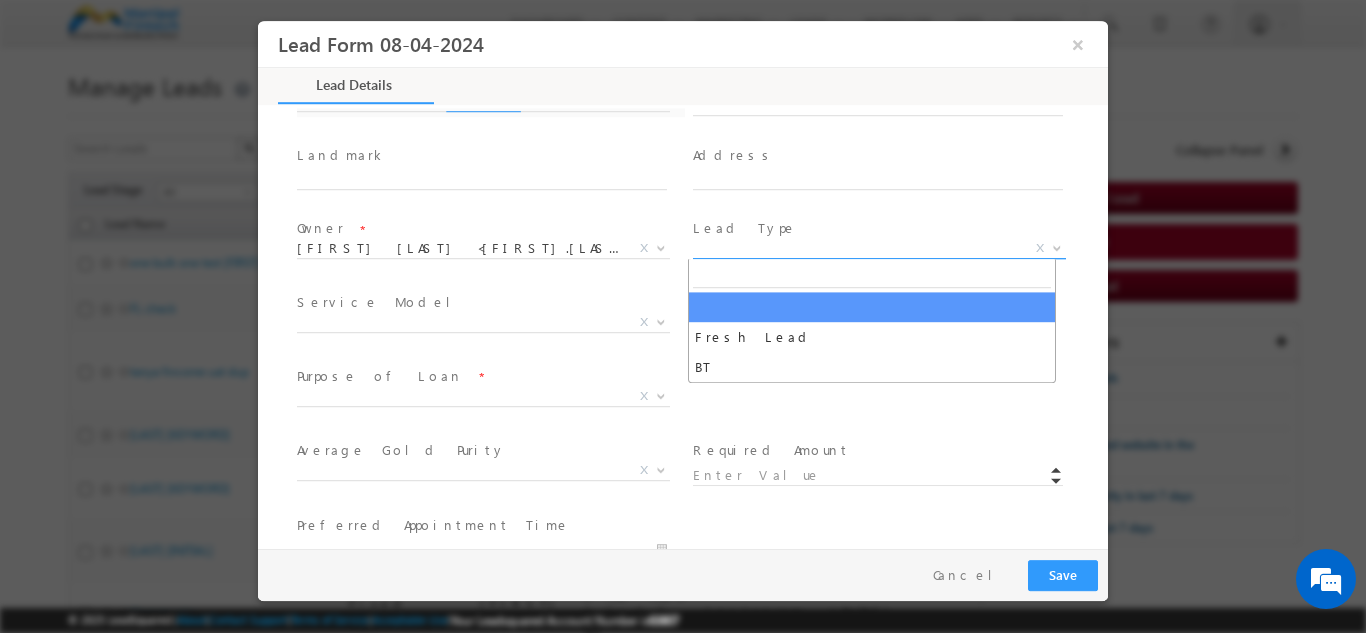 click on "X" at bounding box center [879, 248] 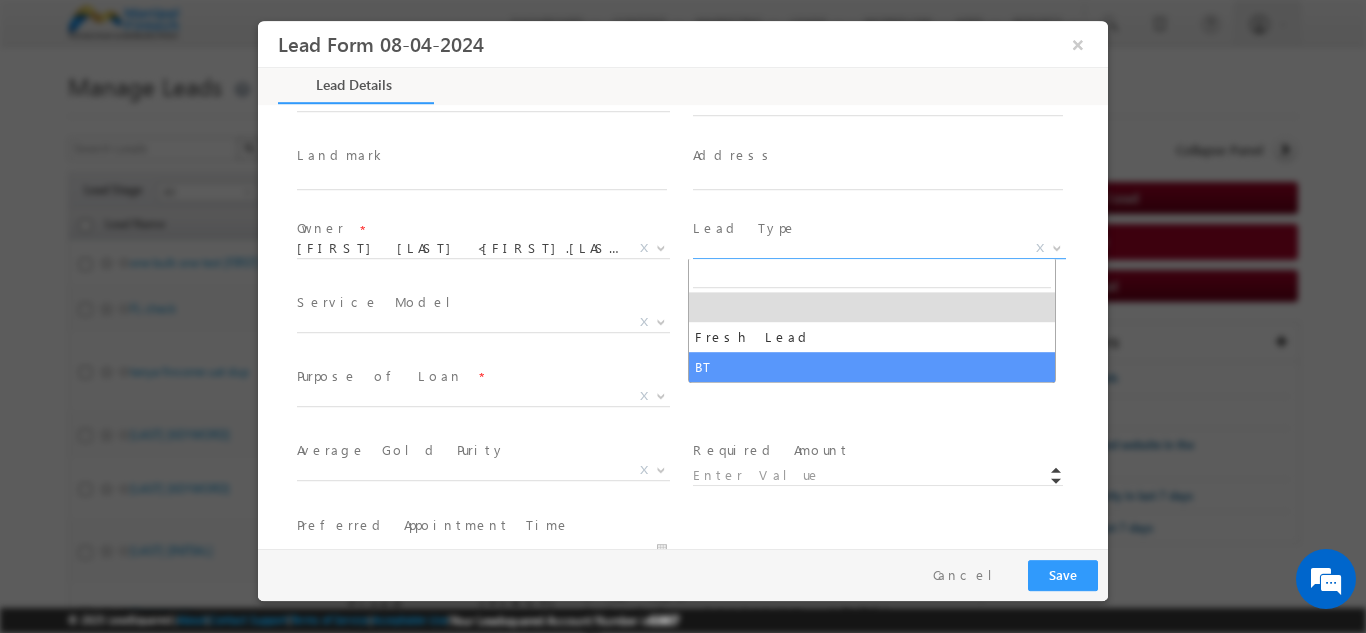 select on "BT" 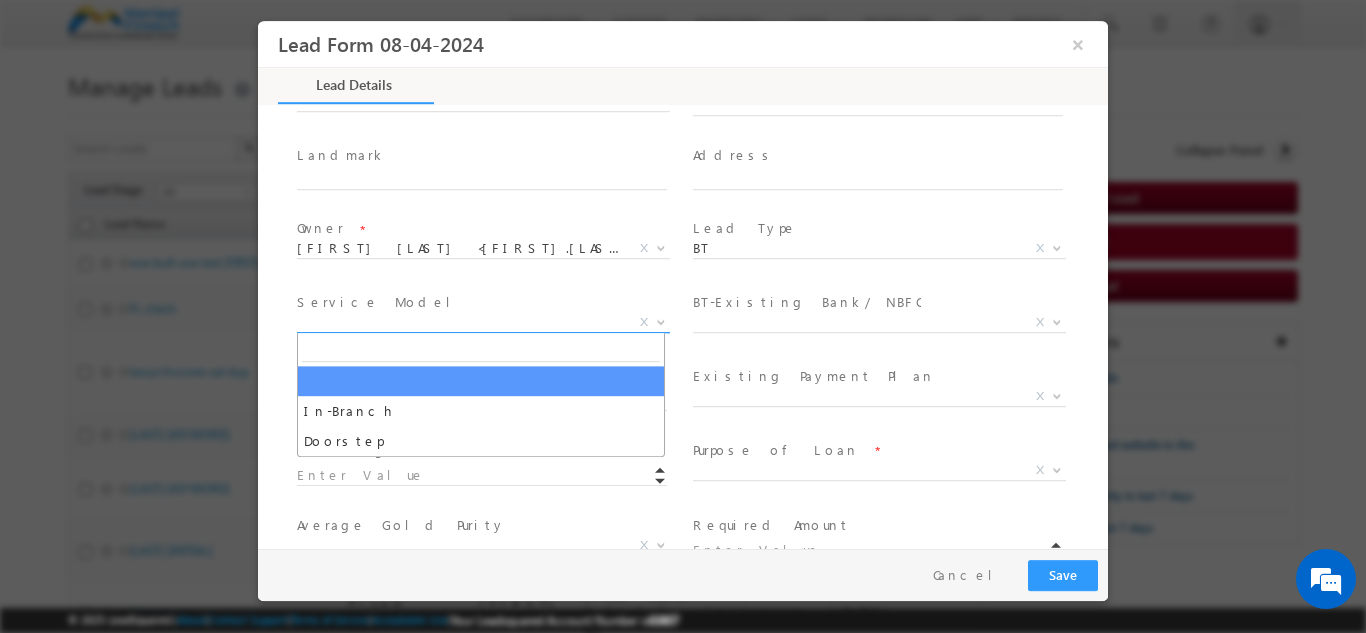click on "X" at bounding box center (483, 322) 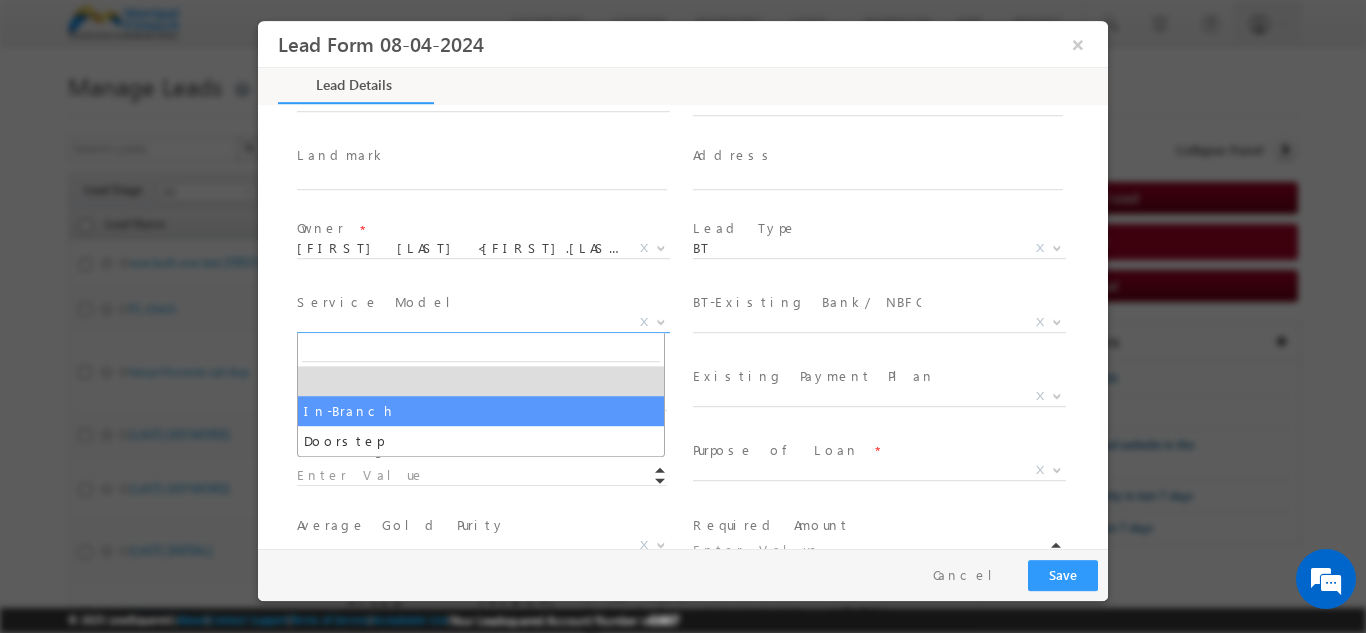 select on "In-Branch" 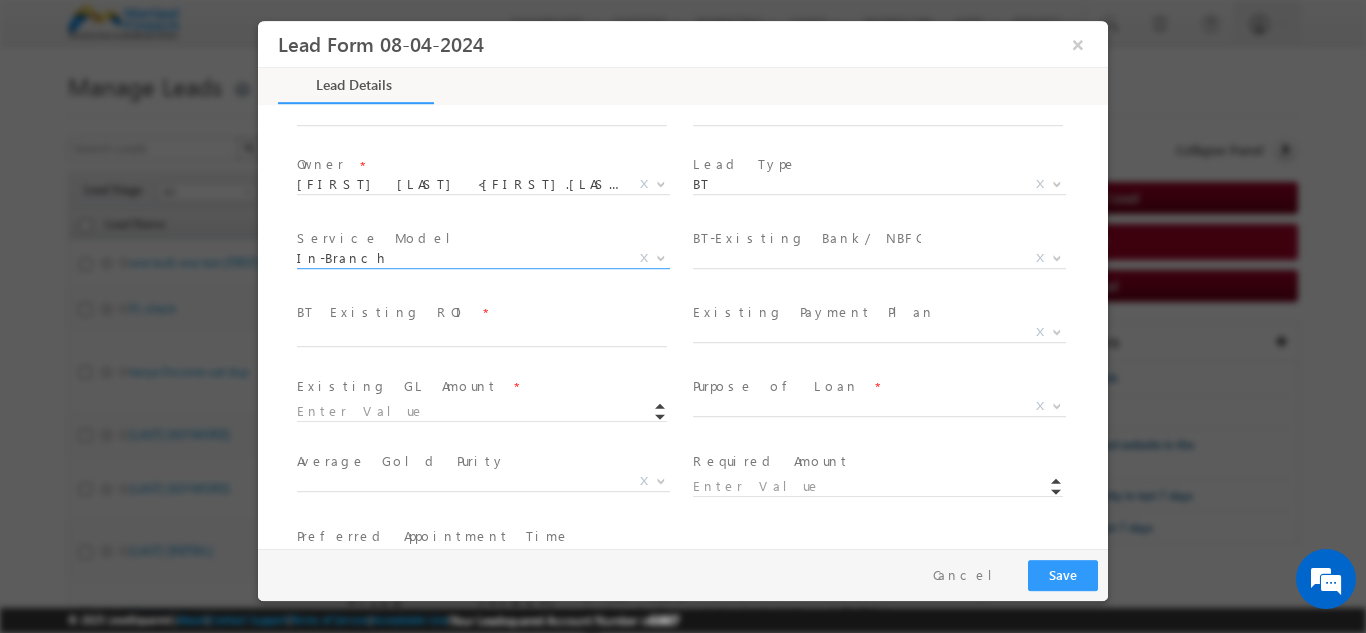 scroll, scrollTop: 676, scrollLeft: 0, axis: vertical 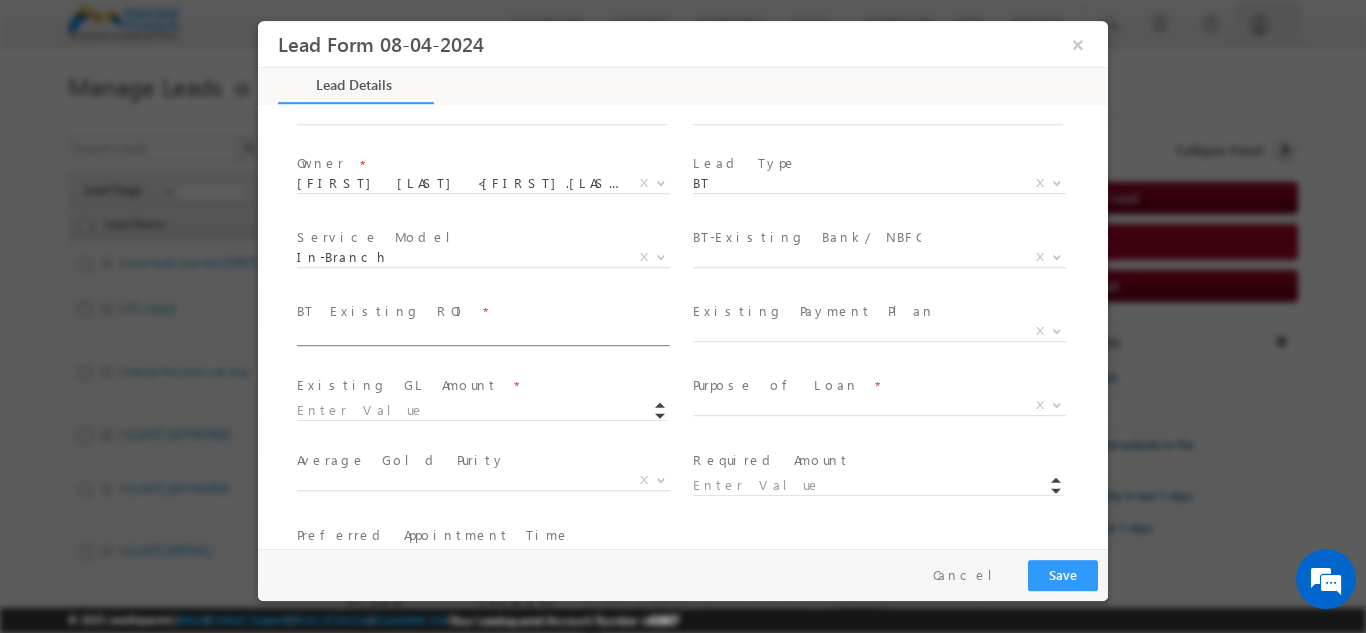 click at bounding box center (482, 335) 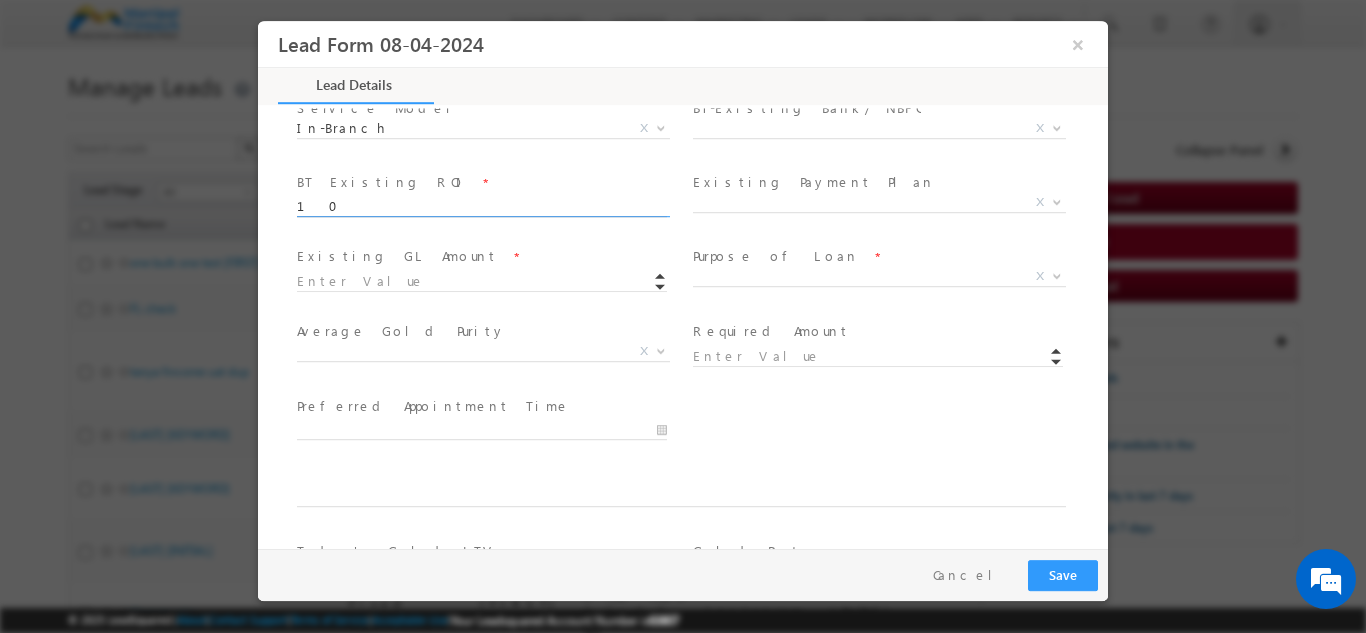 scroll, scrollTop: 806, scrollLeft: 0, axis: vertical 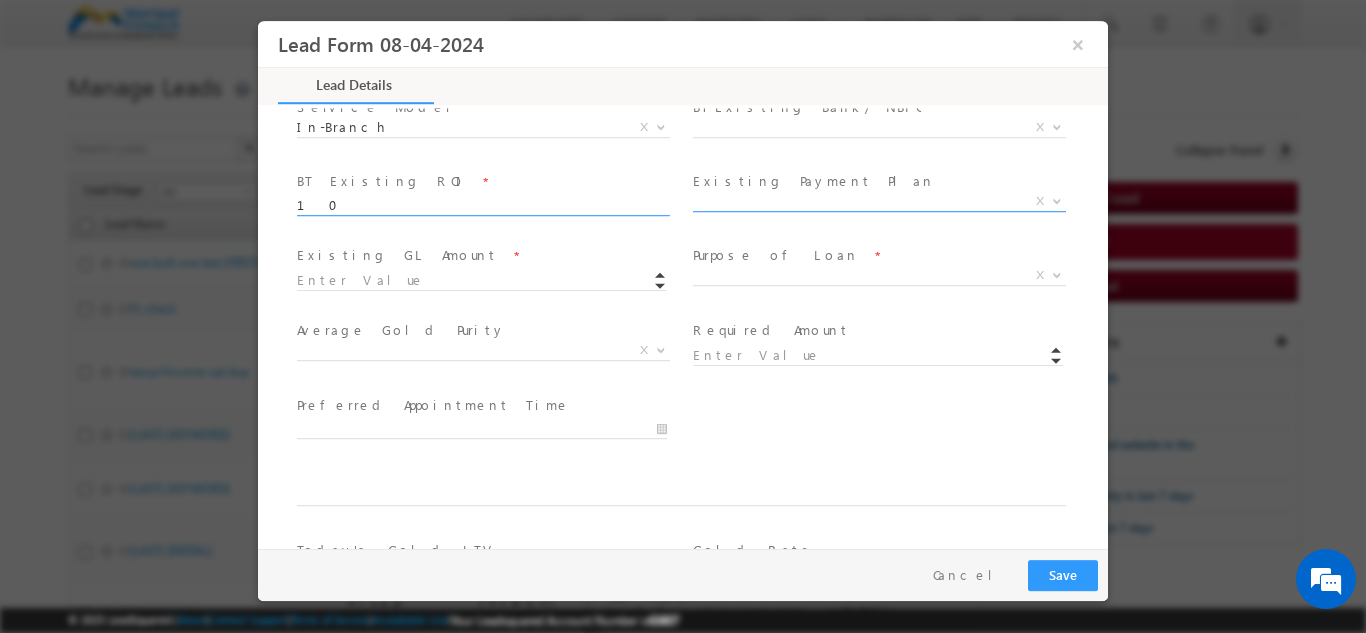 type on "10" 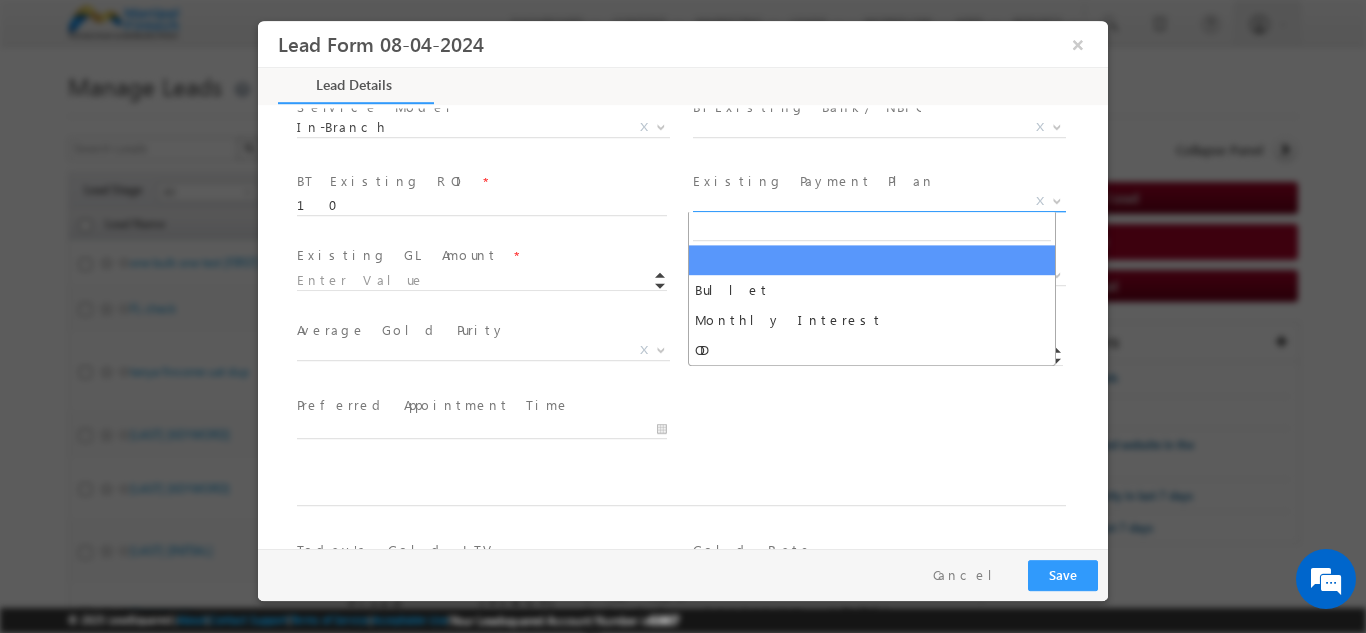 click on "X" at bounding box center [879, 201] 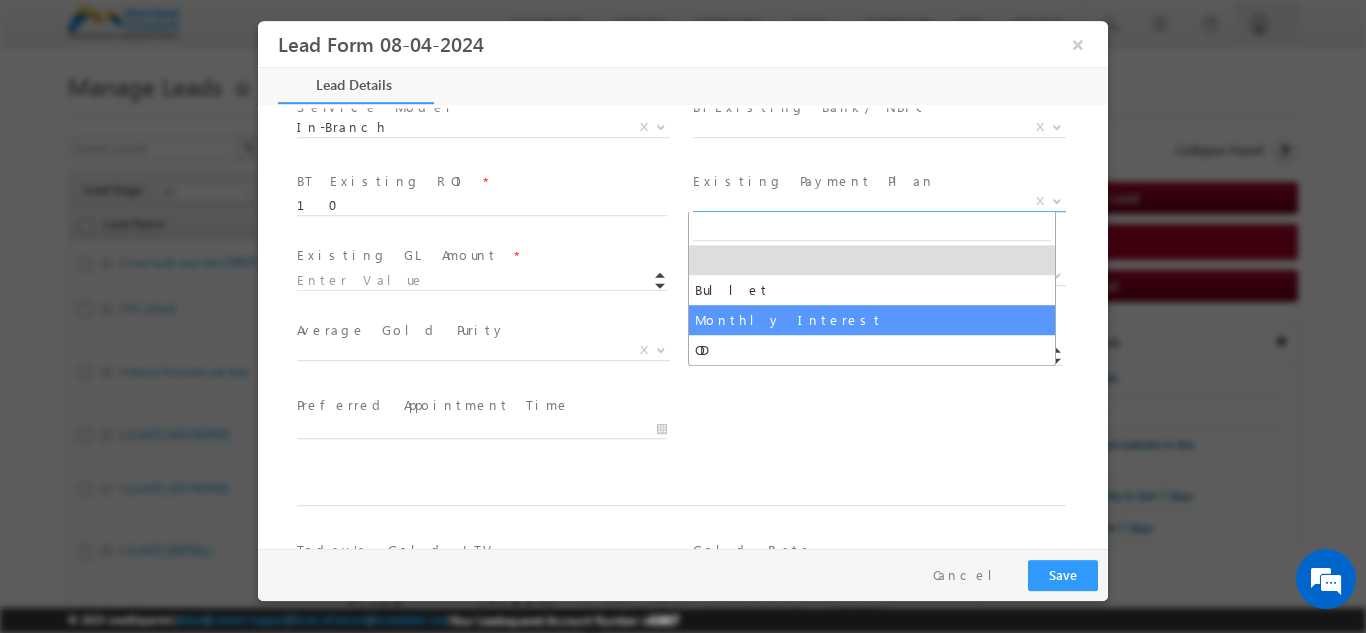 select on "Monthly Interest" 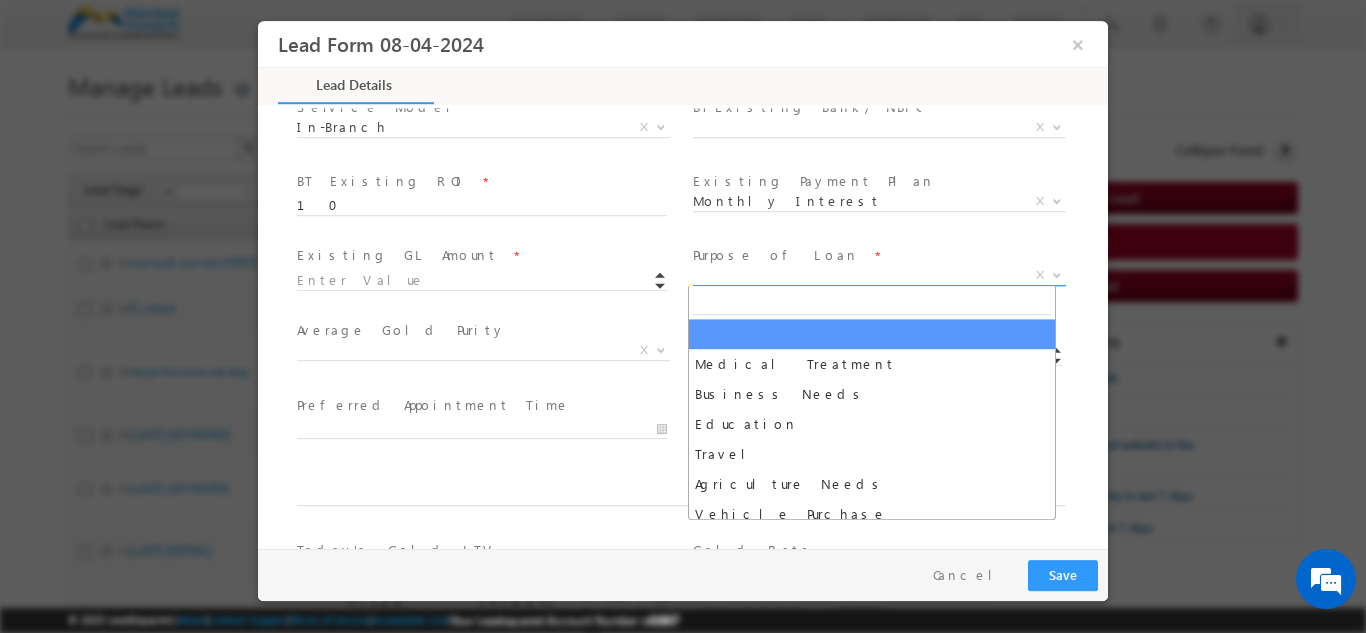 click on "X" at bounding box center (879, 275) 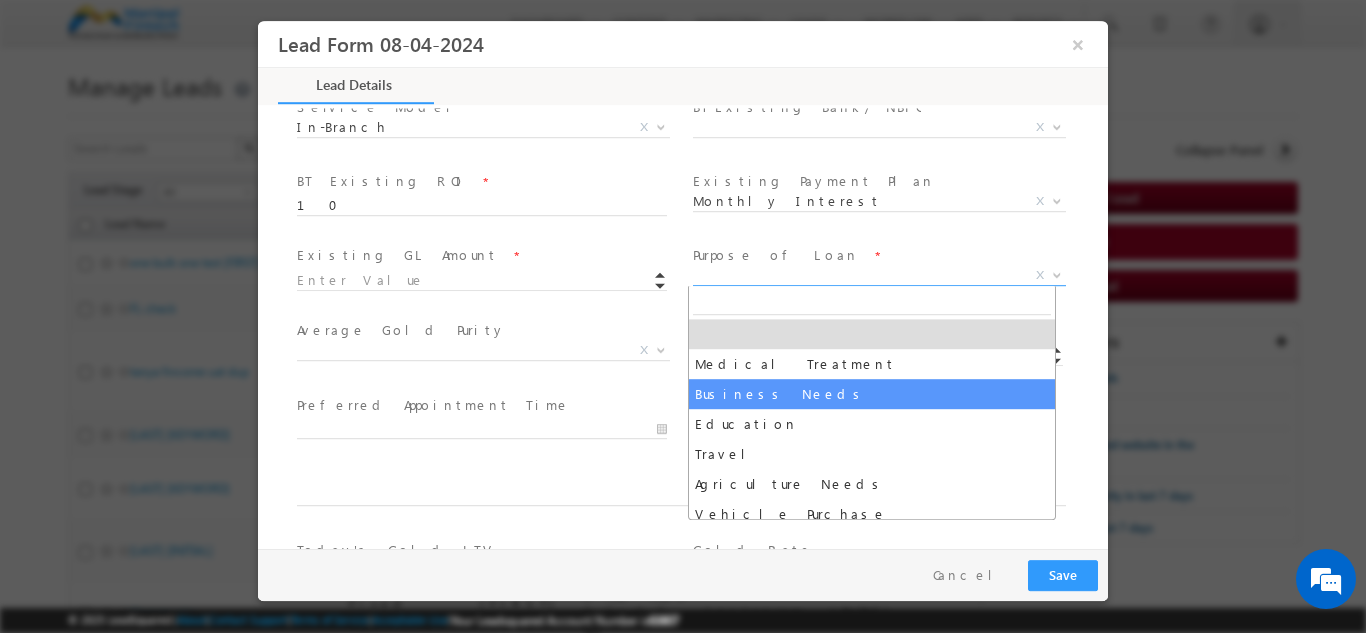 select on "Business Needs" 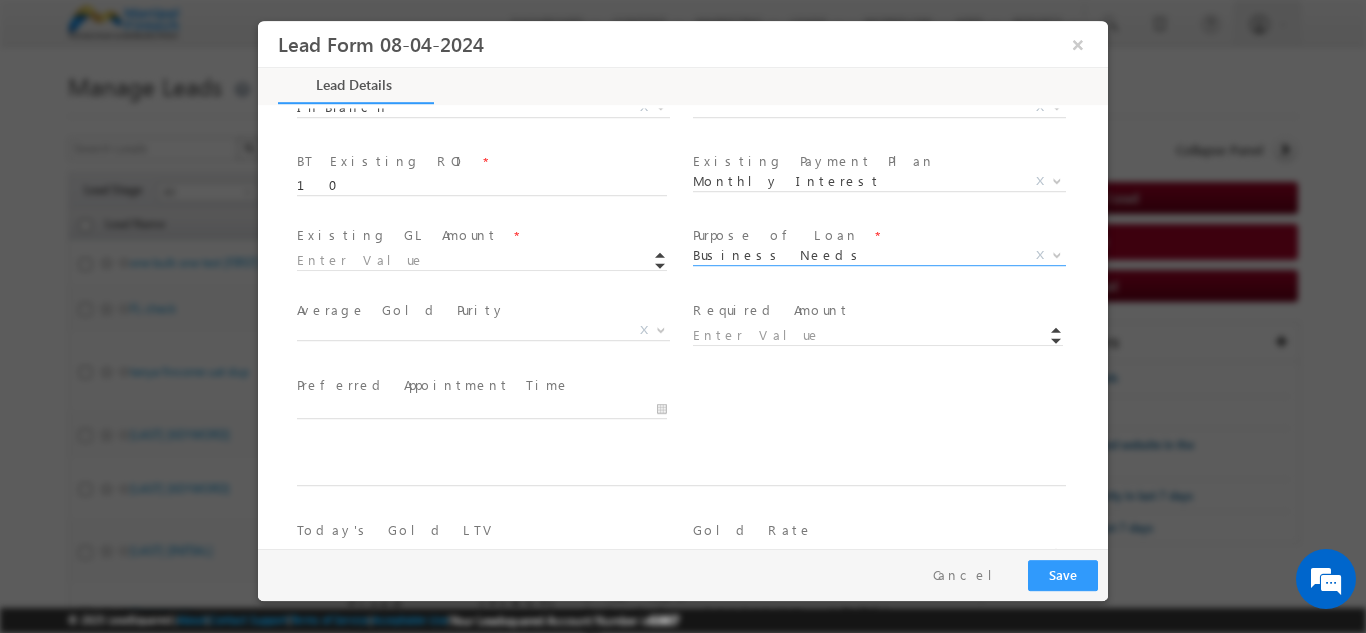 scroll, scrollTop: 827, scrollLeft: 0, axis: vertical 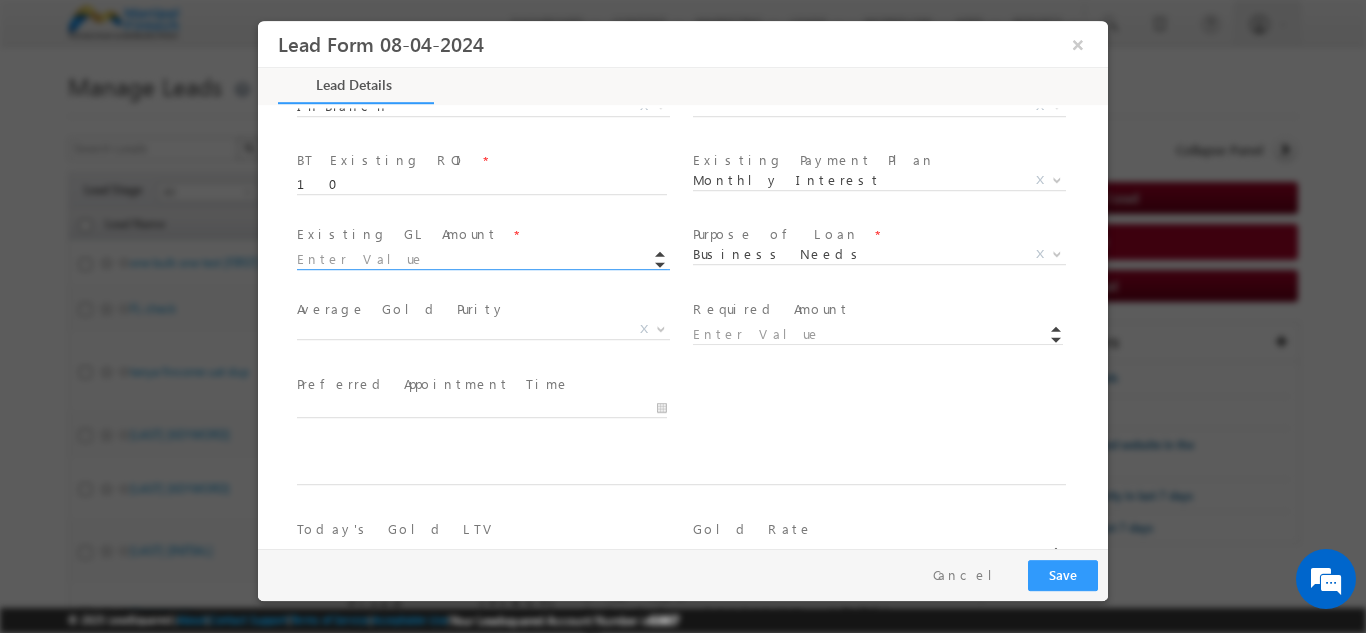click at bounding box center (482, 259) 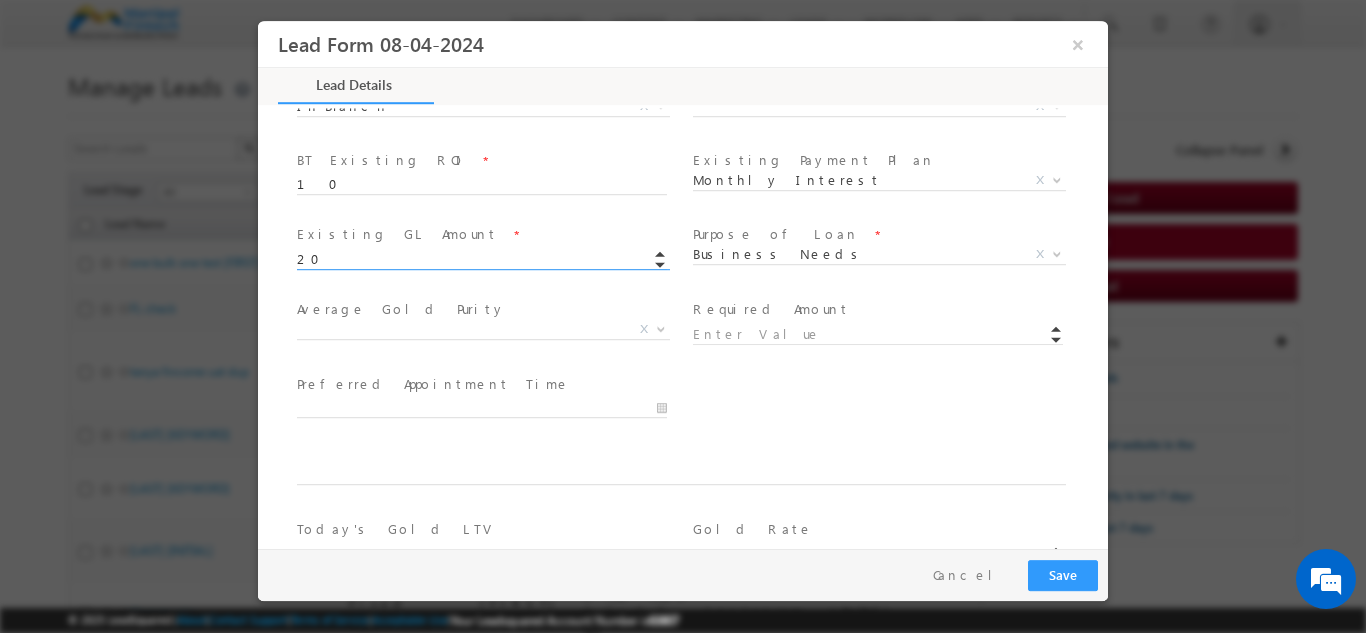 type on "2" 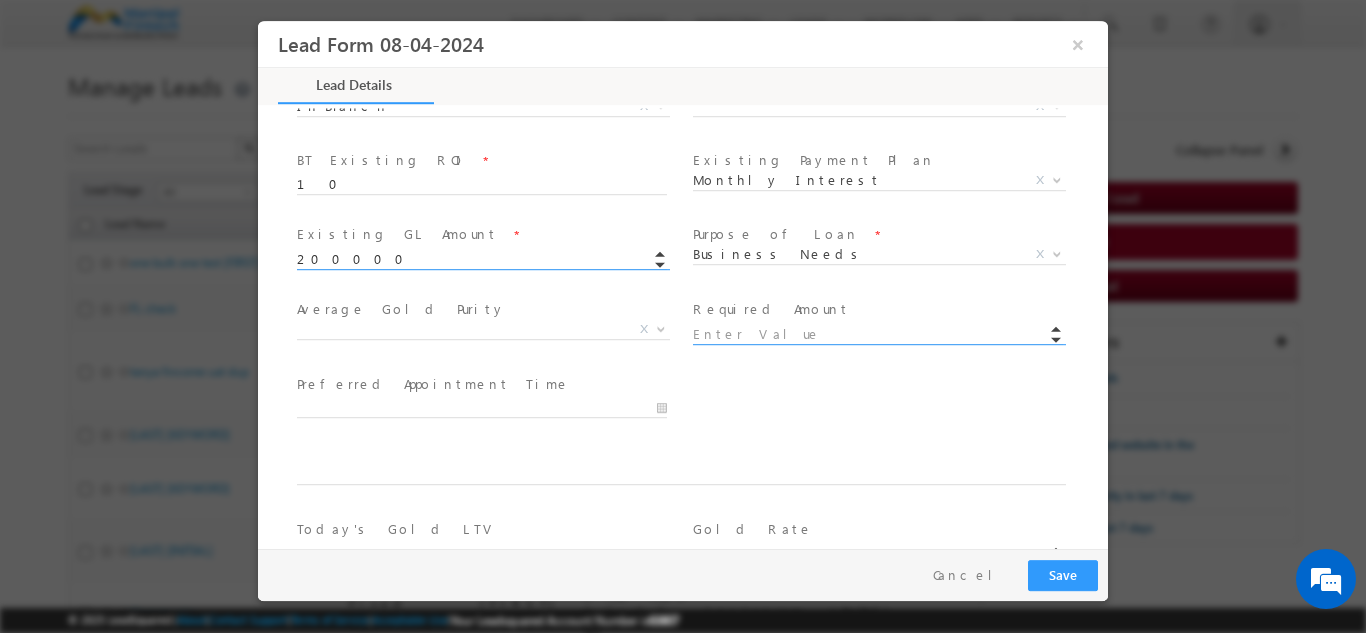 type on "200000.00" 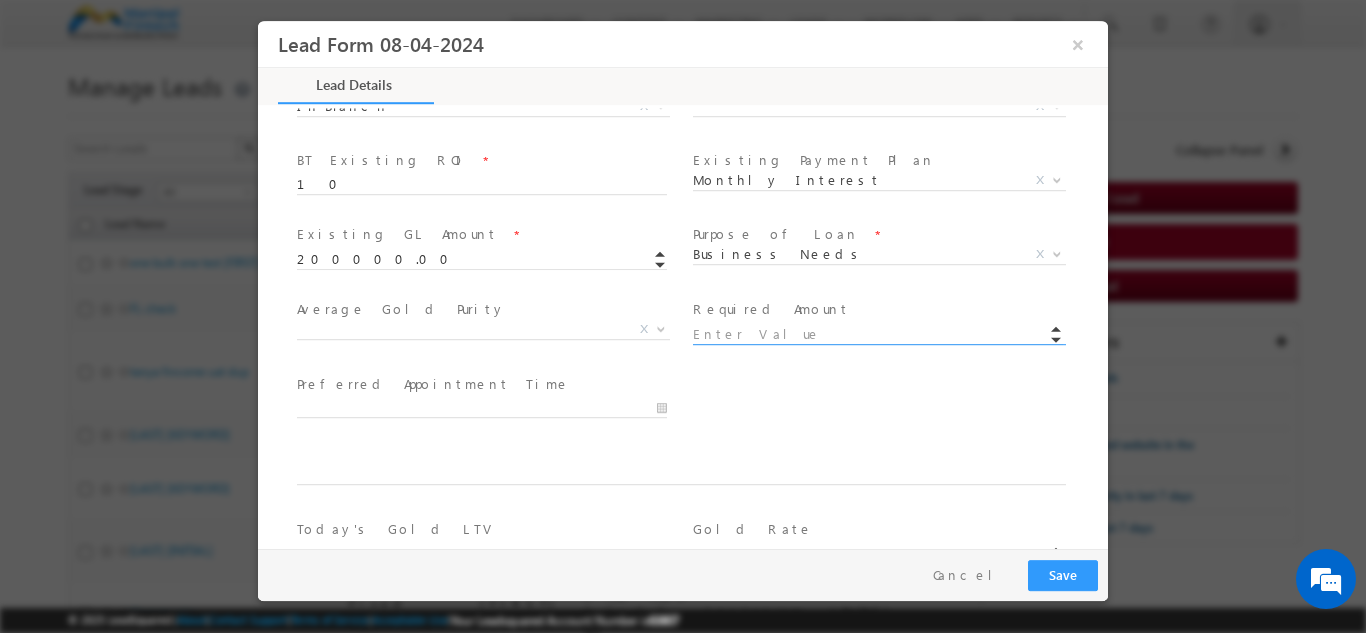 click at bounding box center (878, 334) 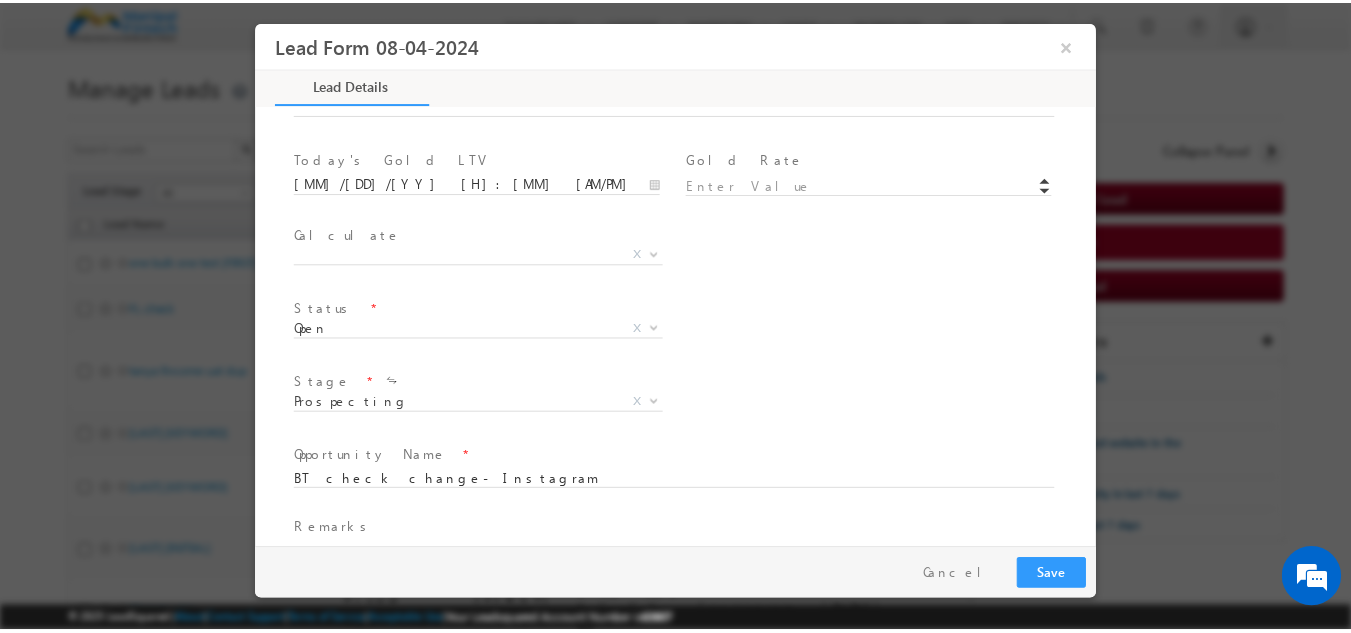scroll, scrollTop: 1244, scrollLeft: 0, axis: vertical 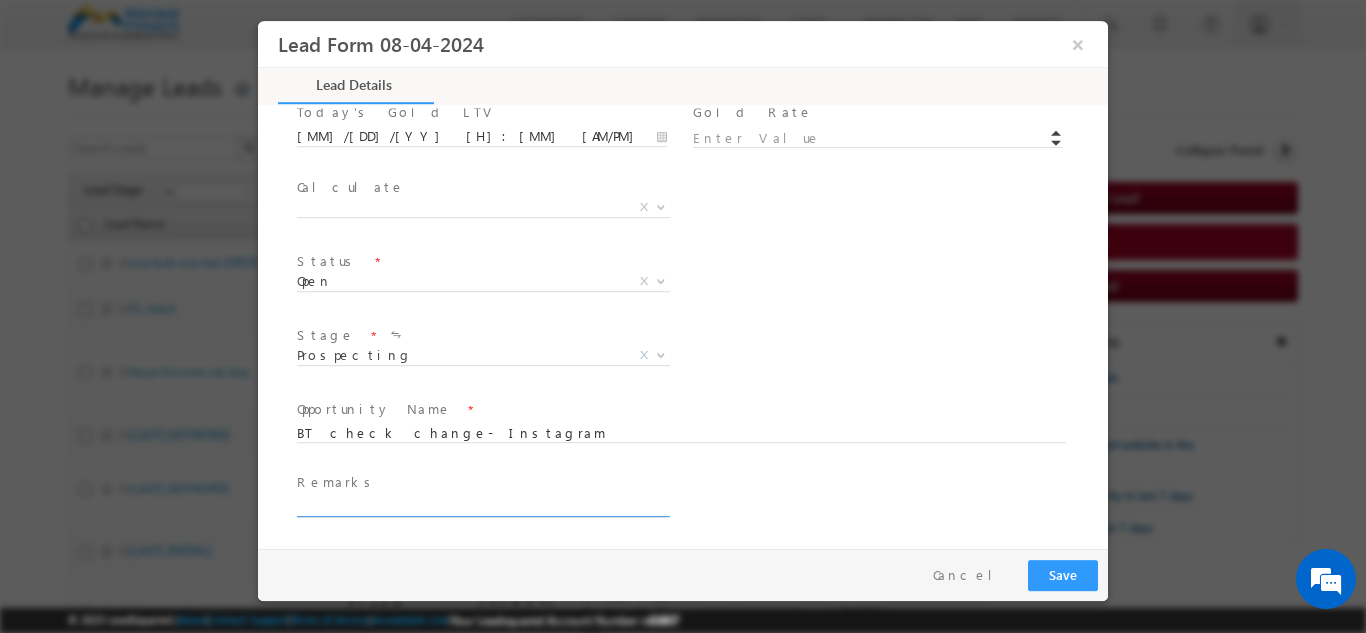type on "200000.00" 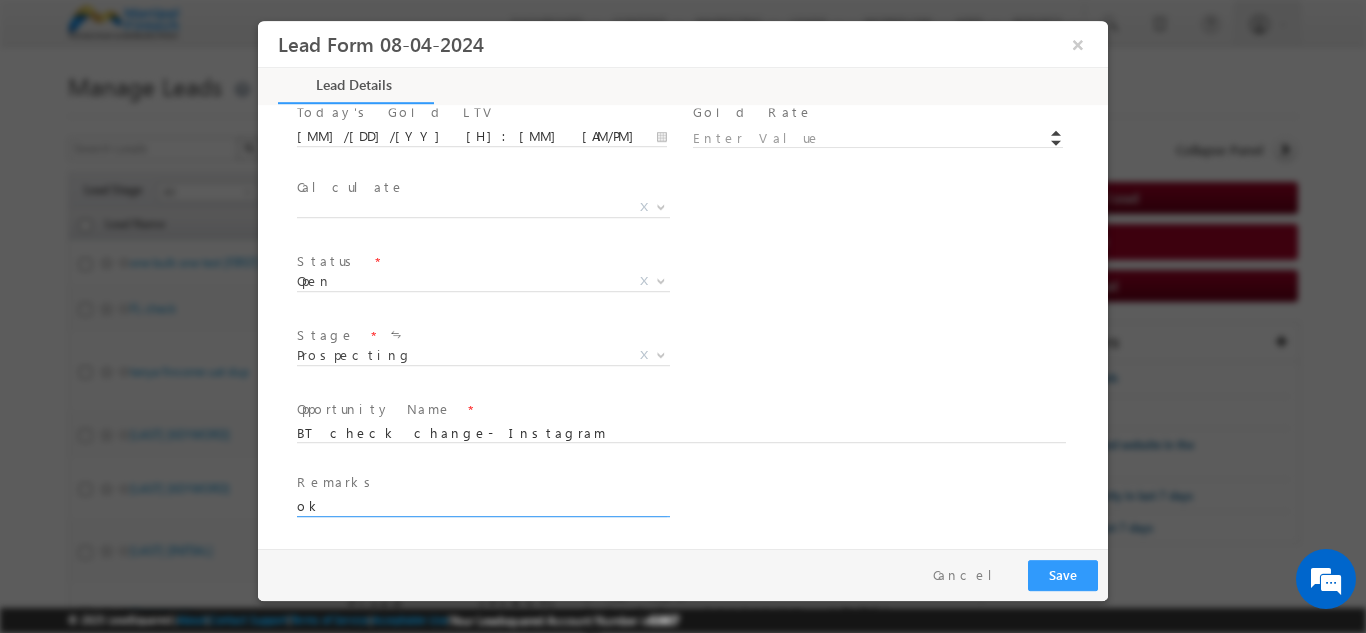type on "ok" 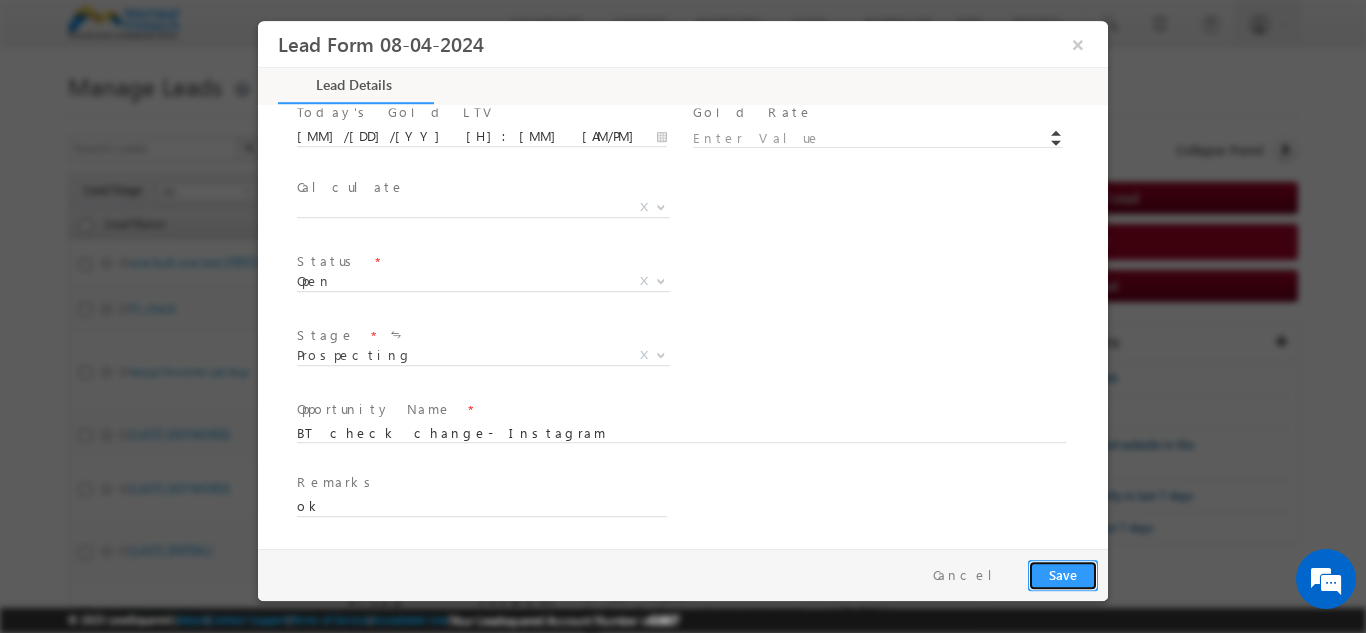 click on "Save" at bounding box center [1063, 574] 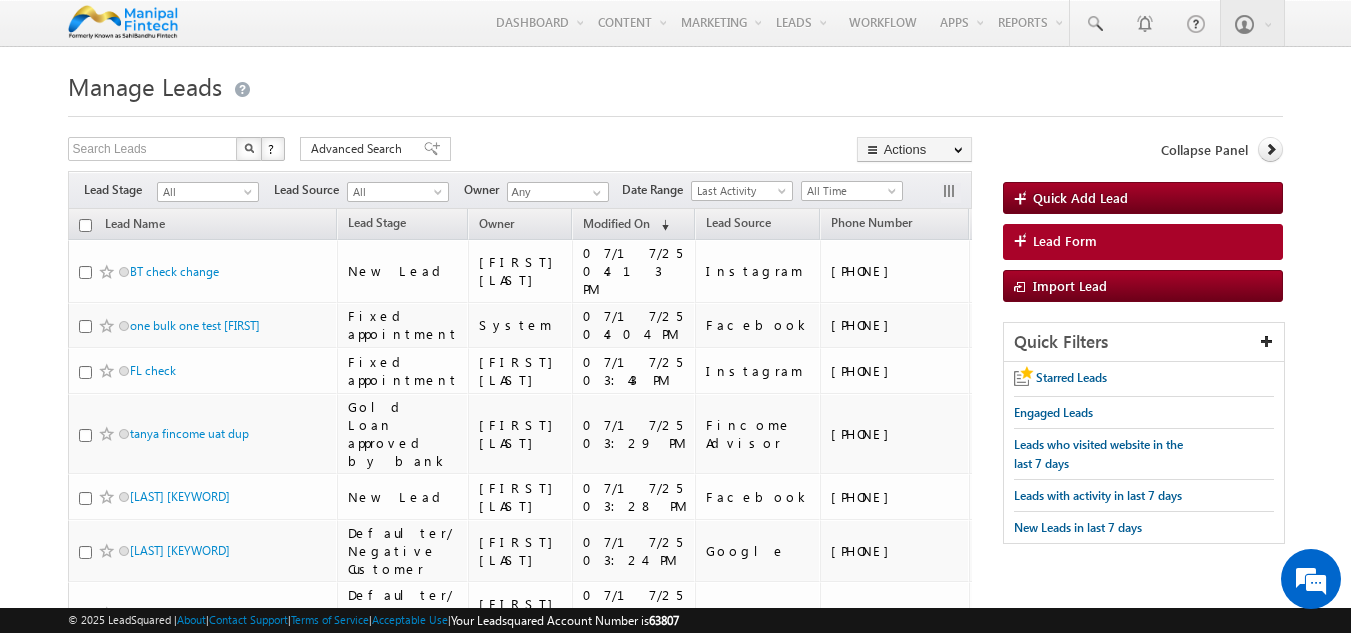 click on "Menu
Akriti Srivastav
akrit i.sri vasta va@sa hiban dhu.c om" at bounding box center [675, 889] 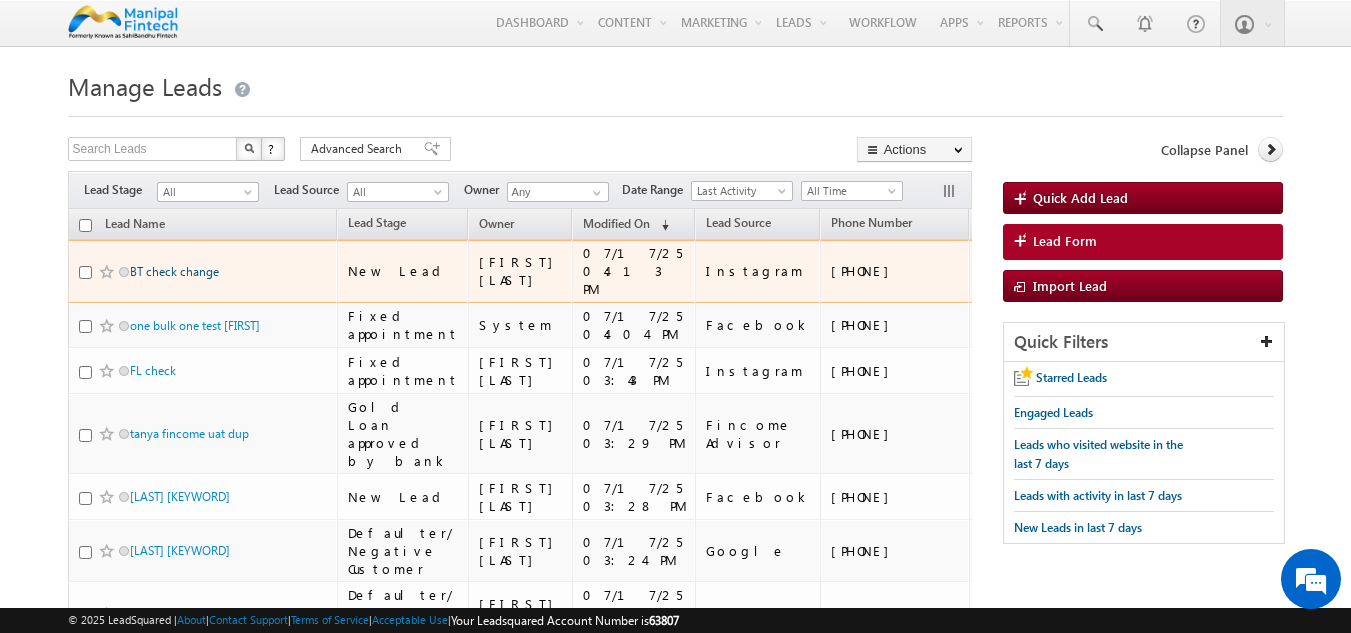 click on "BT check change" at bounding box center (174, 271) 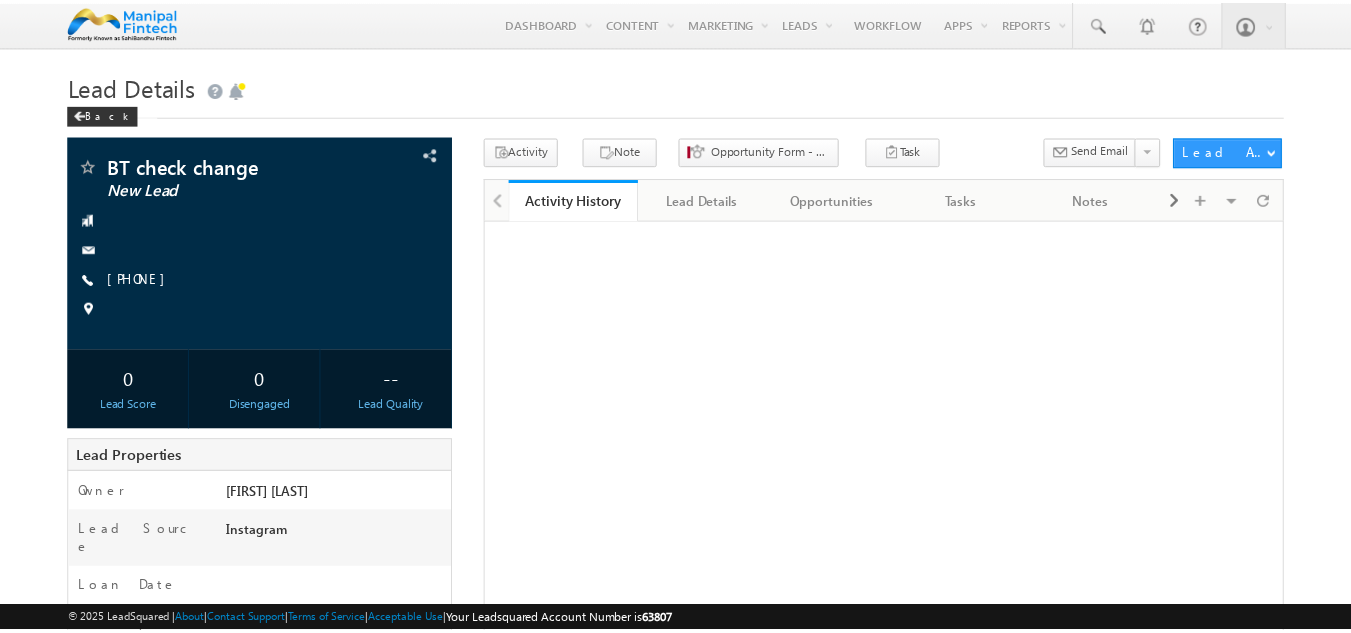 scroll, scrollTop: 0, scrollLeft: 0, axis: both 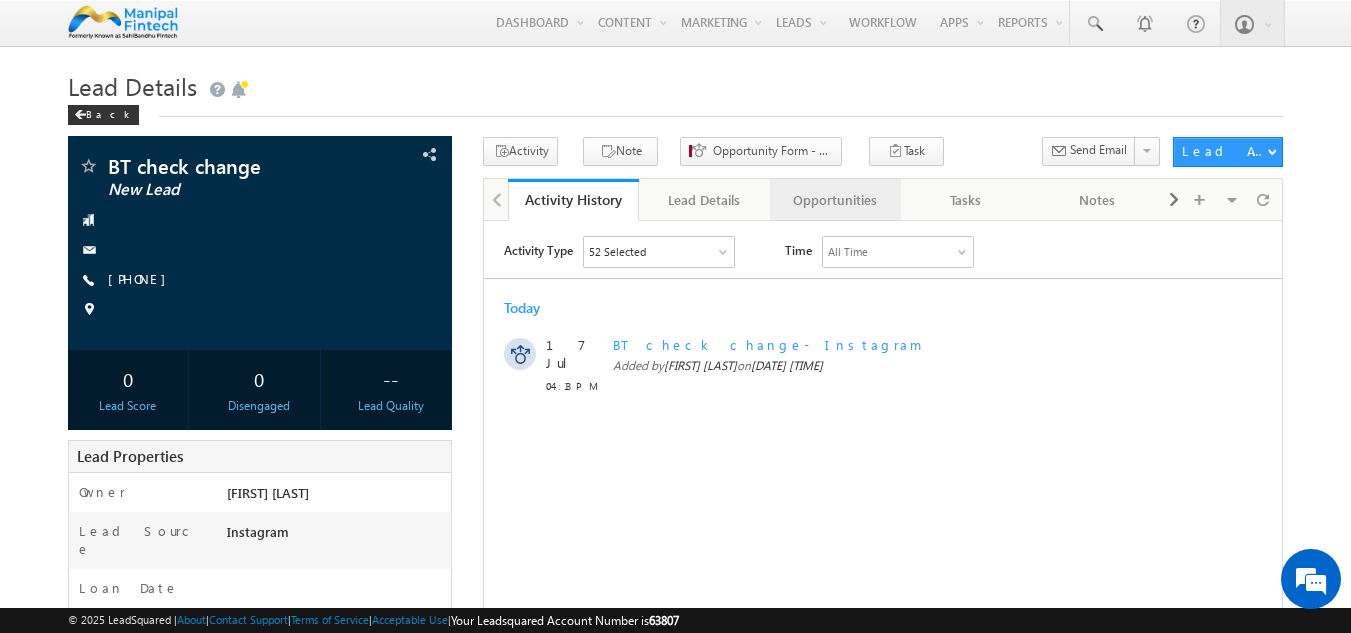 click on "Opportunities" at bounding box center (834, 200) 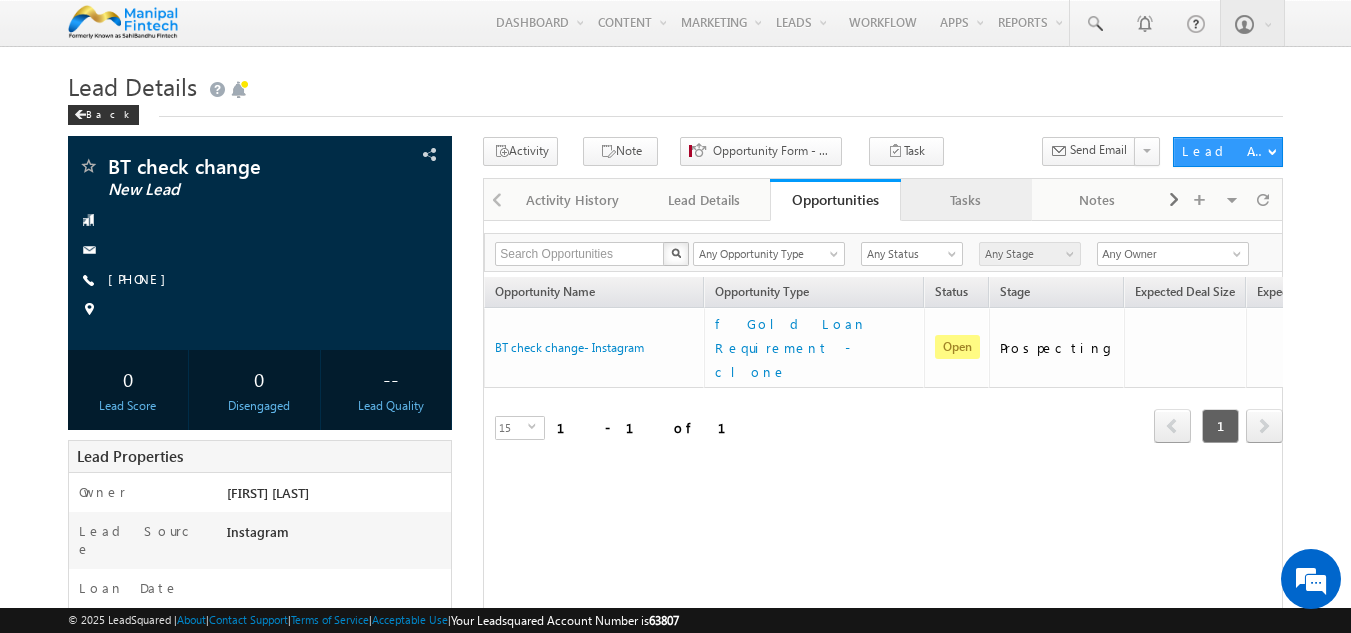 click on "Tasks" at bounding box center [965, 200] 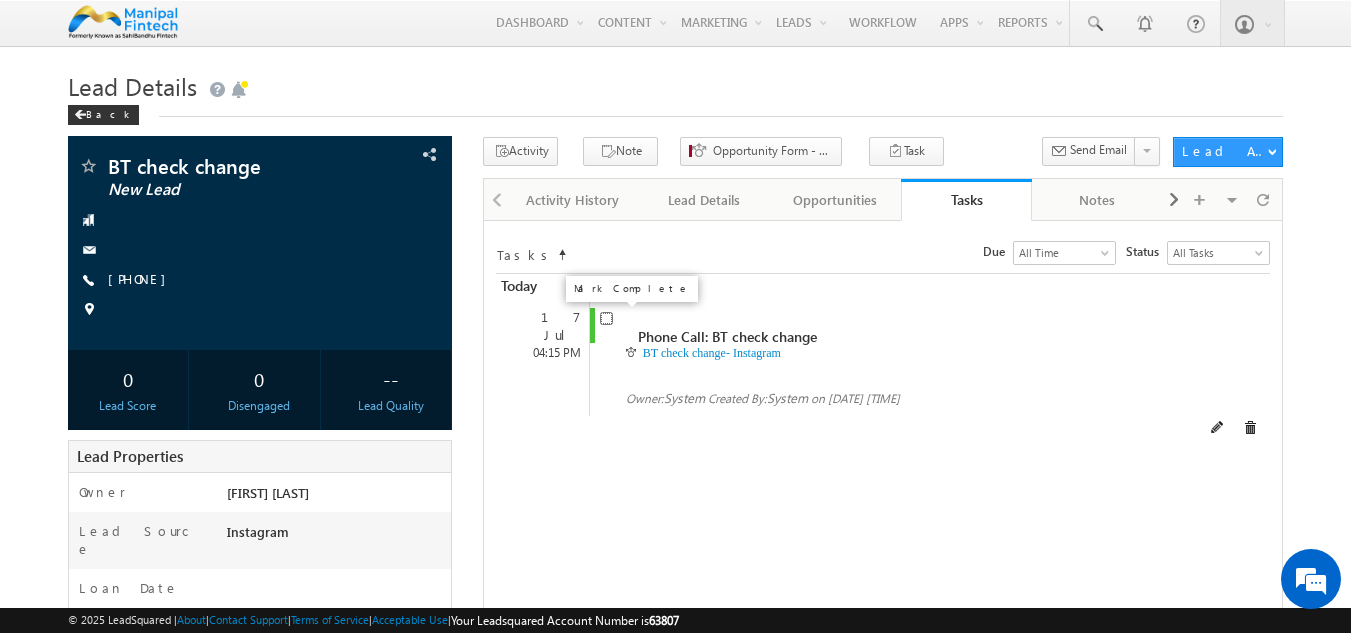 click at bounding box center (606, 318) 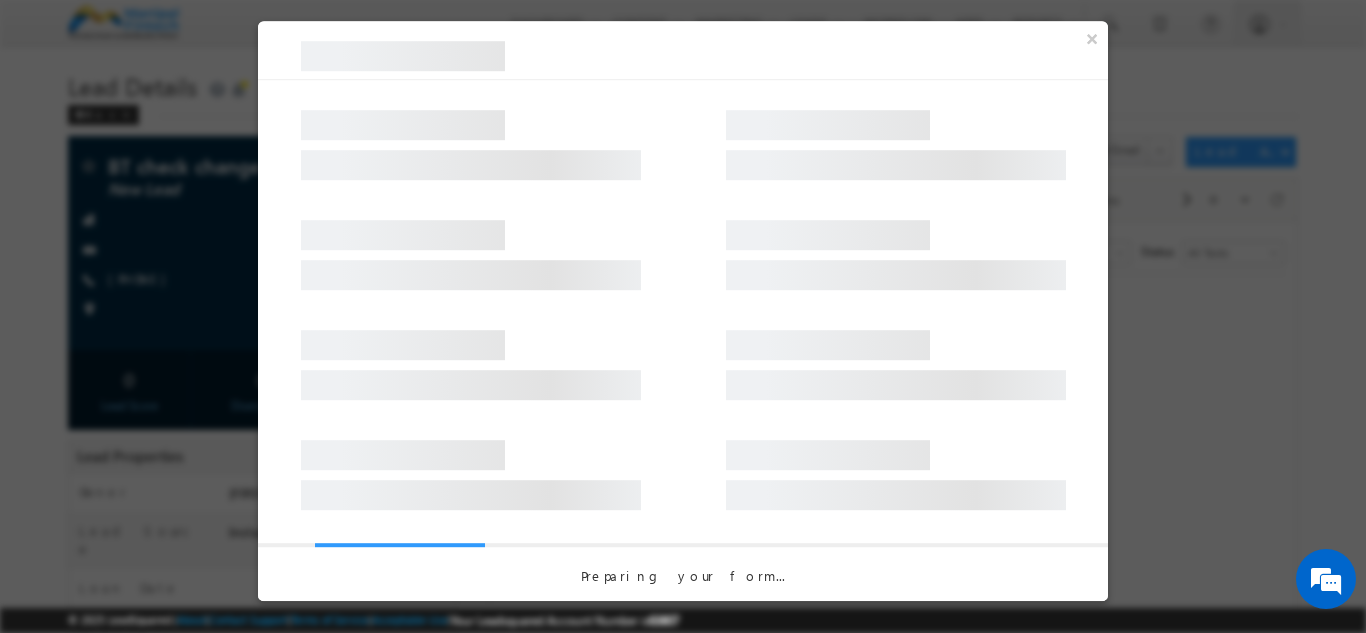 scroll, scrollTop: 0, scrollLeft: 0, axis: both 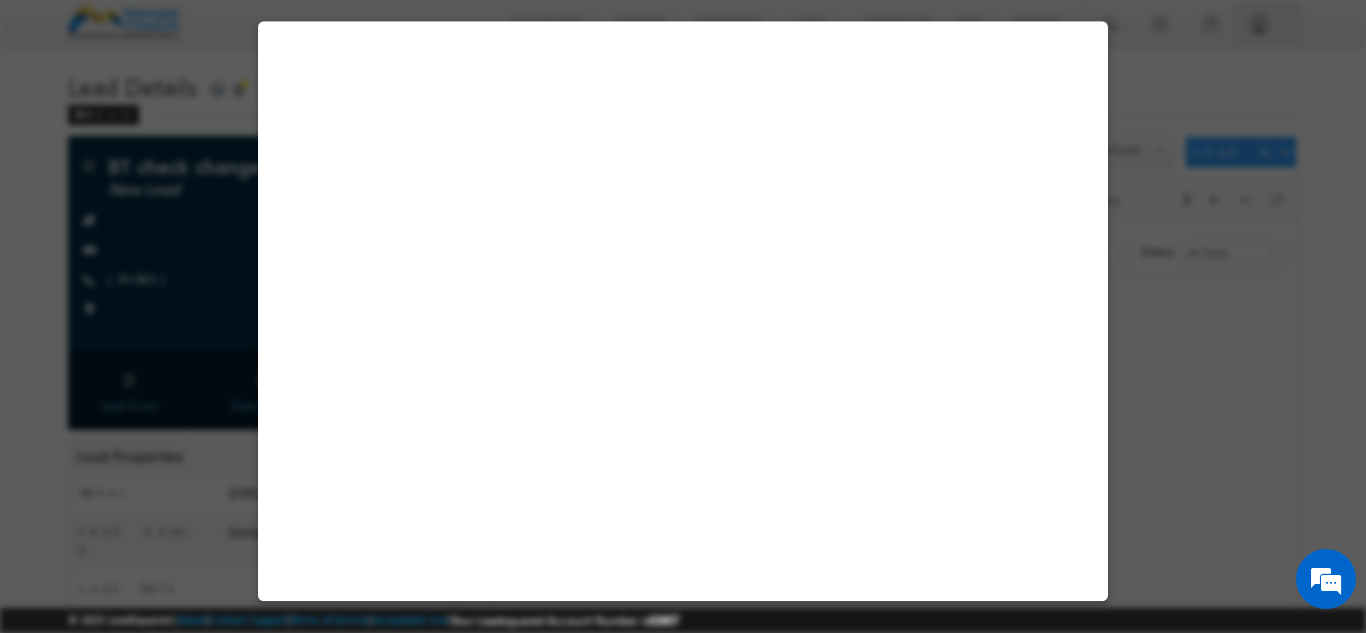 select on "Male" 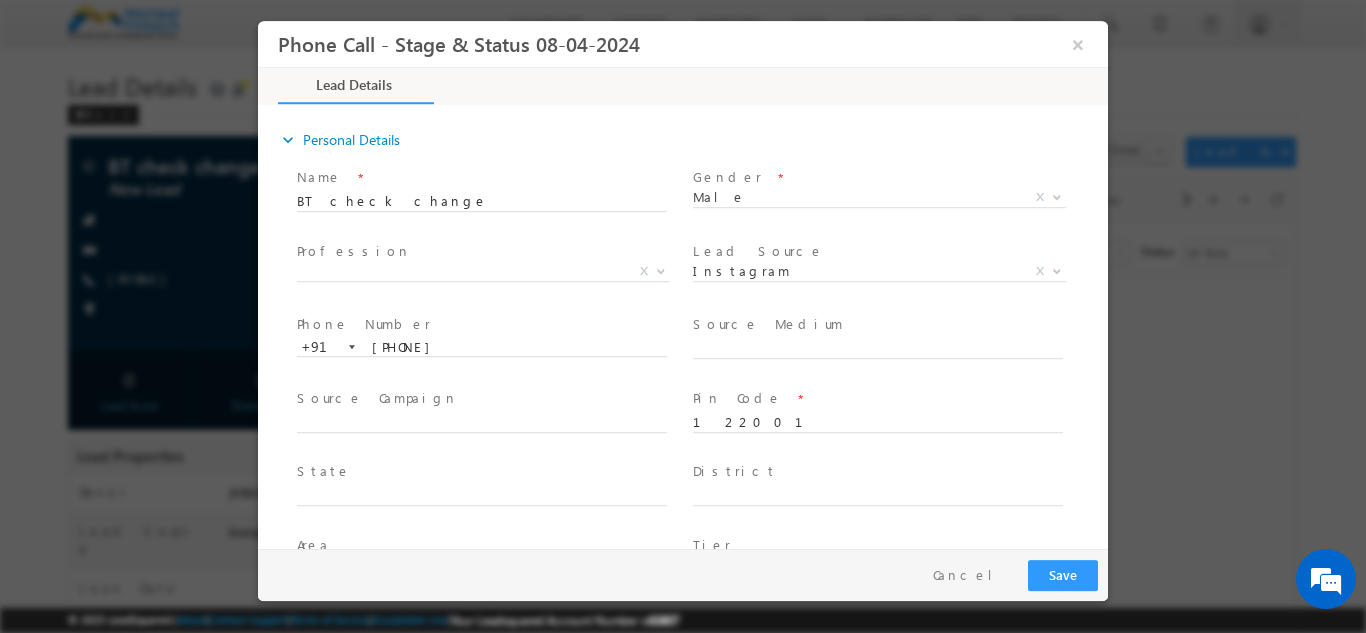 scroll, scrollTop: 0, scrollLeft: 0, axis: both 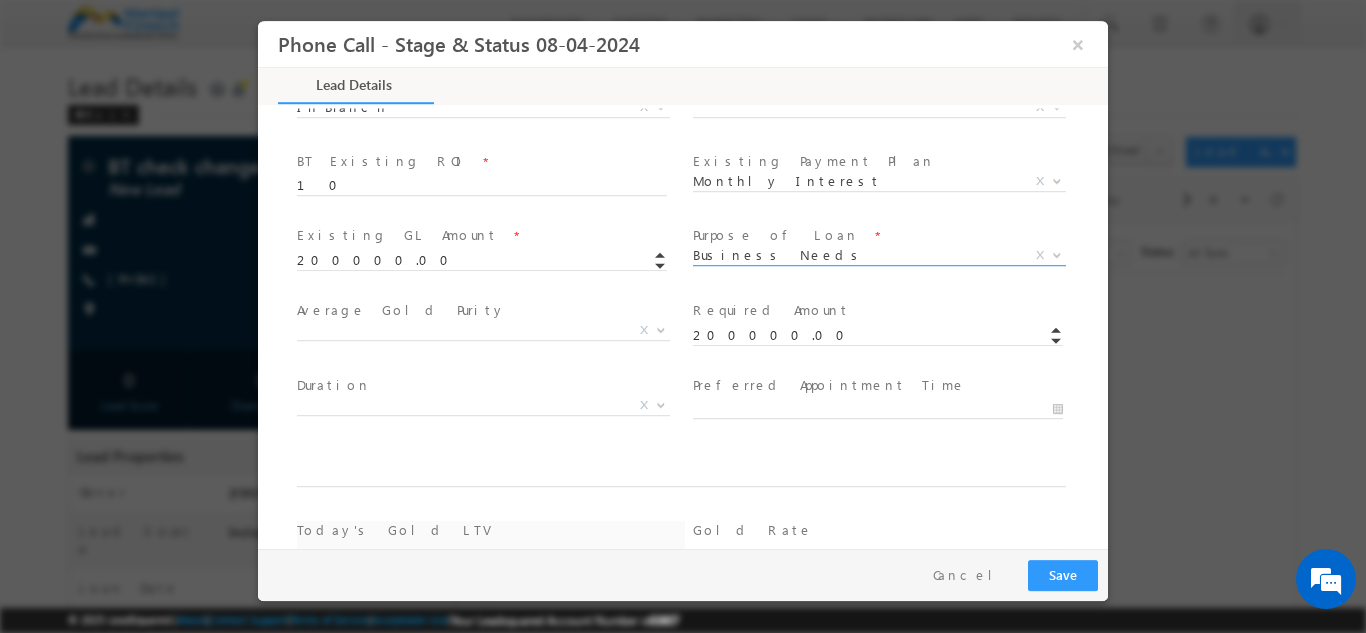 type on "[DATE] [TIME]" 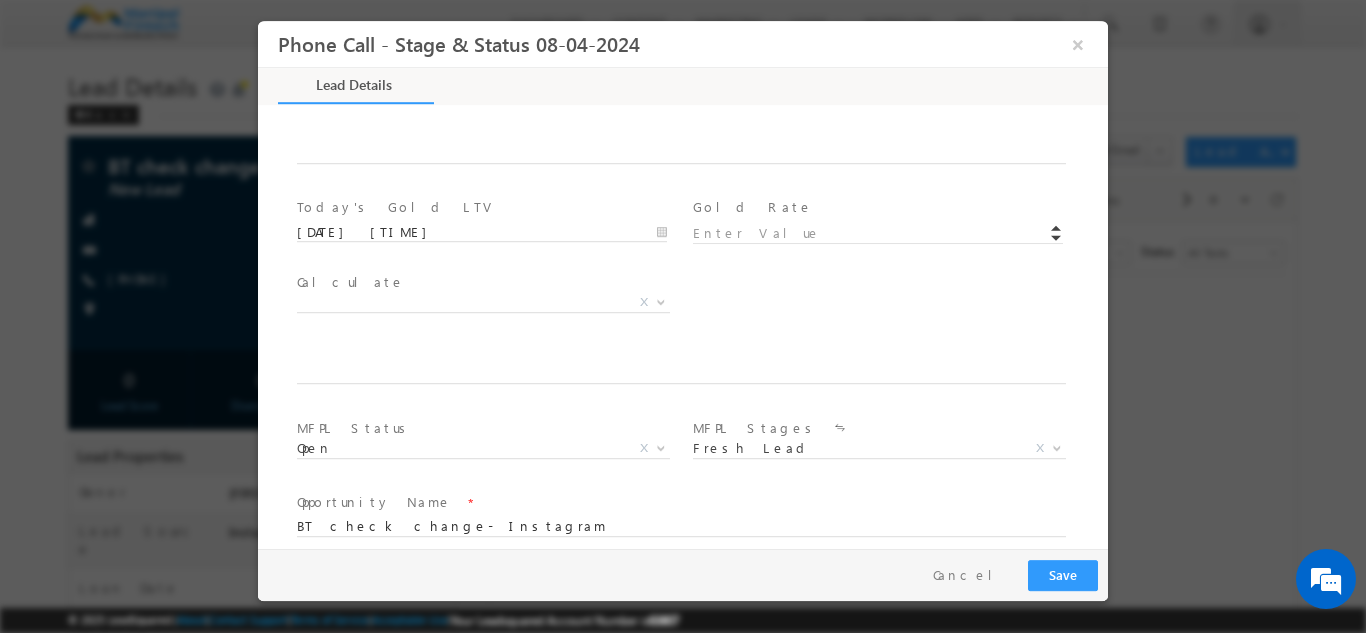 scroll, scrollTop: 1095, scrollLeft: 0, axis: vertical 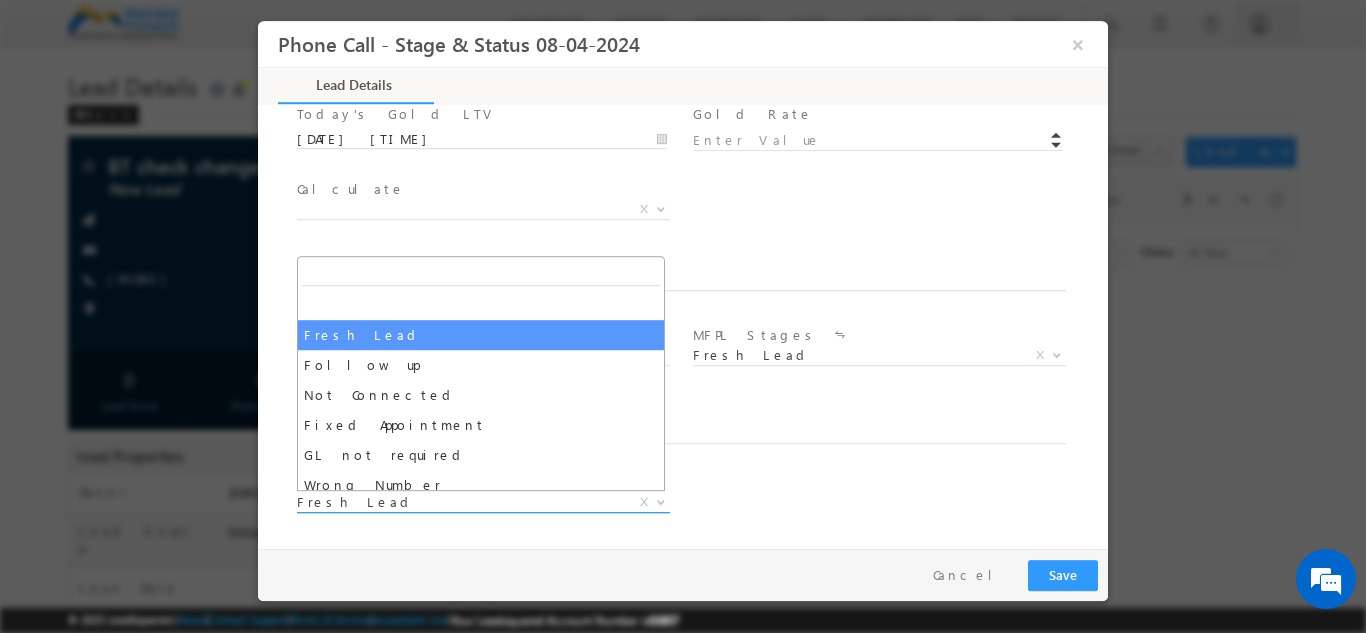 click on "Fresh Lead" at bounding box center [459, 501] 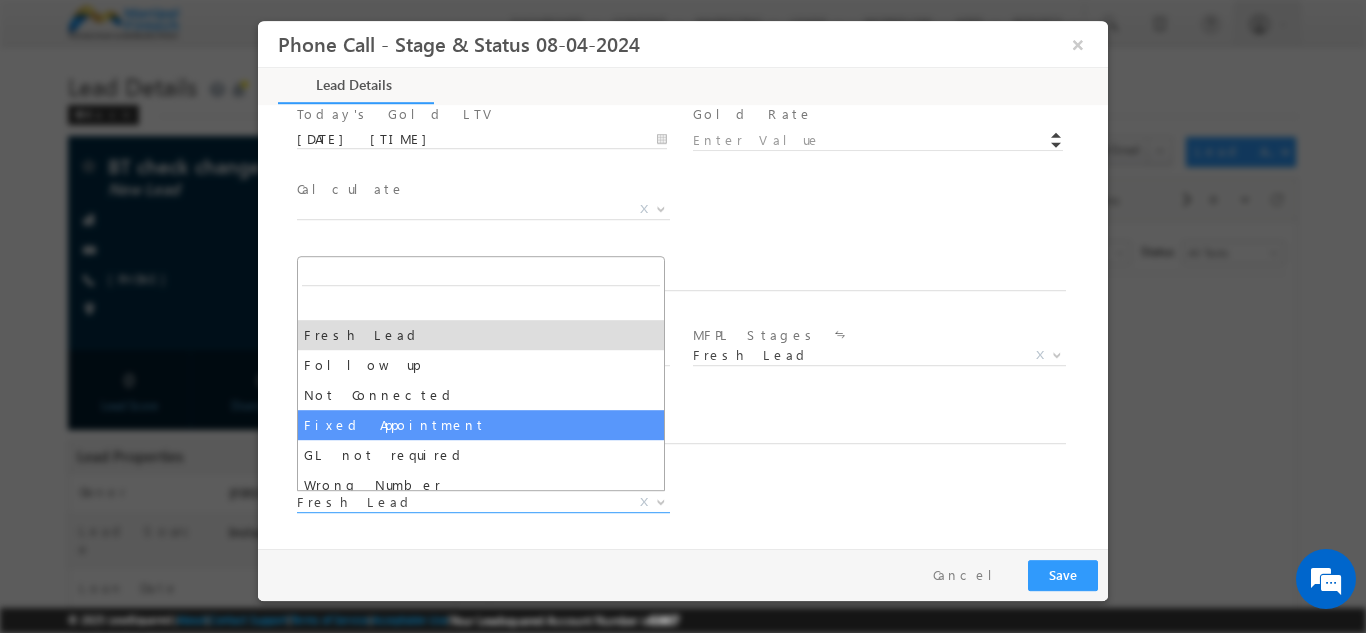 select on "Fixed Appointment" 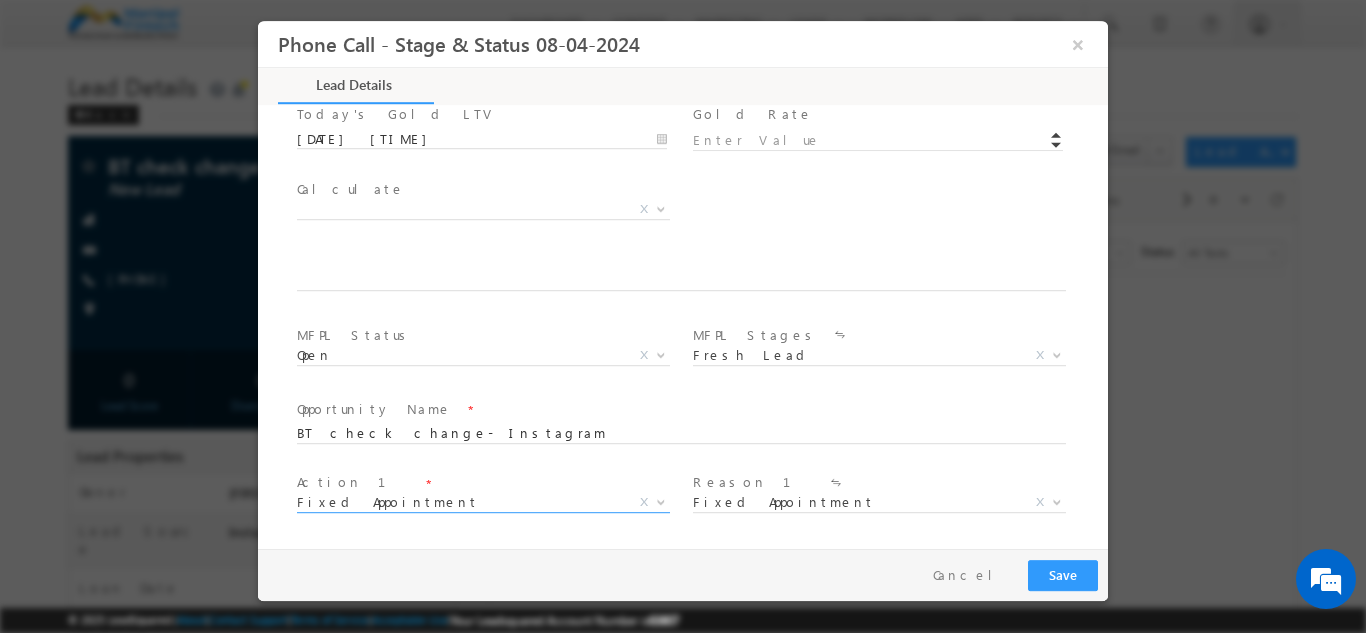 scroll, scrollTop: 1243, scrollLeft: 0, axis: vertical 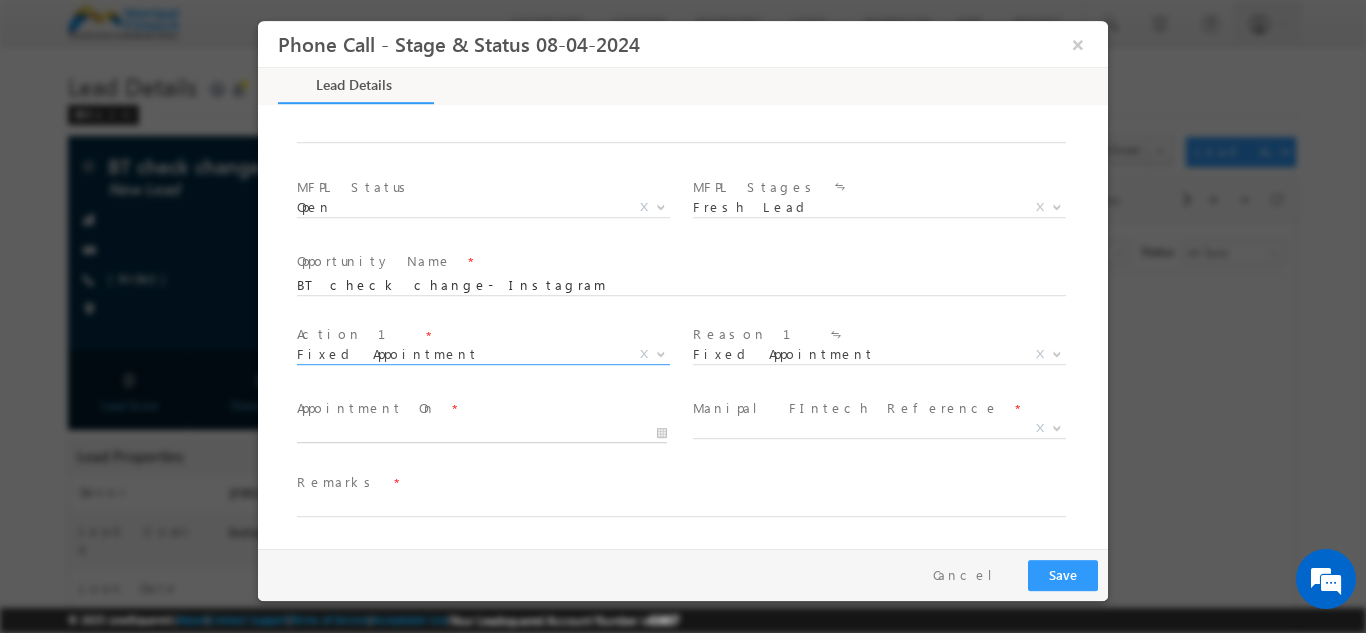 type on "[DATE] [TIME]" 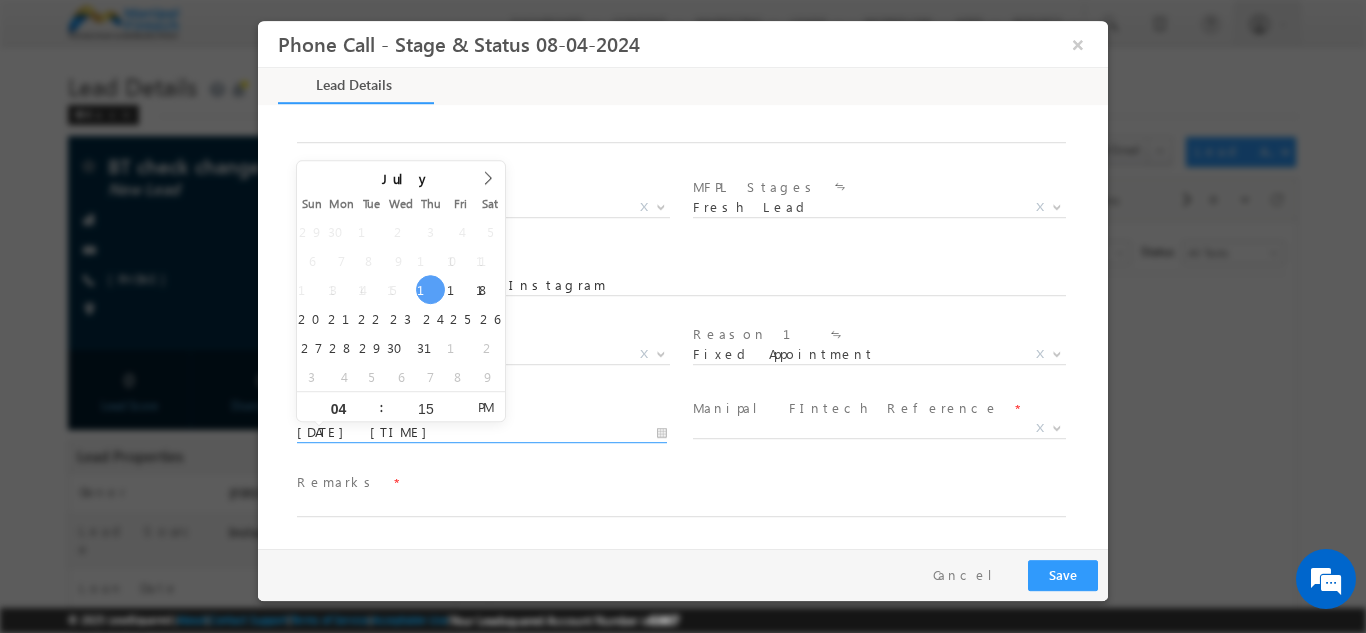 click on "[DATE] [TIME]" at bounding box center (482, 432) 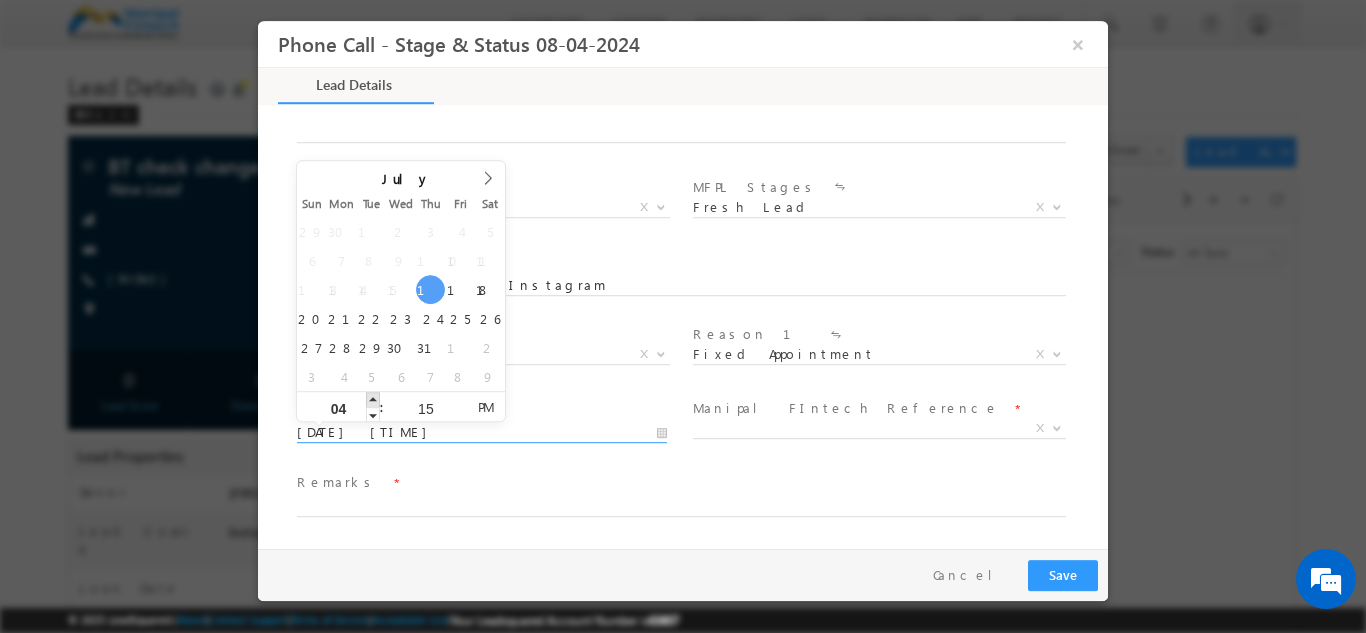 type on "[DATE] [TIME]" 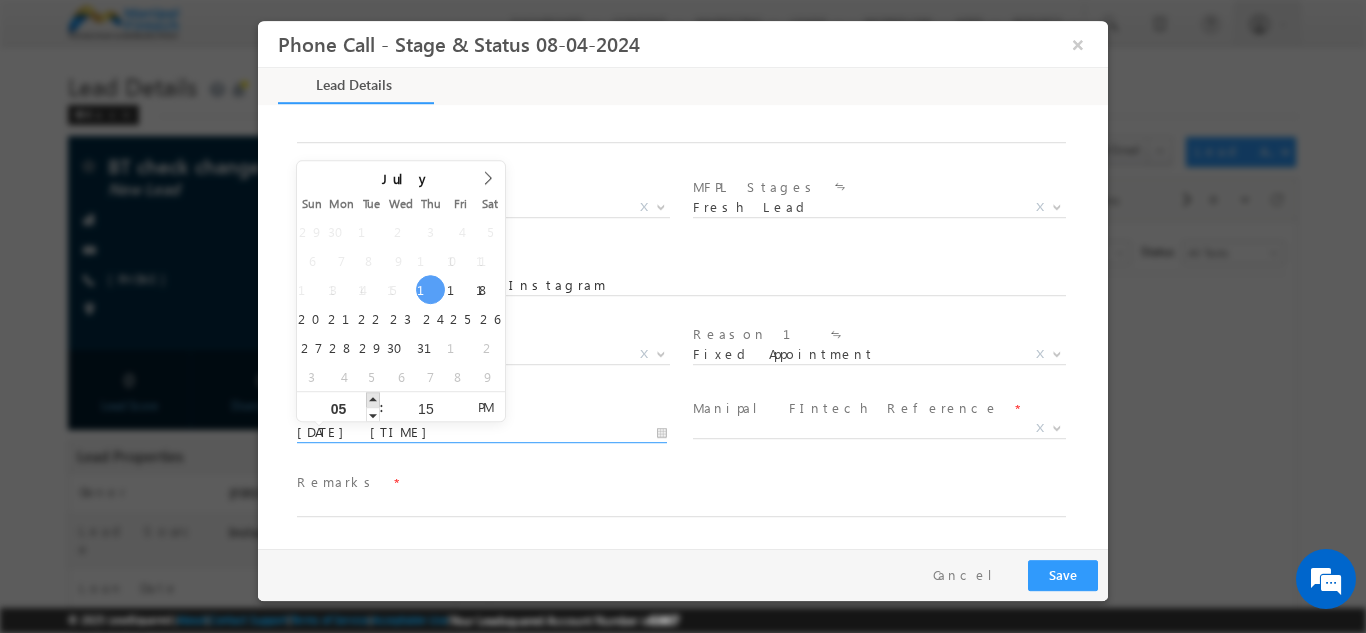click at bounding box center [373, 398] 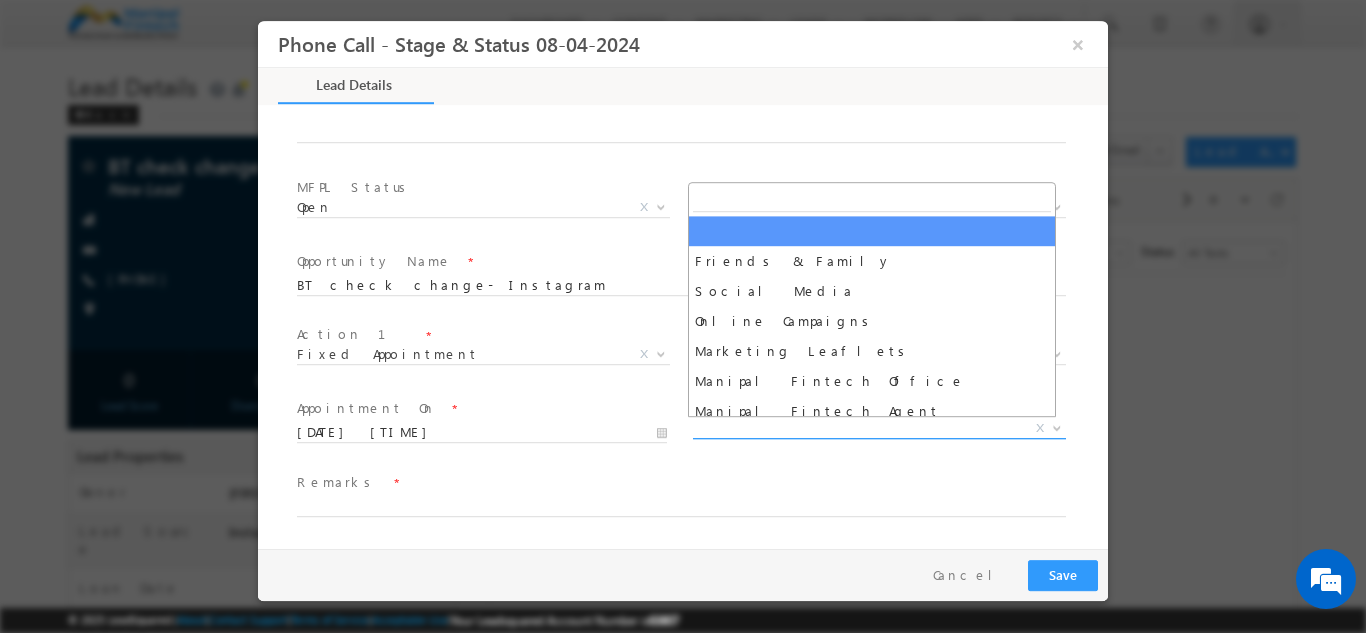 click on "X" at bounding box center [879, 428] 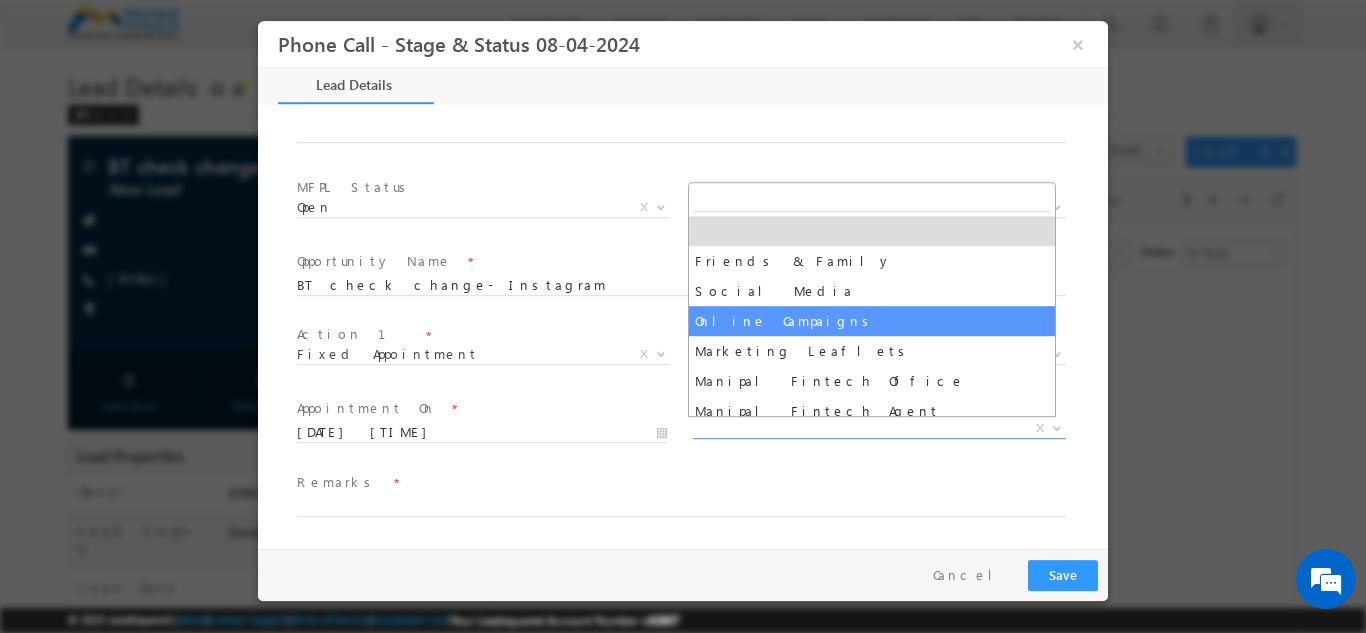 select on "Online Campaigns" 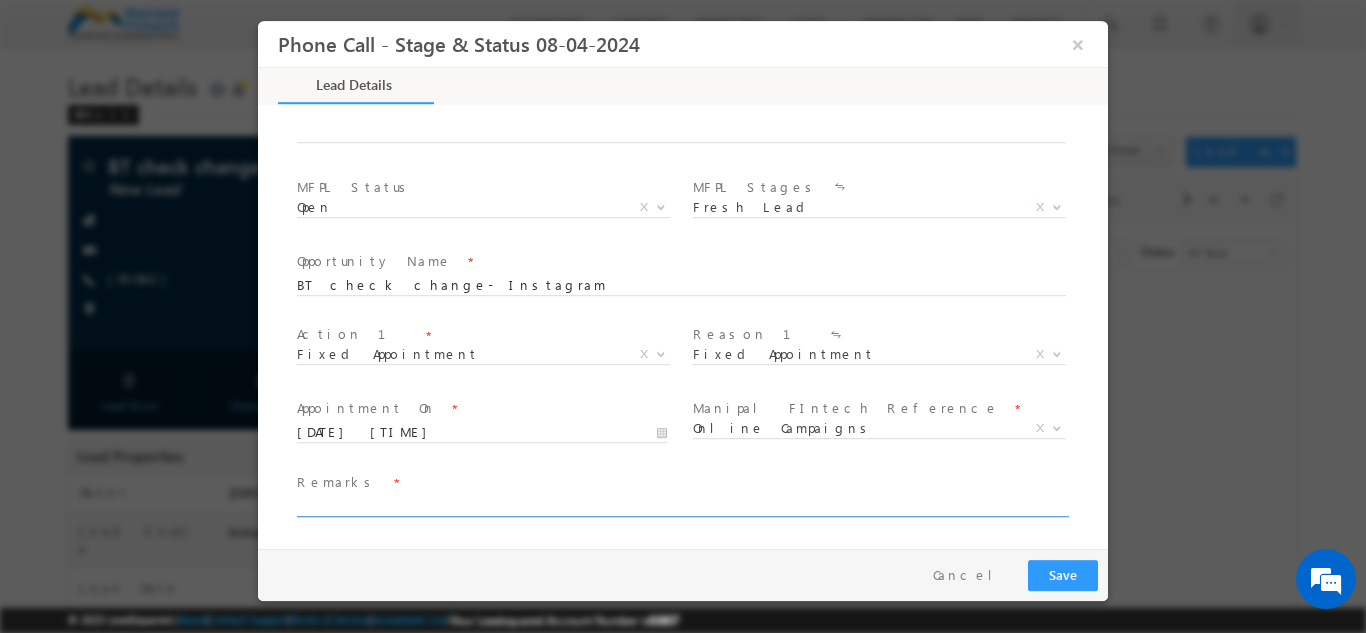 click at bounding box center [681, 506] 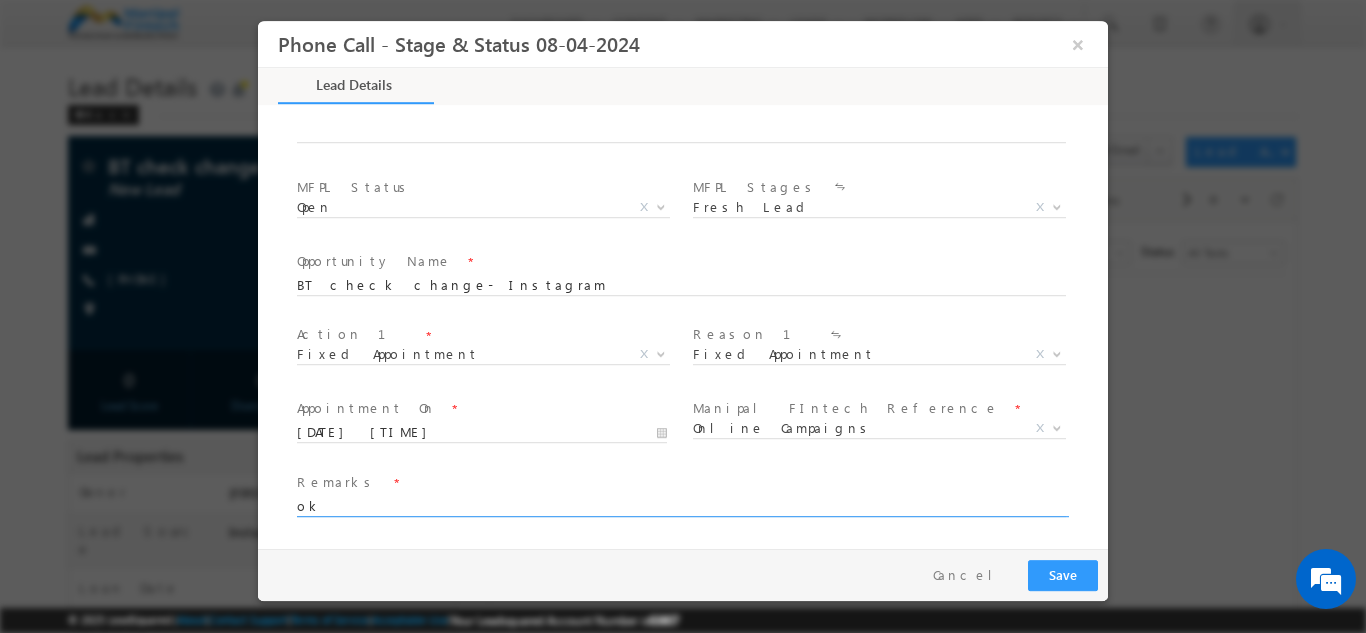 type on "ok" 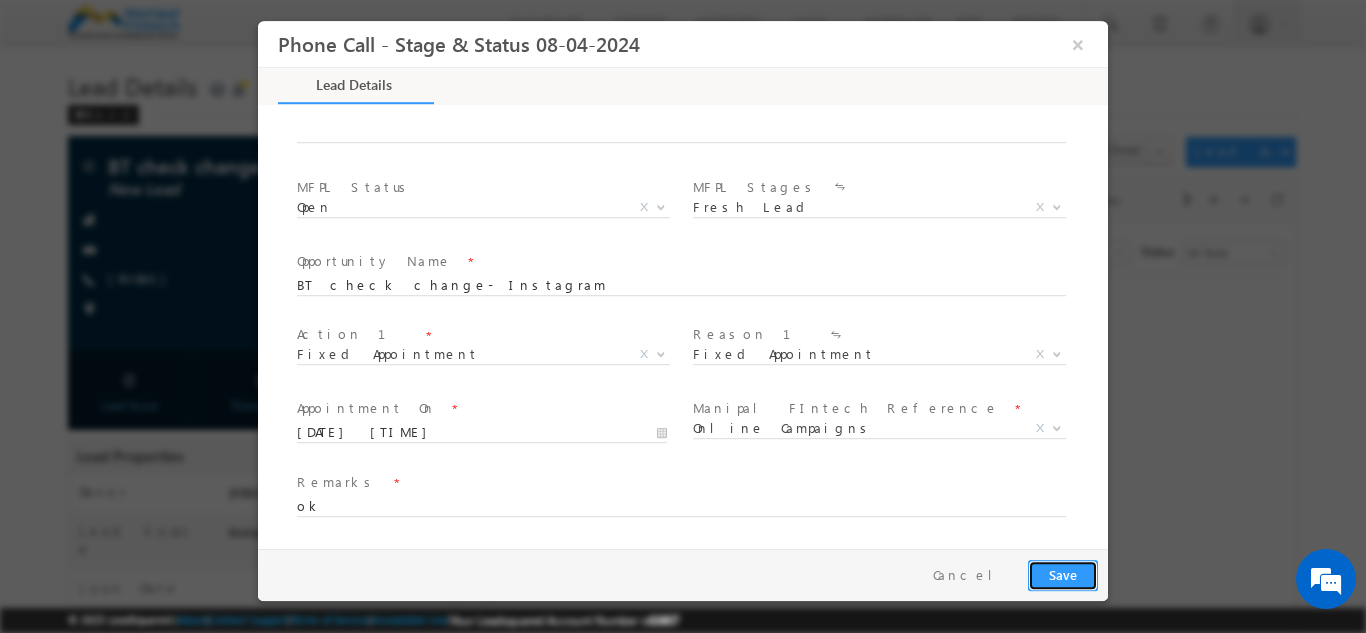 click on "Save" at bounding box center [1063, 574] 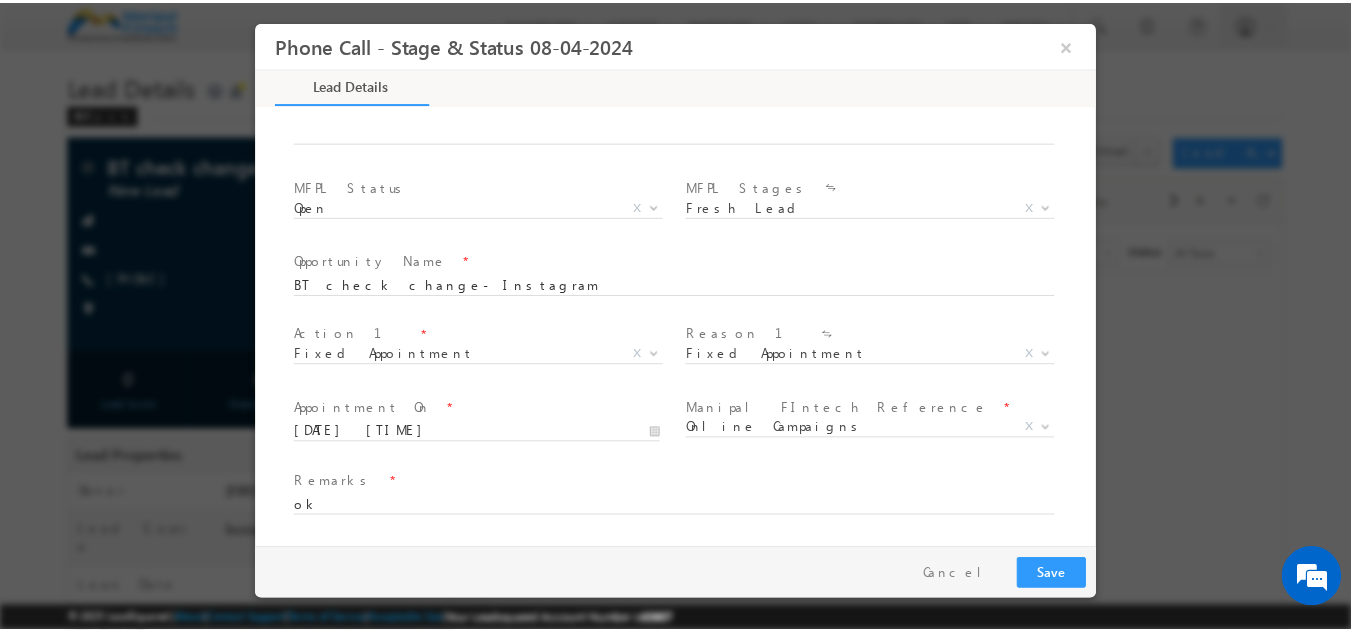 scroll, scrollTop: 461, scrollLeft: 0, axis: vertical 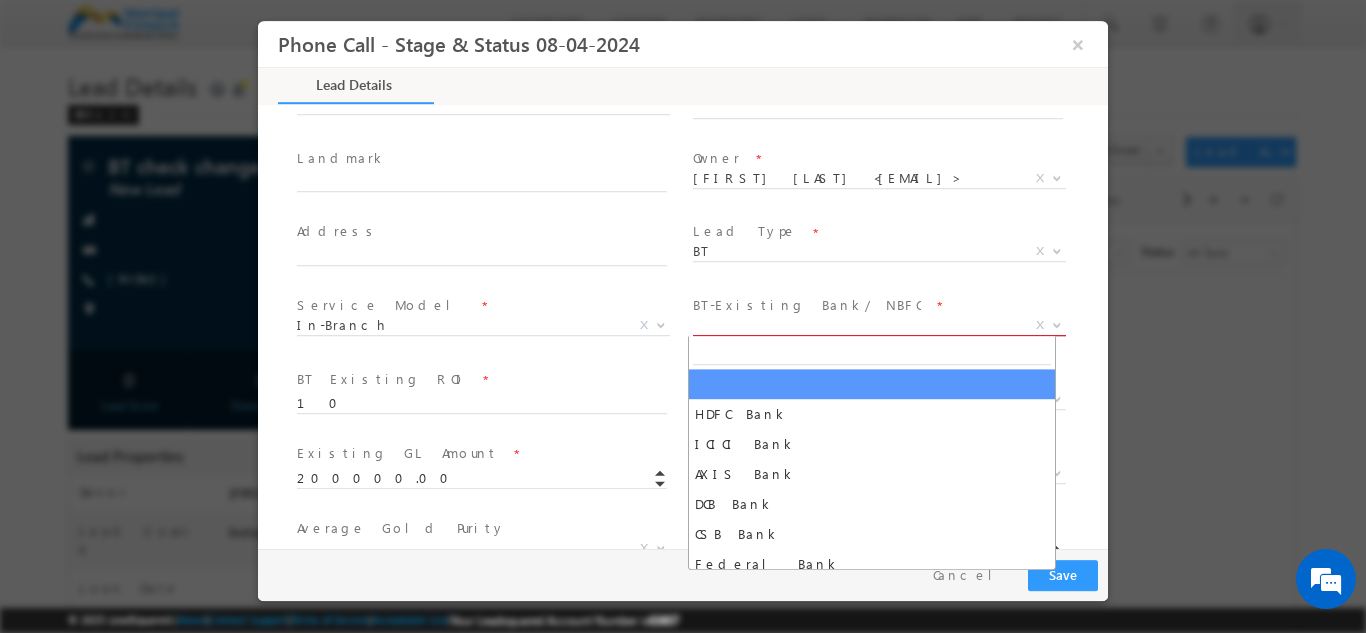 click on "X" at bounding box center (879, 325) 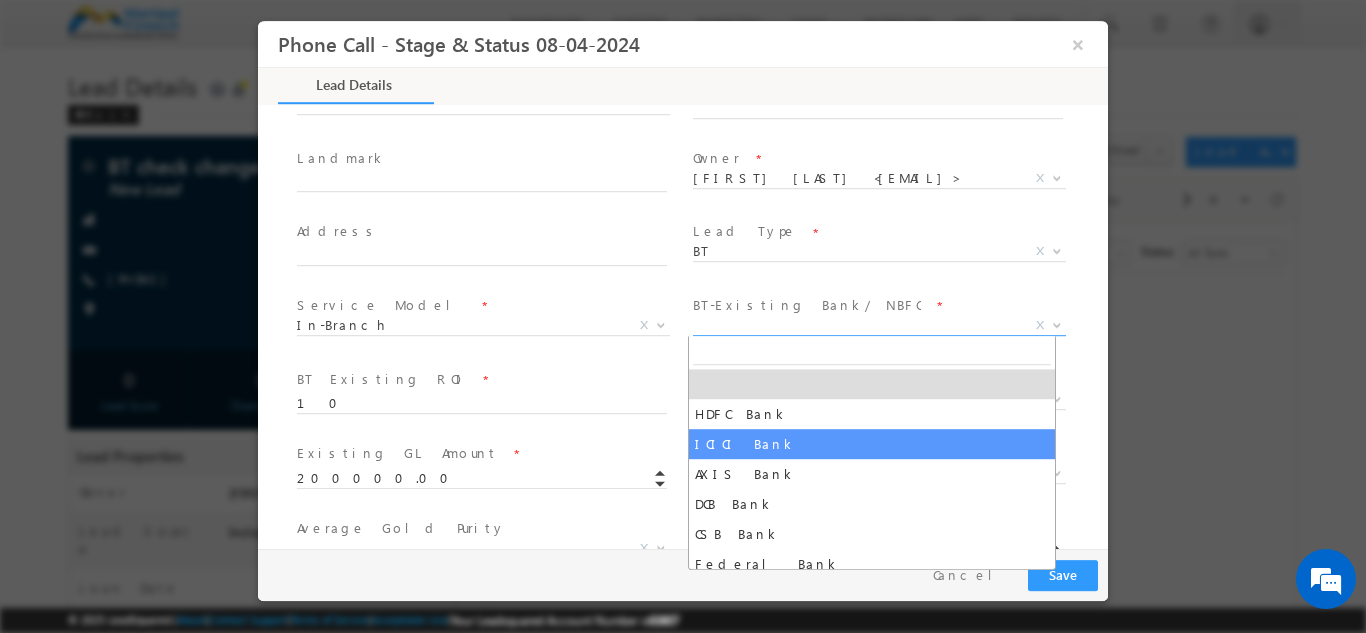select on "ICICI Bank" 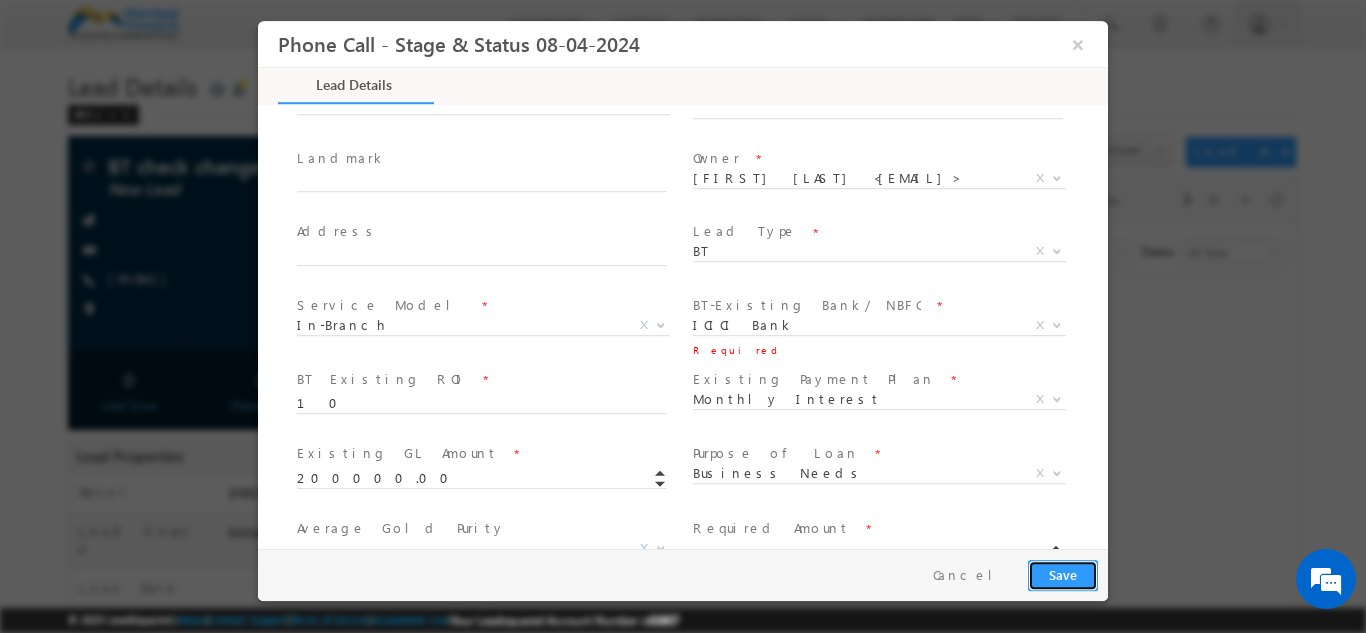 click on "Save" at bounding box center [1063, 574] 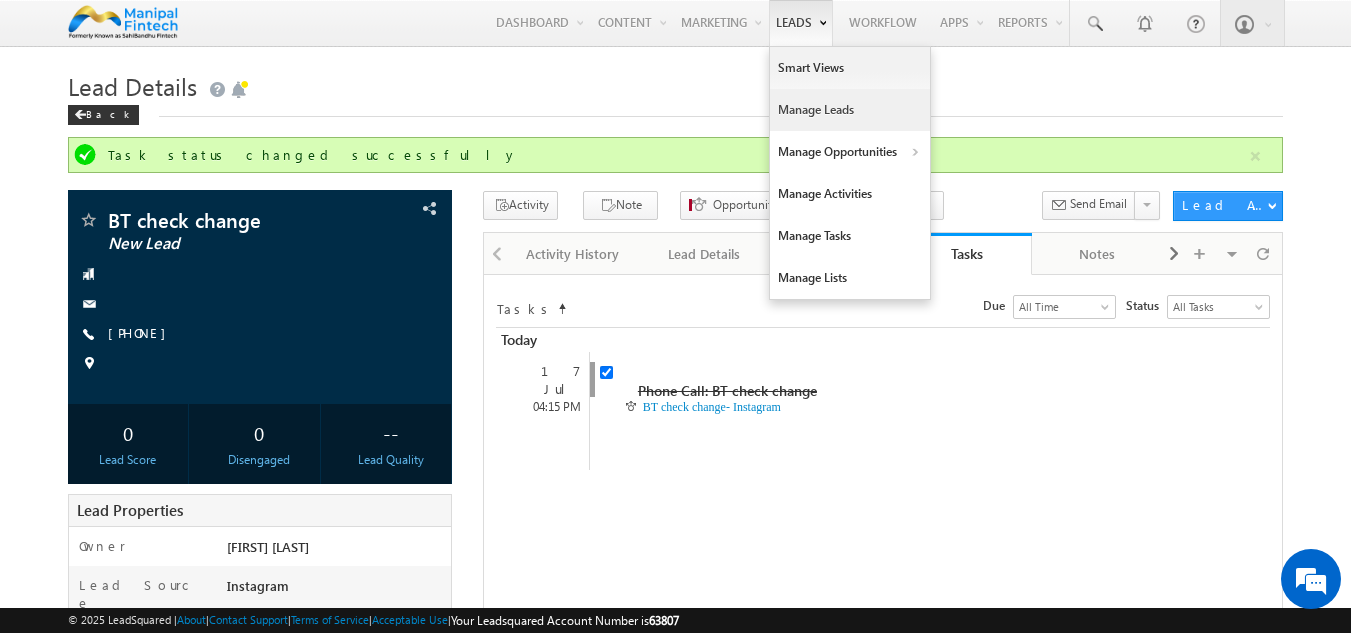 click on "Manage Leads" at bounding box center (850, 110) 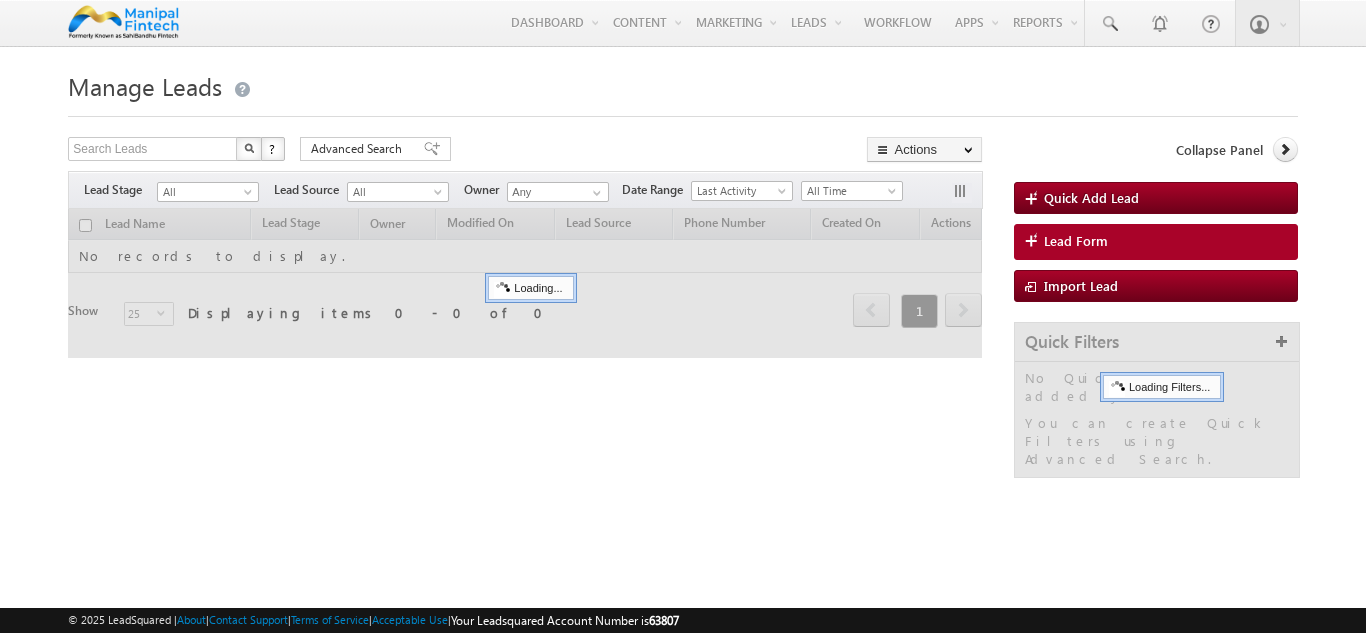 scroll, scrollTop: 0, scrollLeft: 0, axis: both 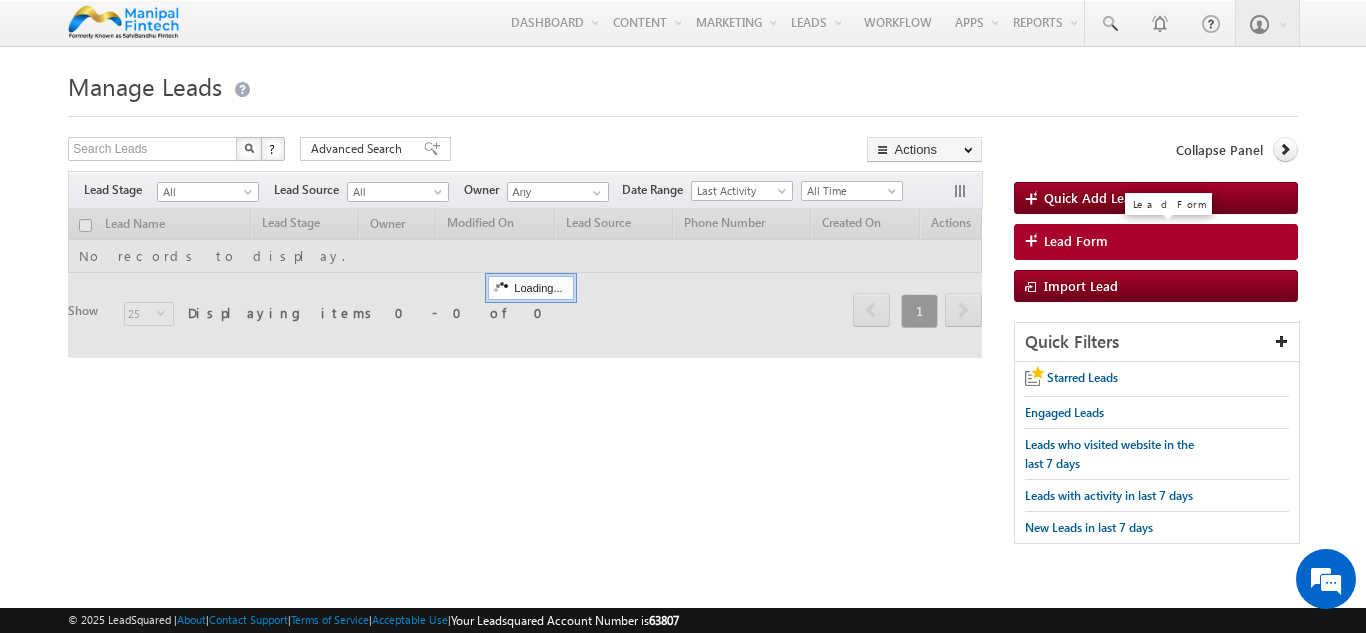 click on "Lead Form" at bounding box center (1076, 241) 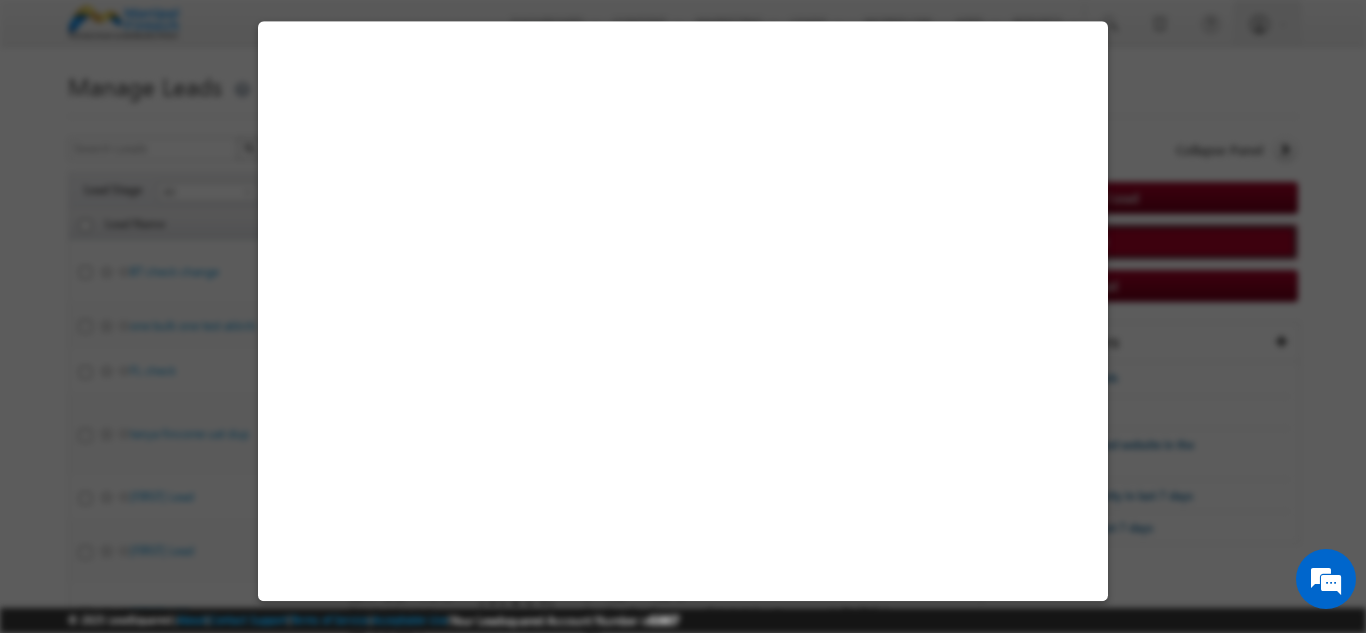 select on "Open" 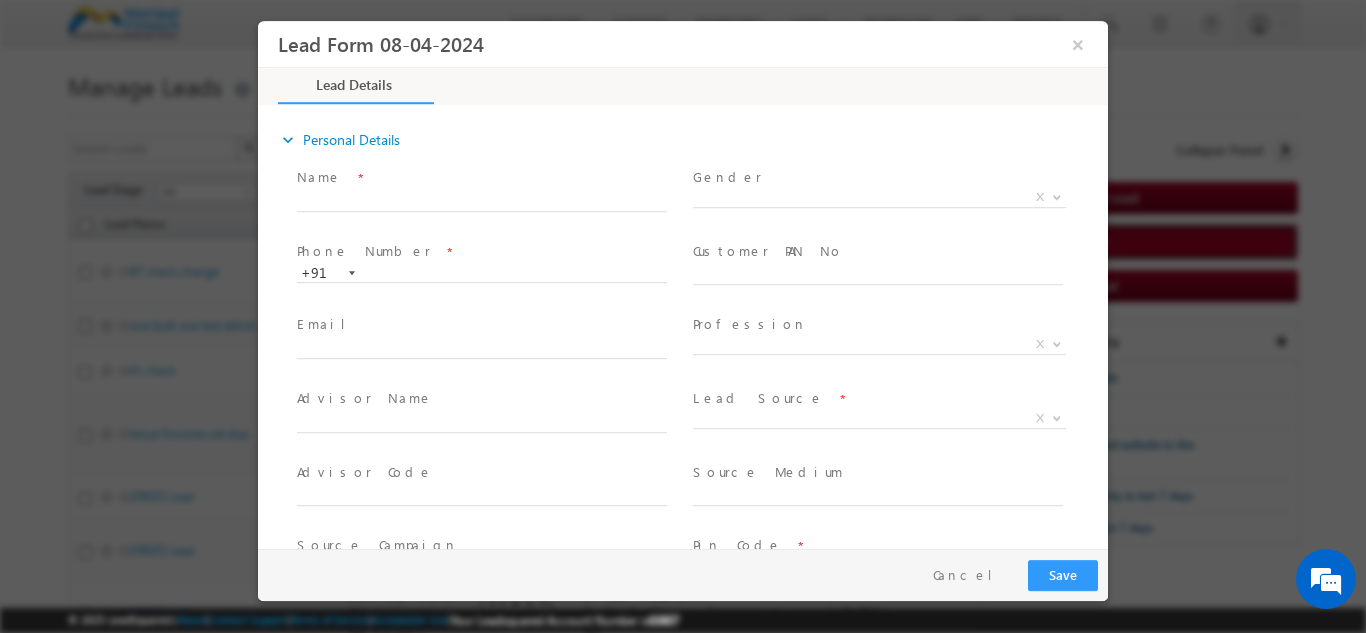 scroll, scrollTop: 0, scrollLeft: 0, axis: both 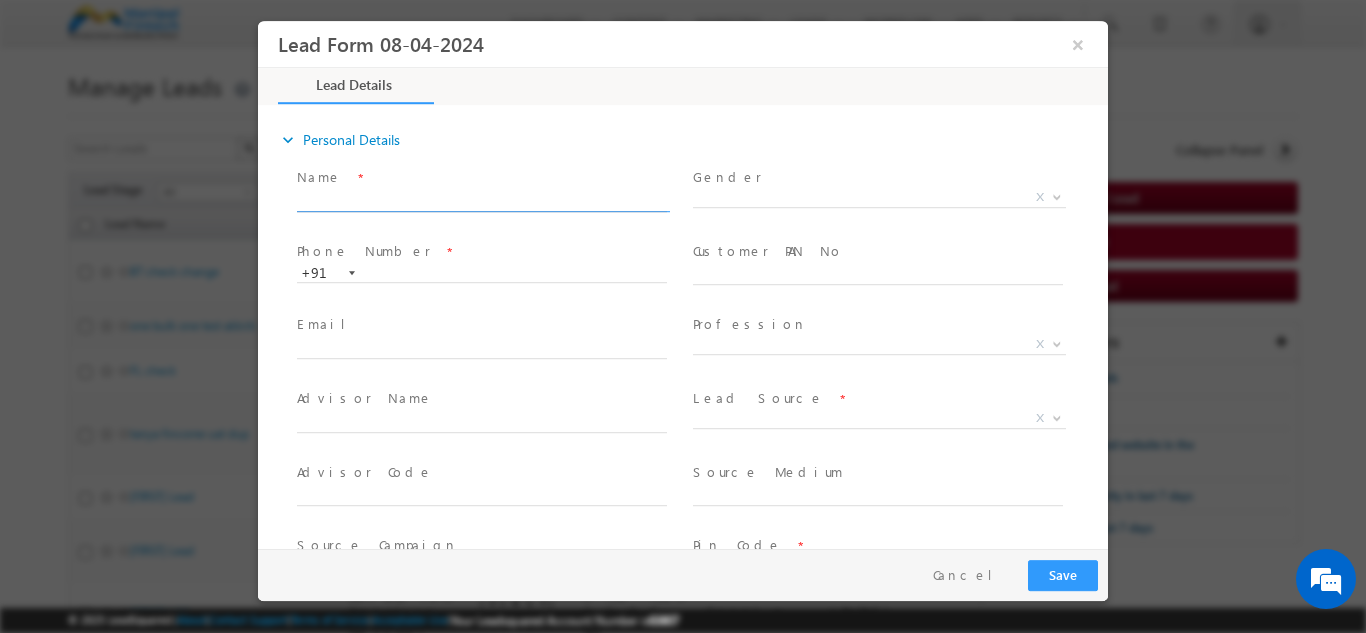 click at bounding box center (482, 201) 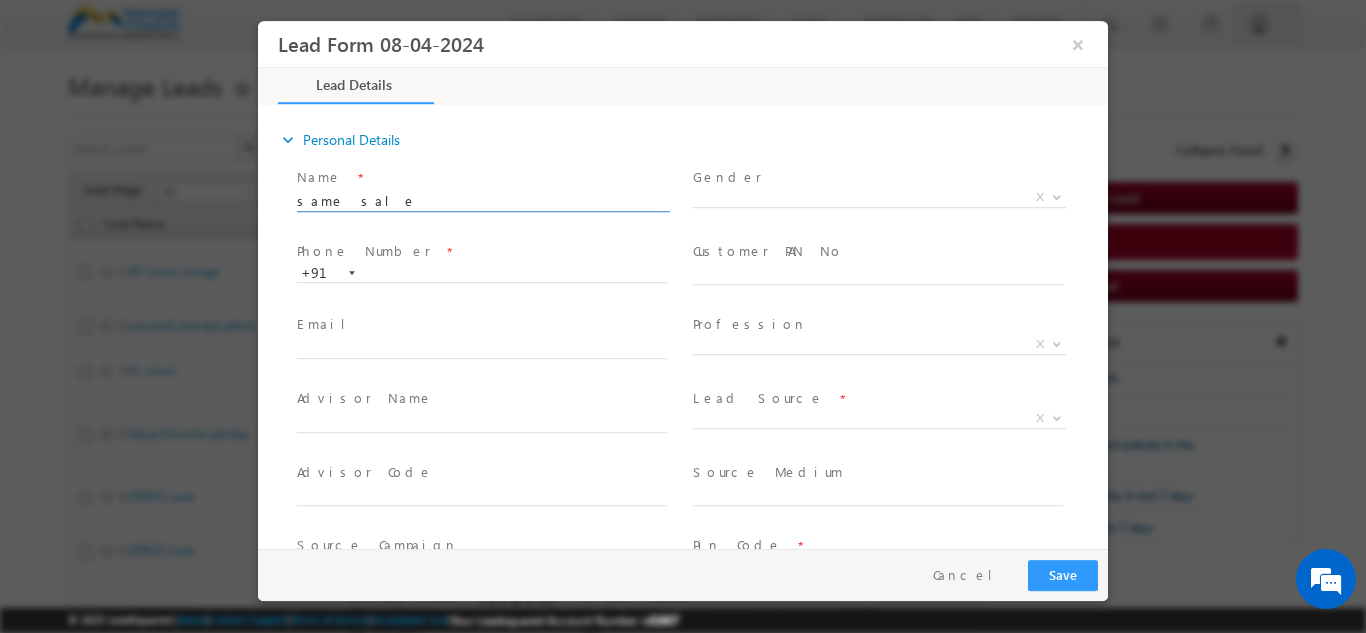 scroll, scrollTop: 0, scrollLeft: 0, axis: both 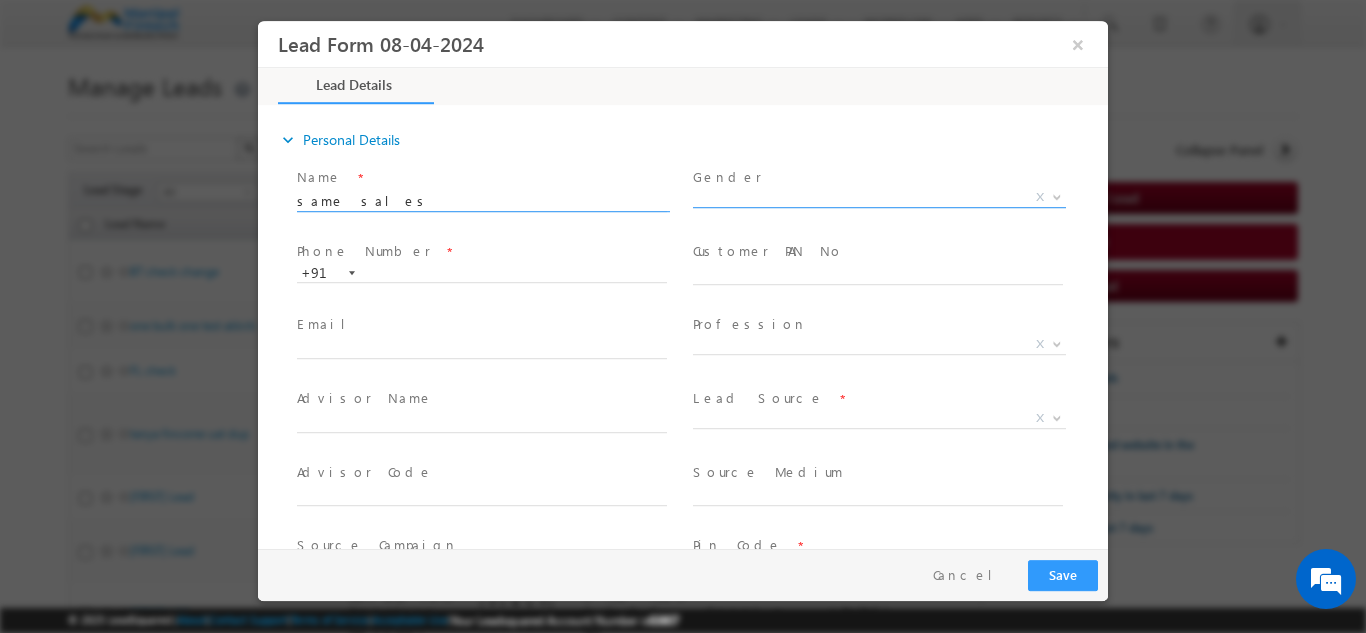 type on "same sales" 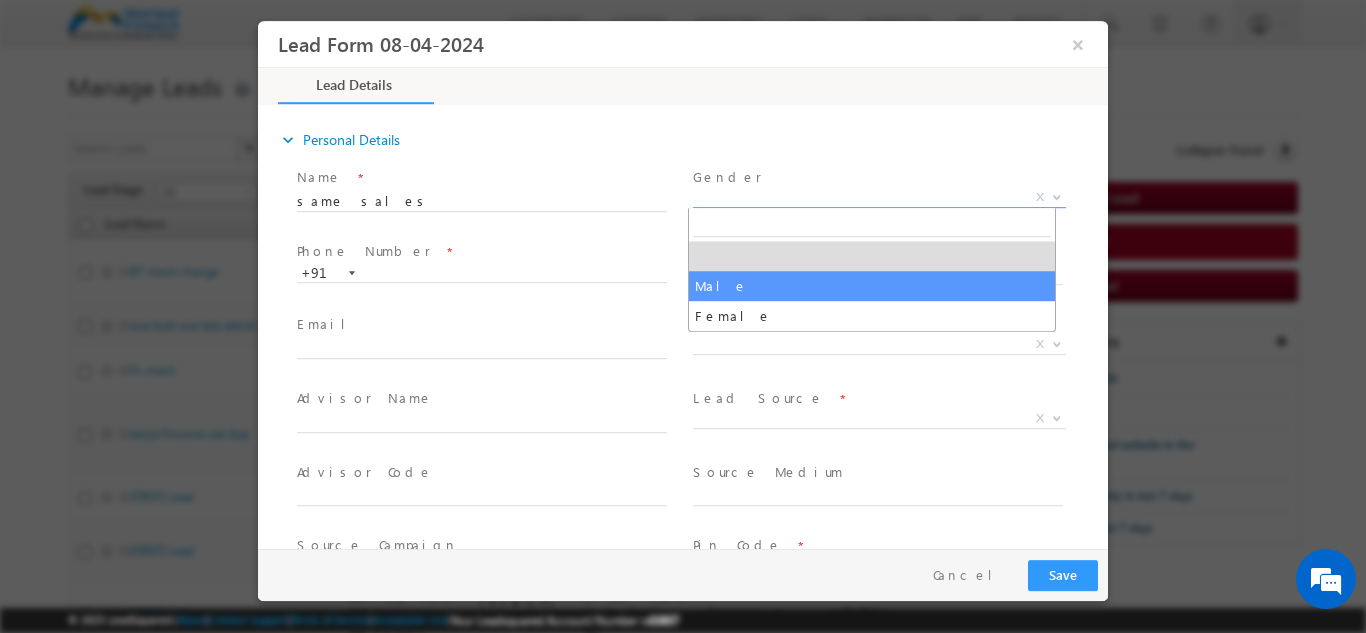 select on "Male" 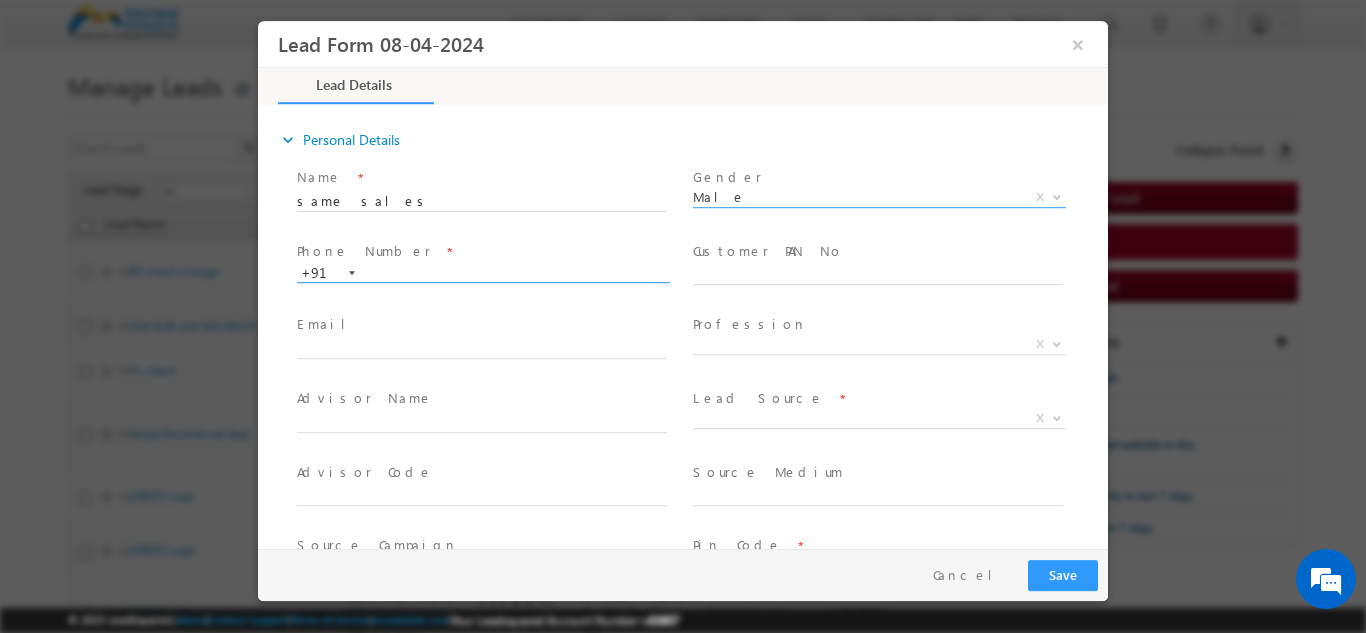 type on "[DATE] [TIME]" 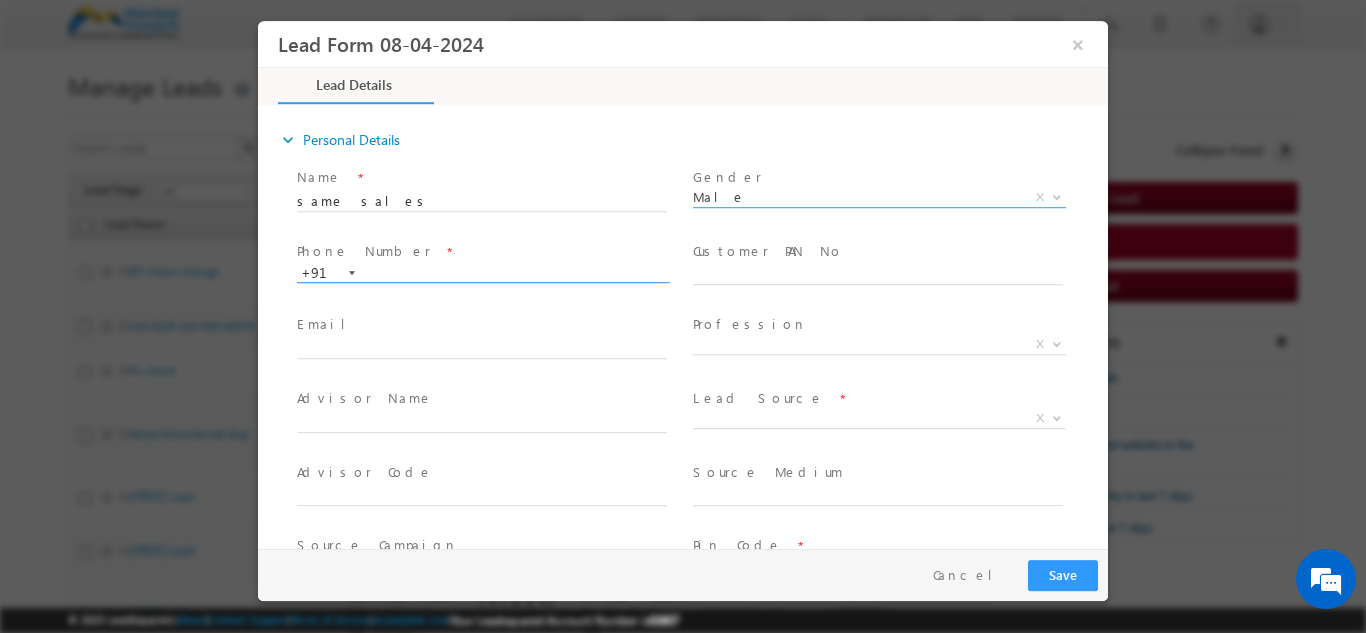 click at bounding box center (482, 273) 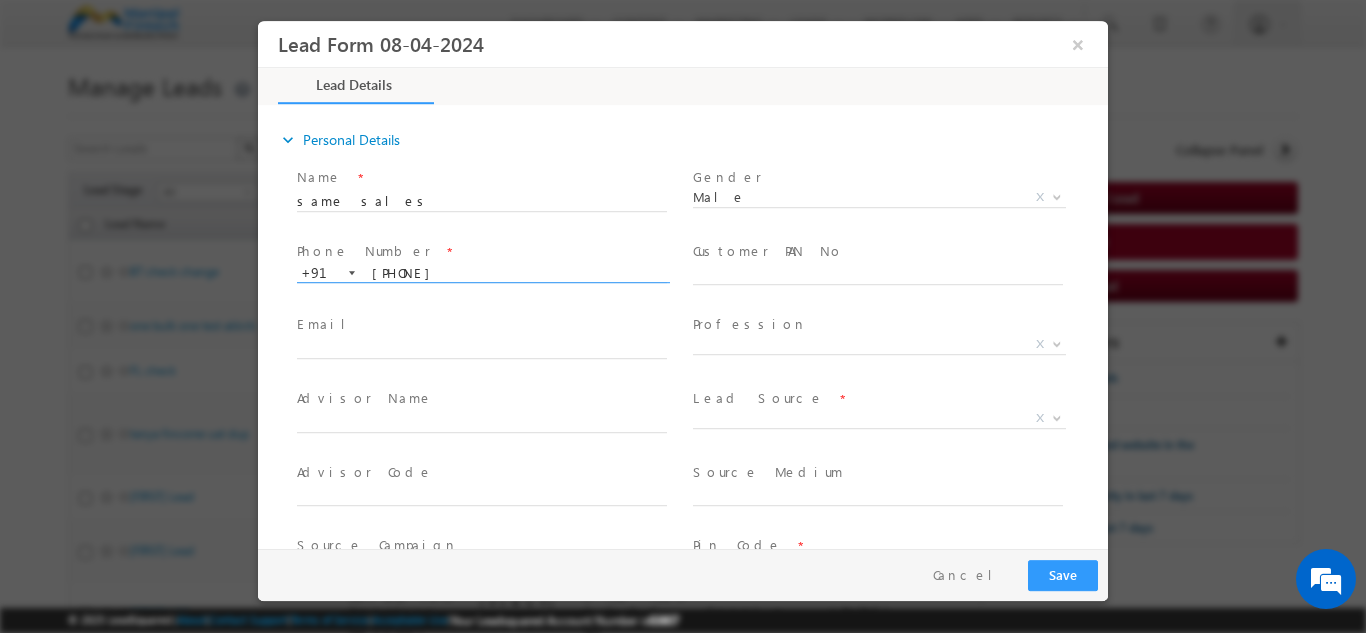 type on "[PHONE]" 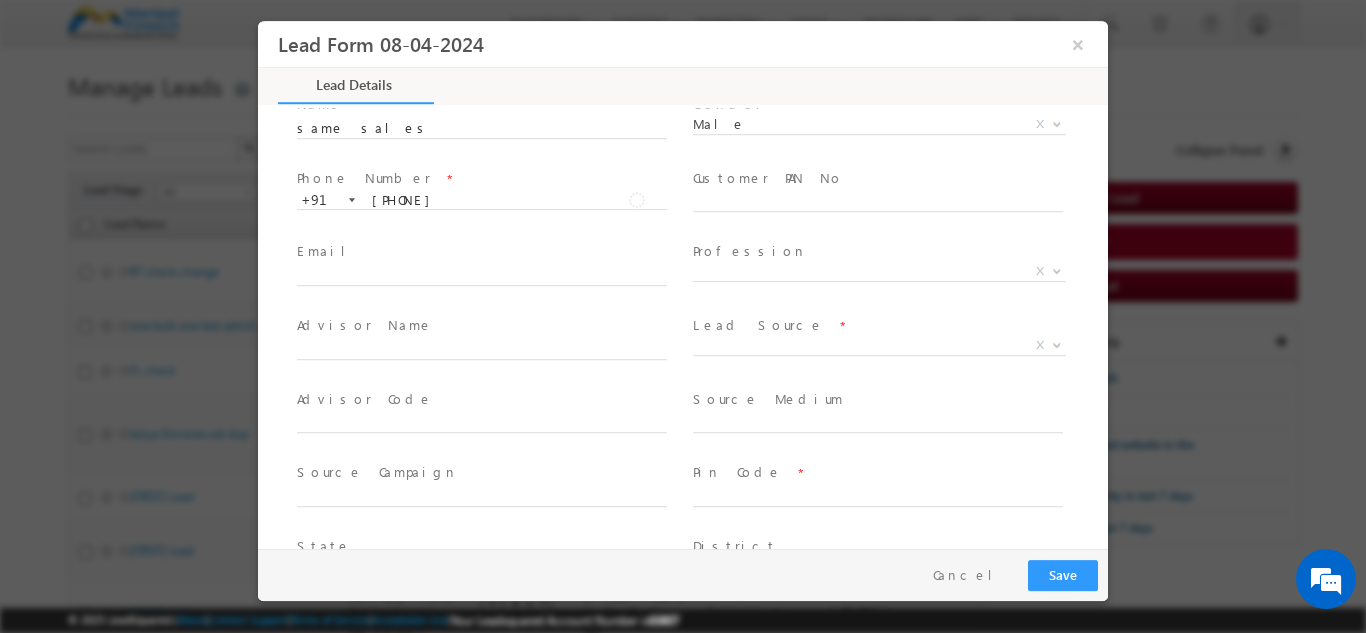 scroll, scrollTop: 74, scrollLeft: 0, axis: vertical 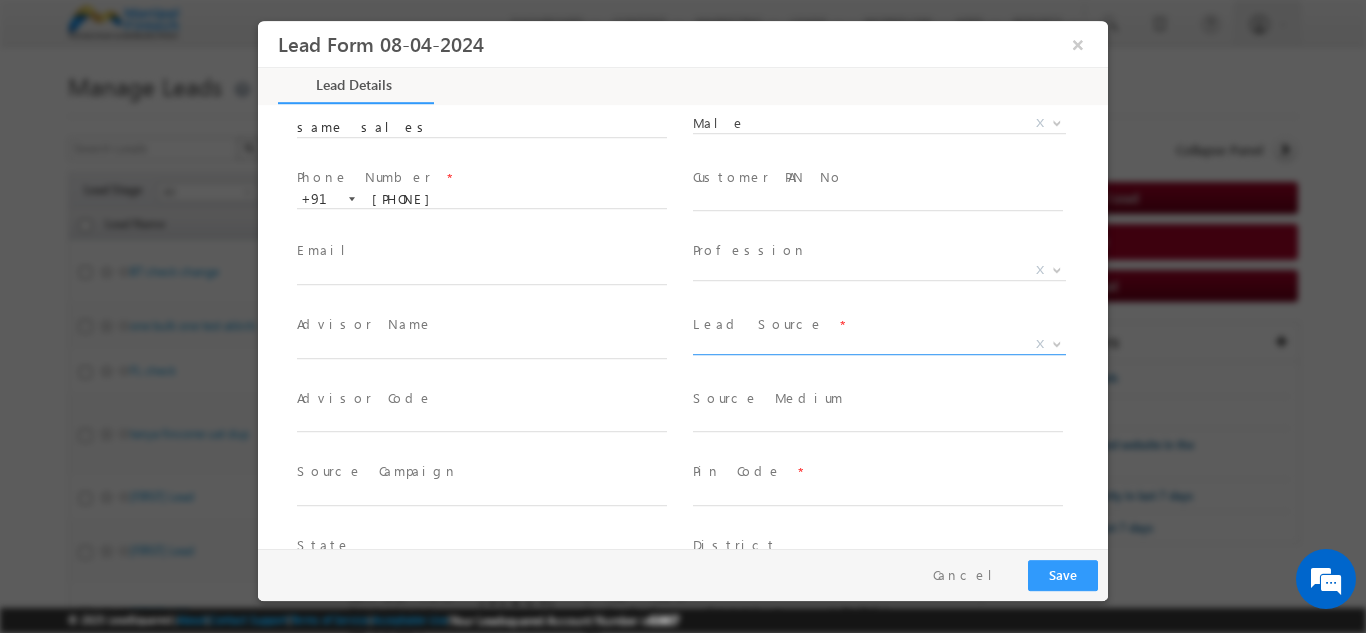 drag, startPoint x: 707, startPoint y: 328, endPoint x: 721, endPoint y: 344, distance: 21.260292 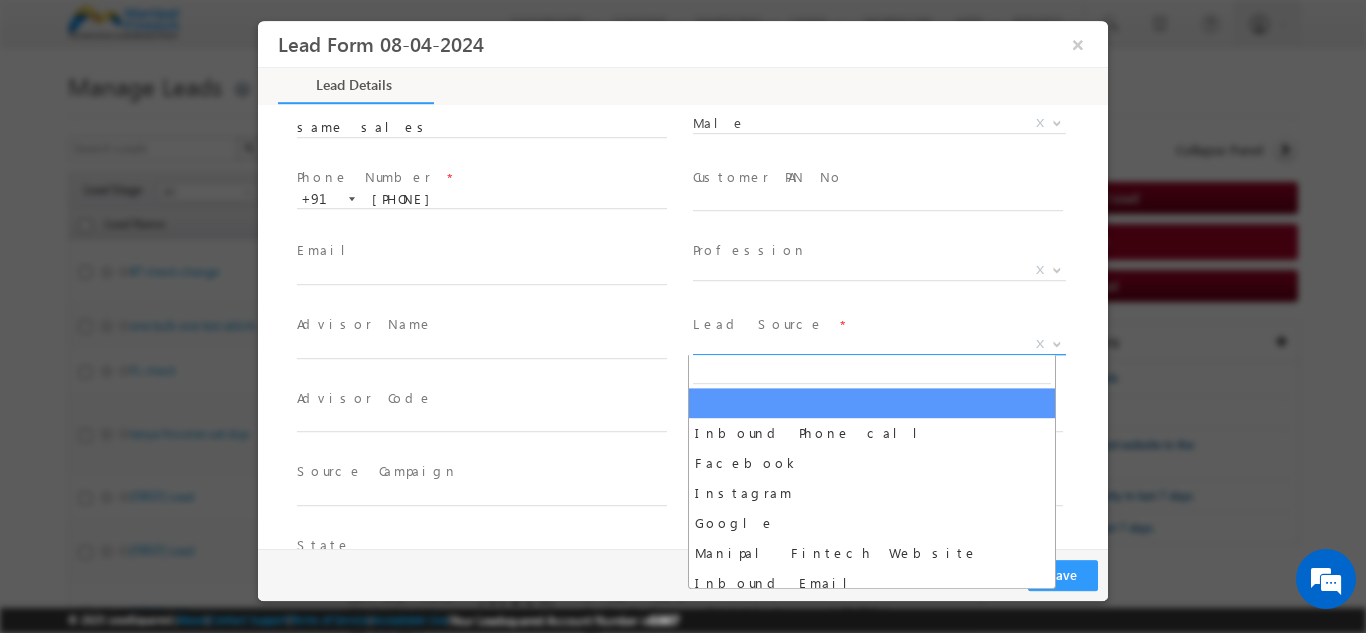 click on "X" at bounding box center [879, 344] 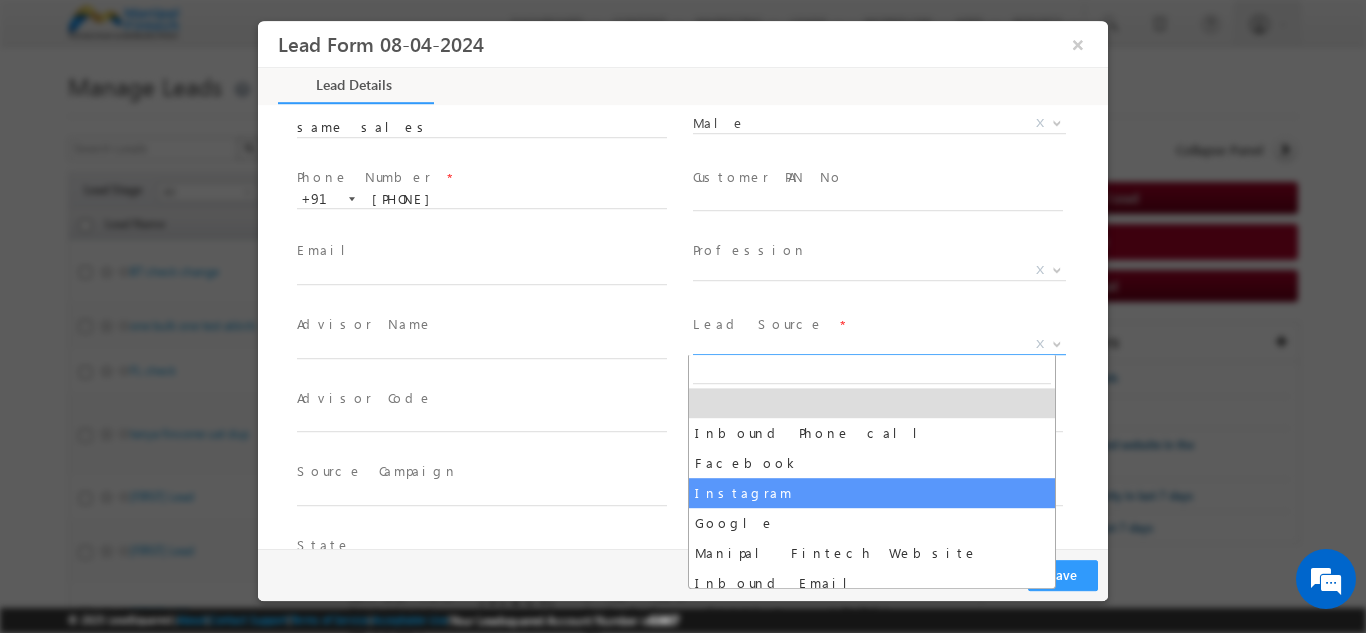select on "Instagram" 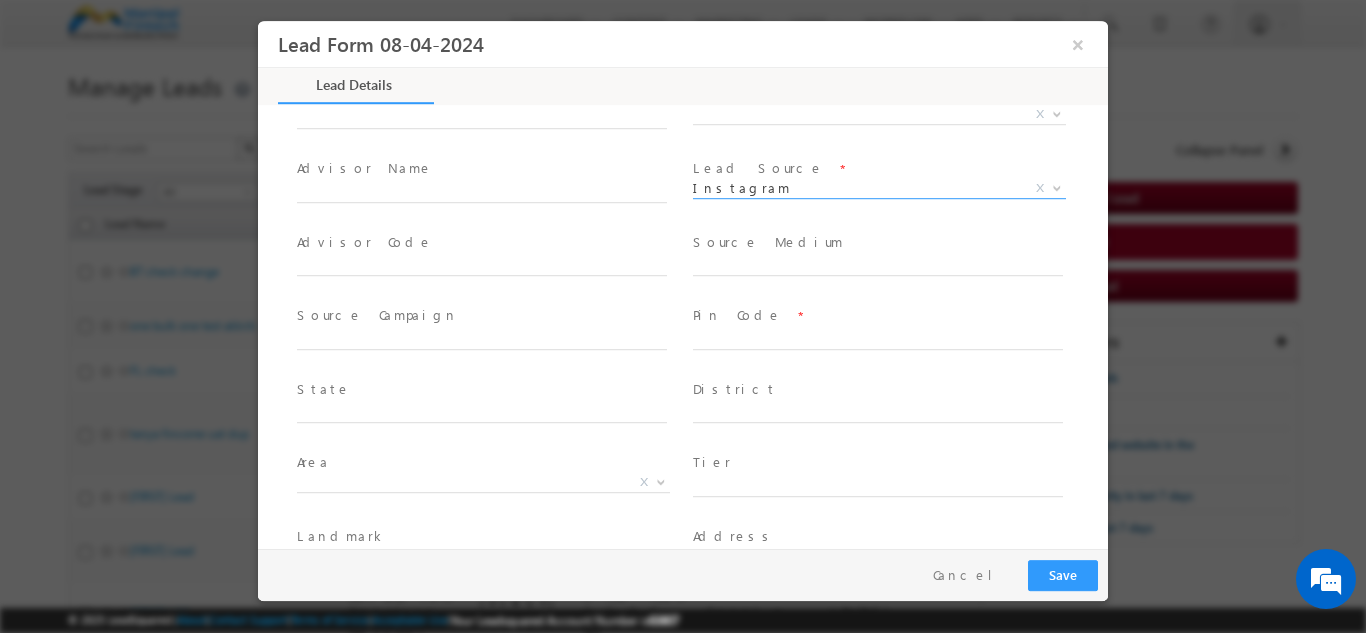 scroll, scrollTop: 231, scrollLeft: 0, axis: vertical 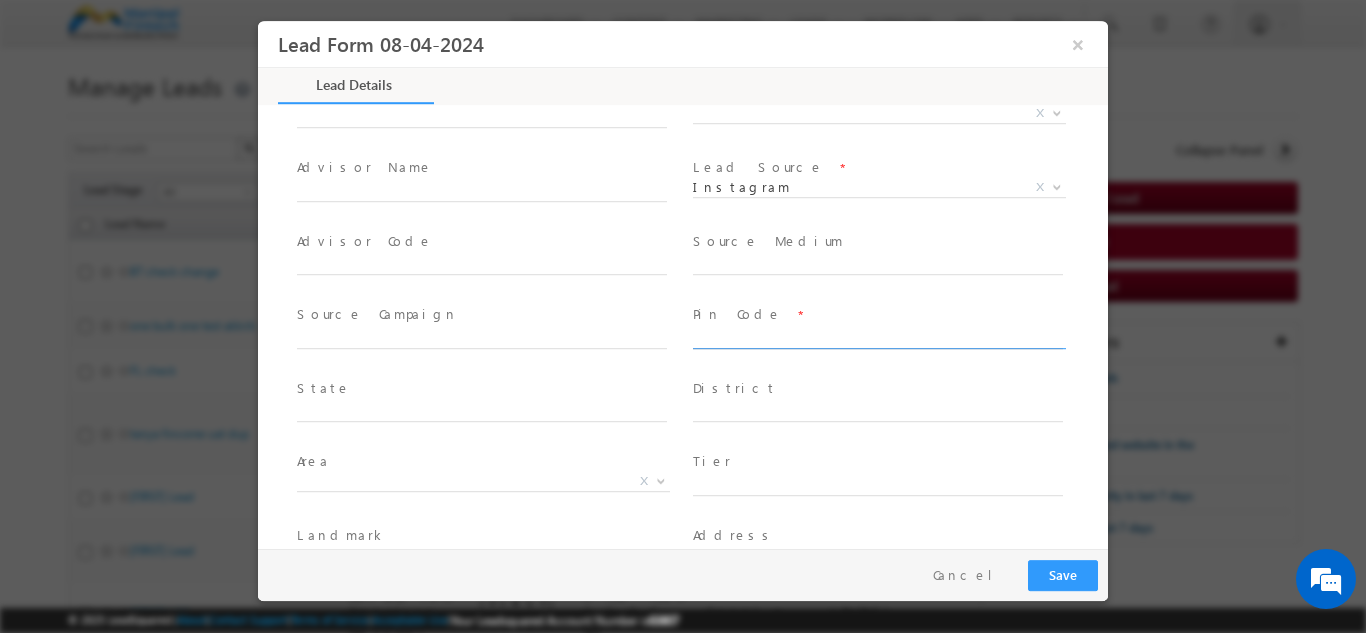 click at bounding box center [878, 338] 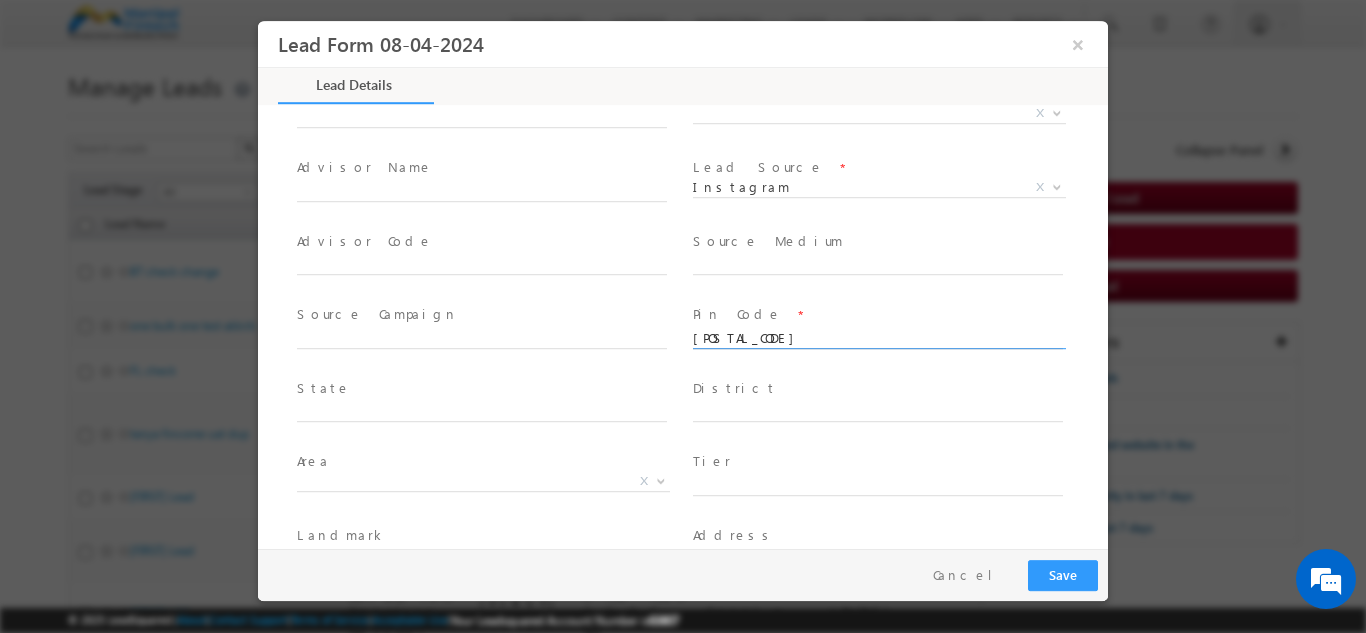 click on "12201" at bounding box center (878, 338) 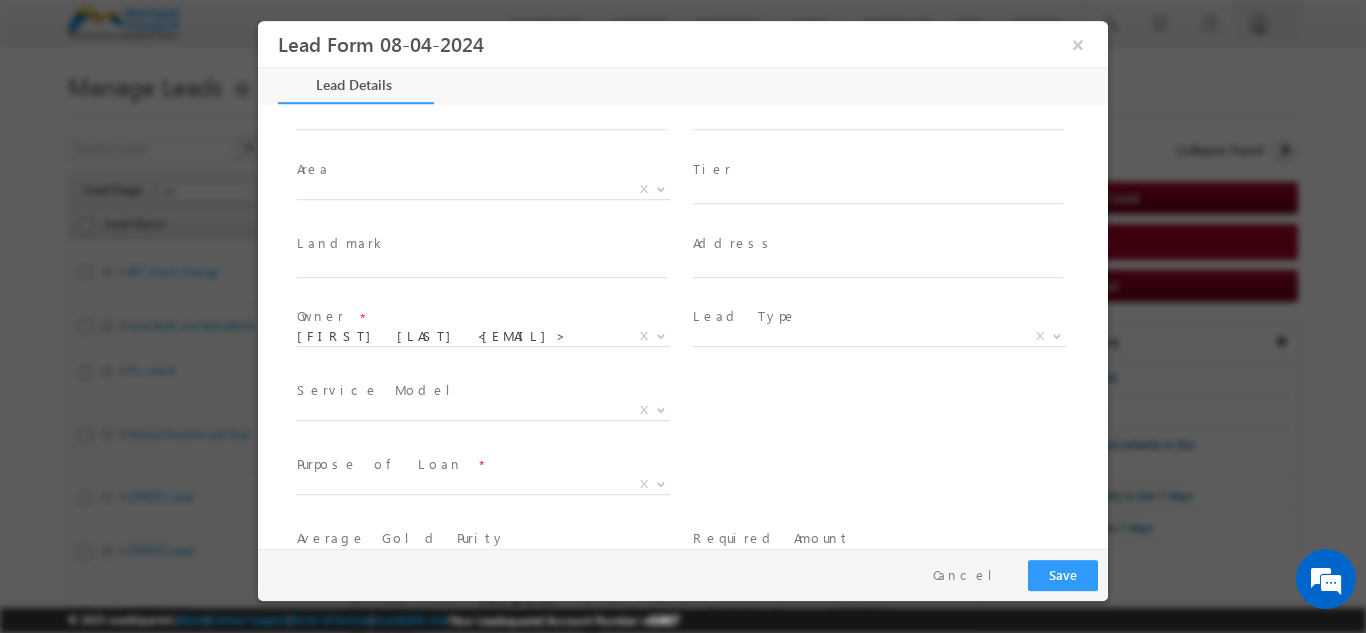 scroll, scrollTop: 524, scrollLeft: 0, axis: vertical 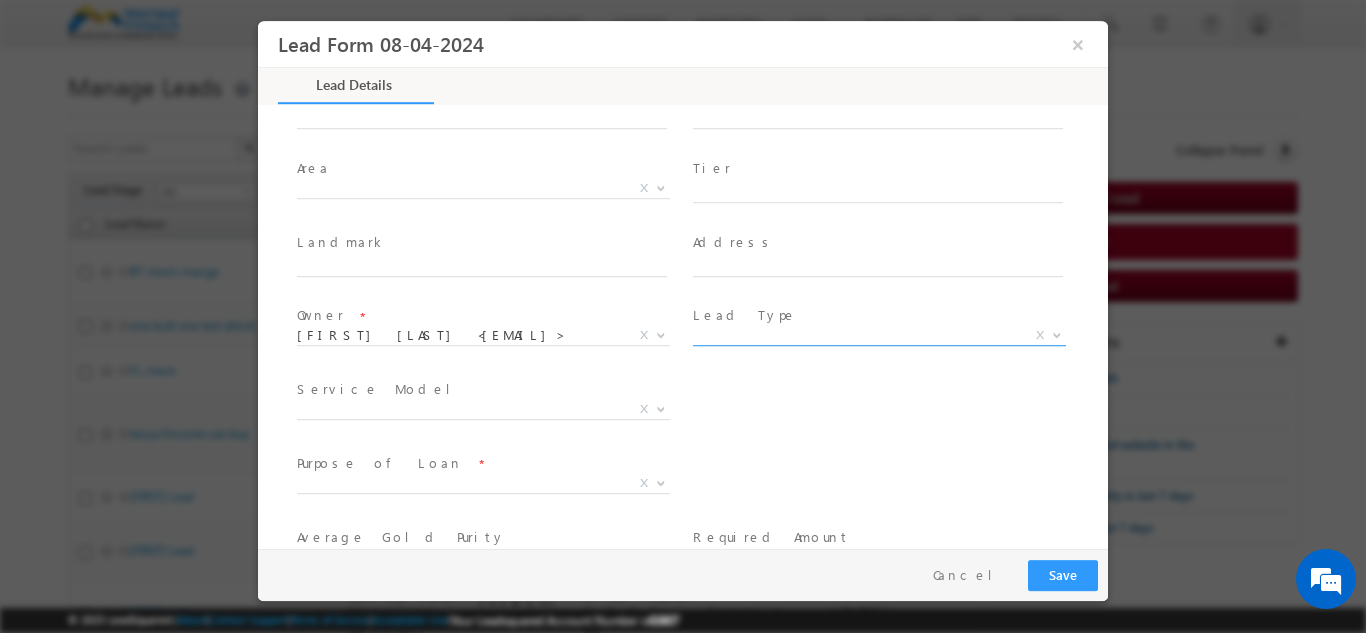 type on "122001" 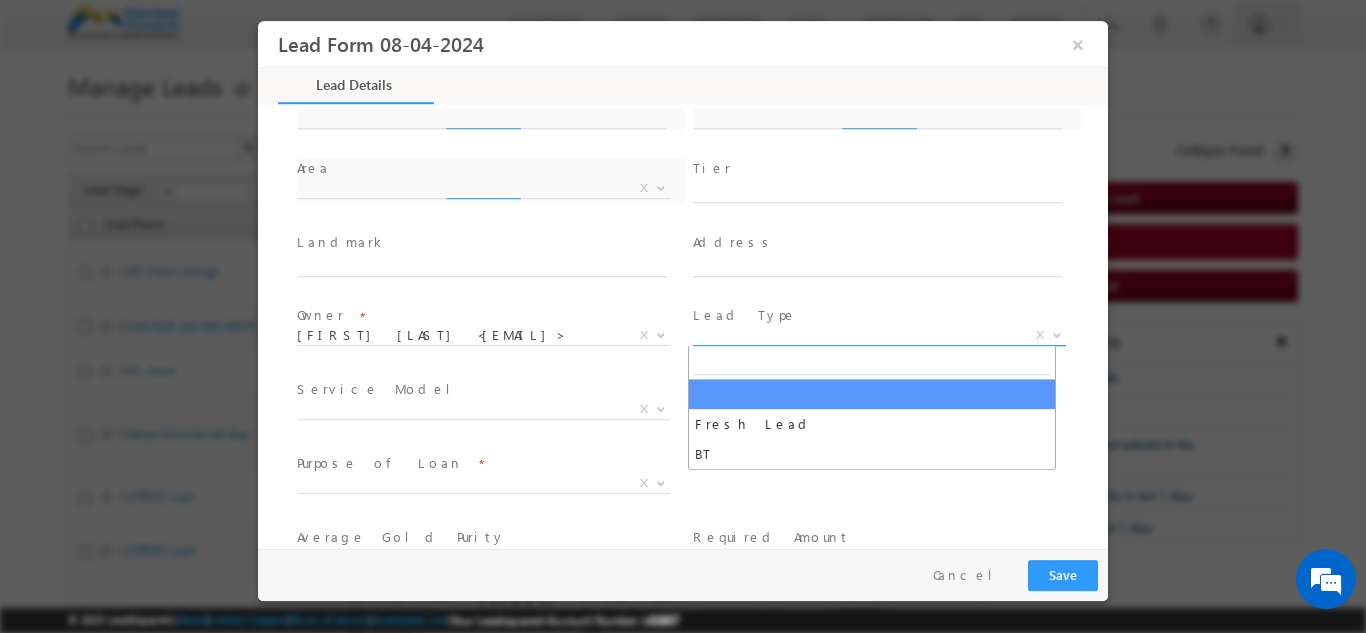 click on "X" at bounding box center [879, 335] 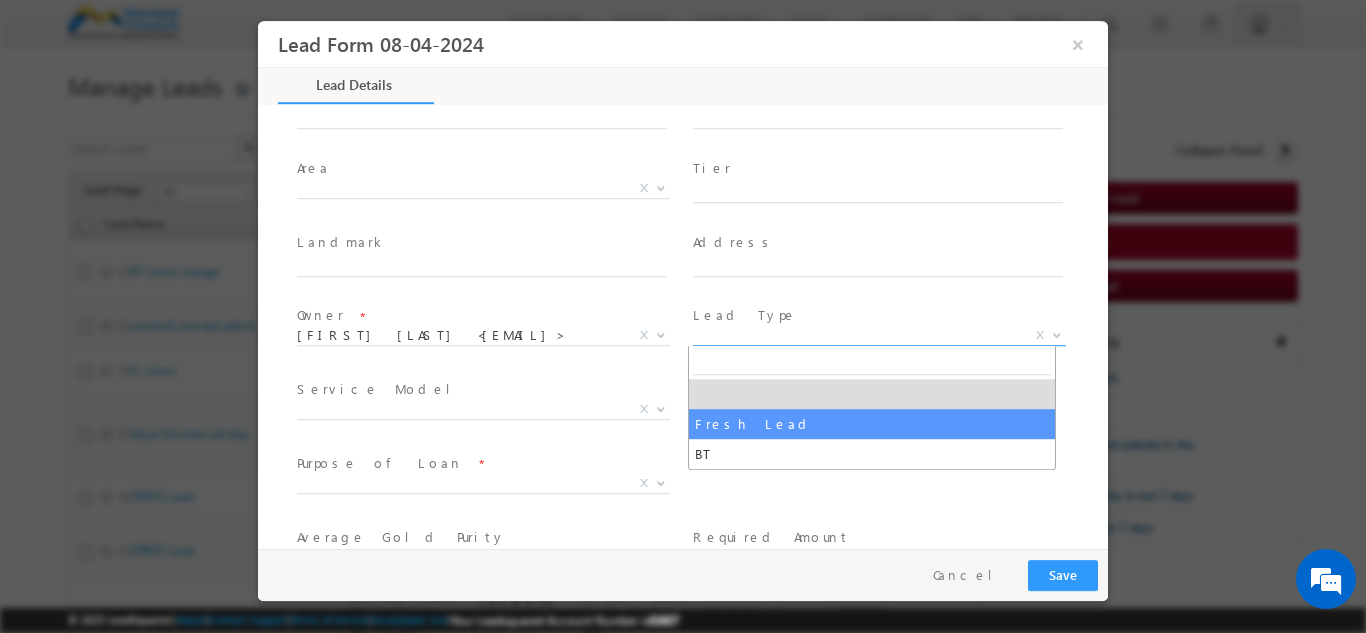 select on "Fresh Lead" 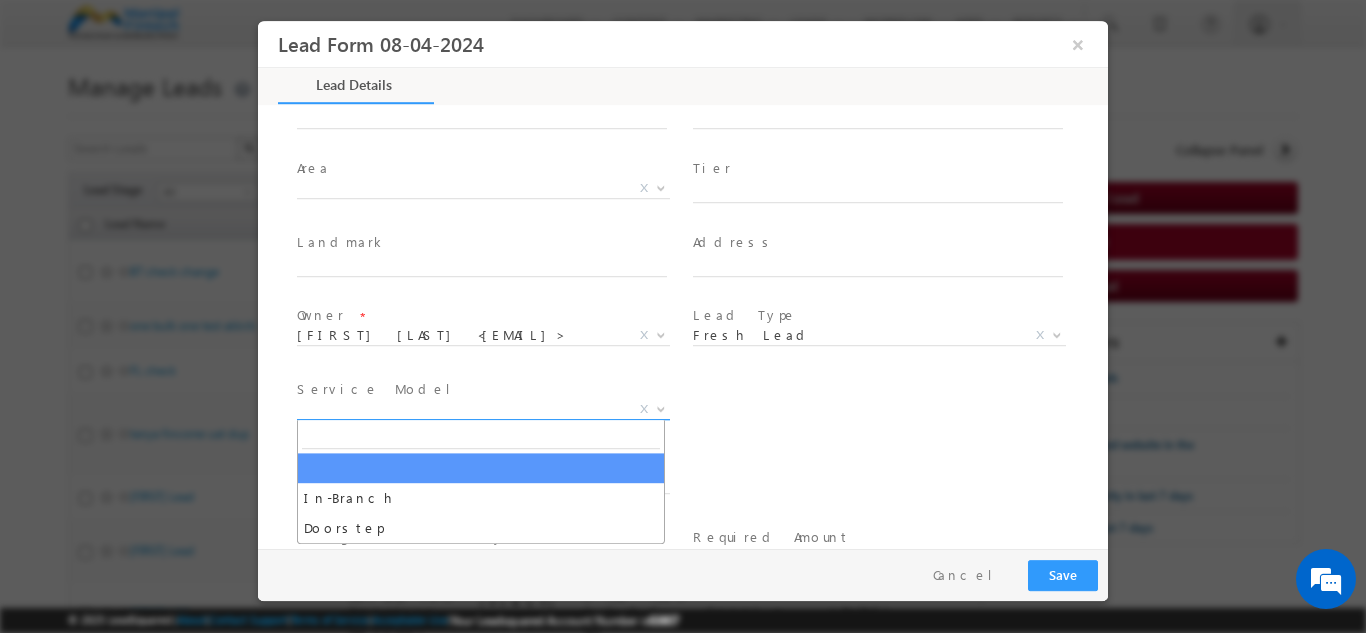 click on "X" at bounding box center [483, 409] 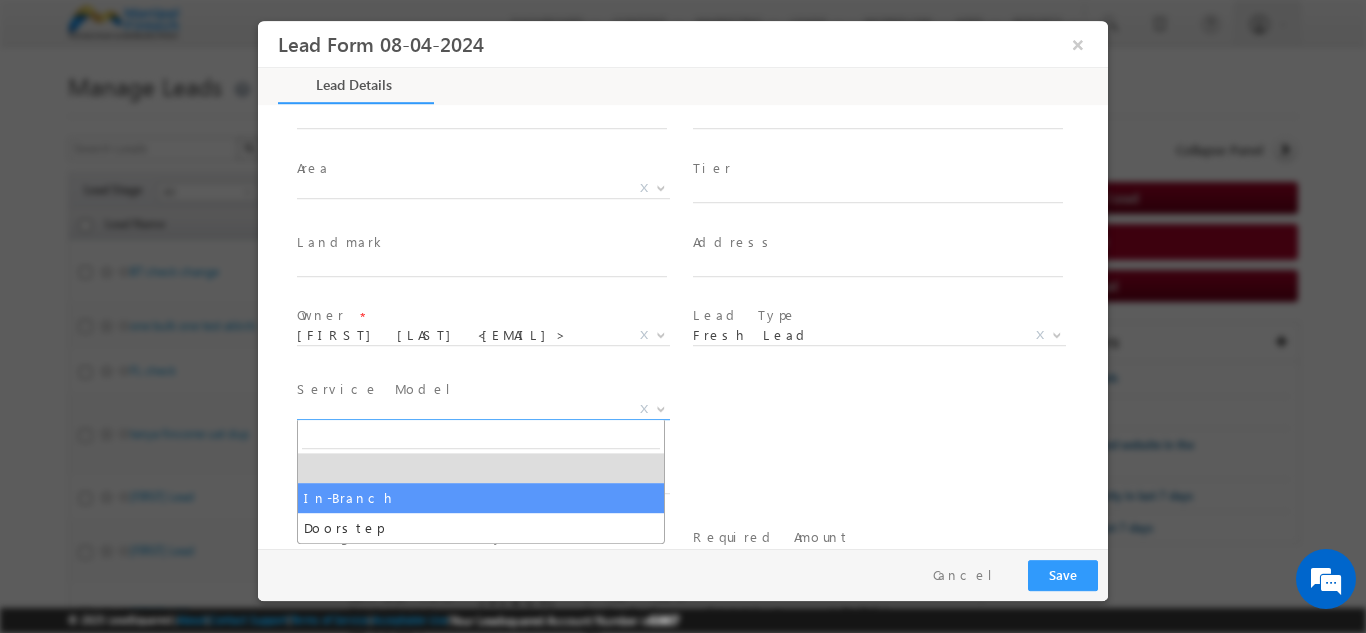 select on "In-Branch" 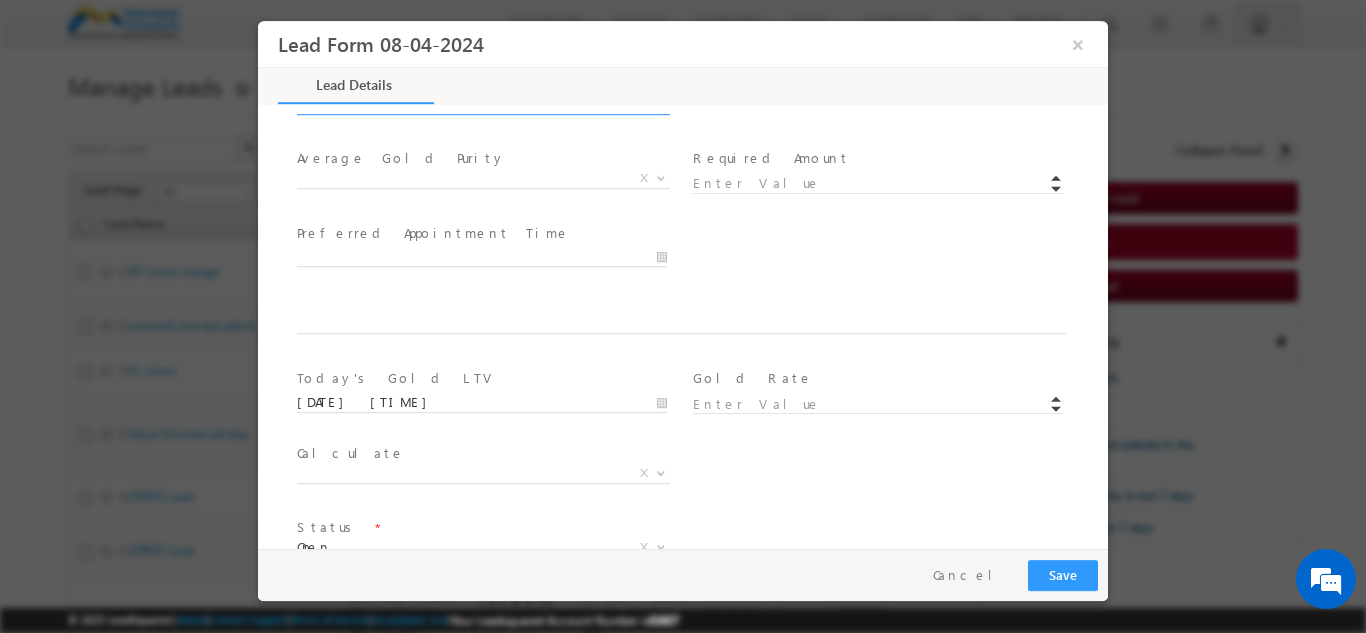 scroll, scrollTop: 921, scrollLeft: 0, axis: vertical 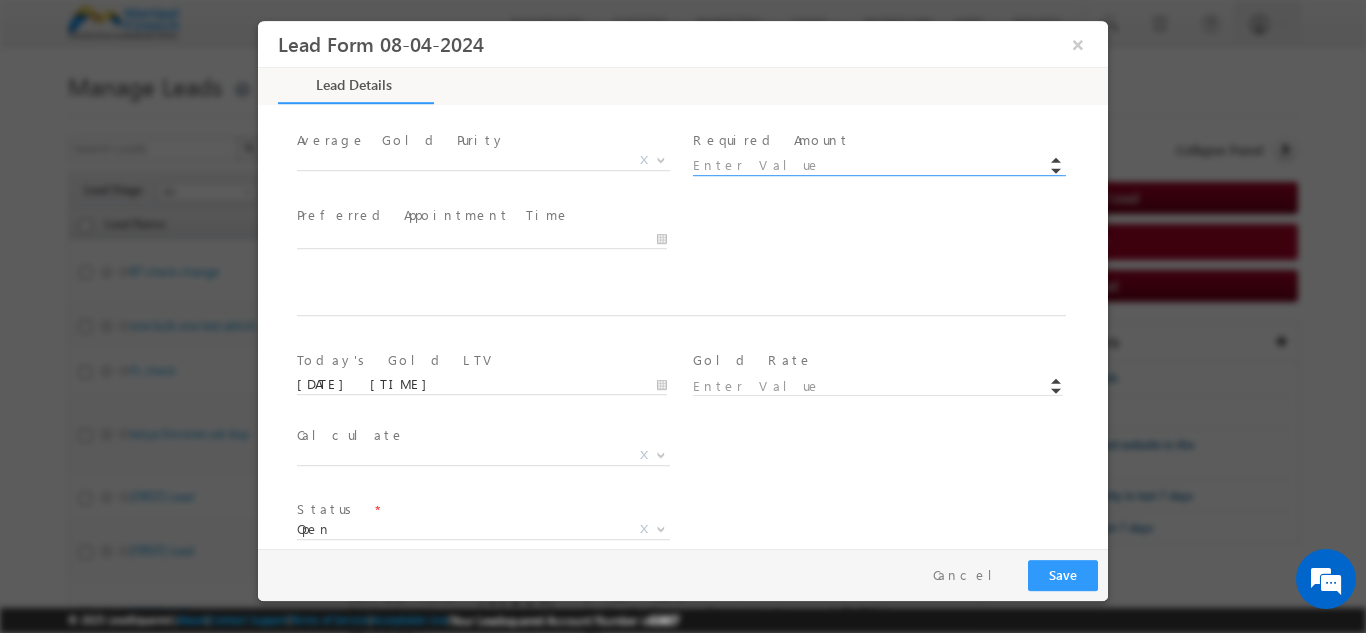 click at bounding box center (878, 165) 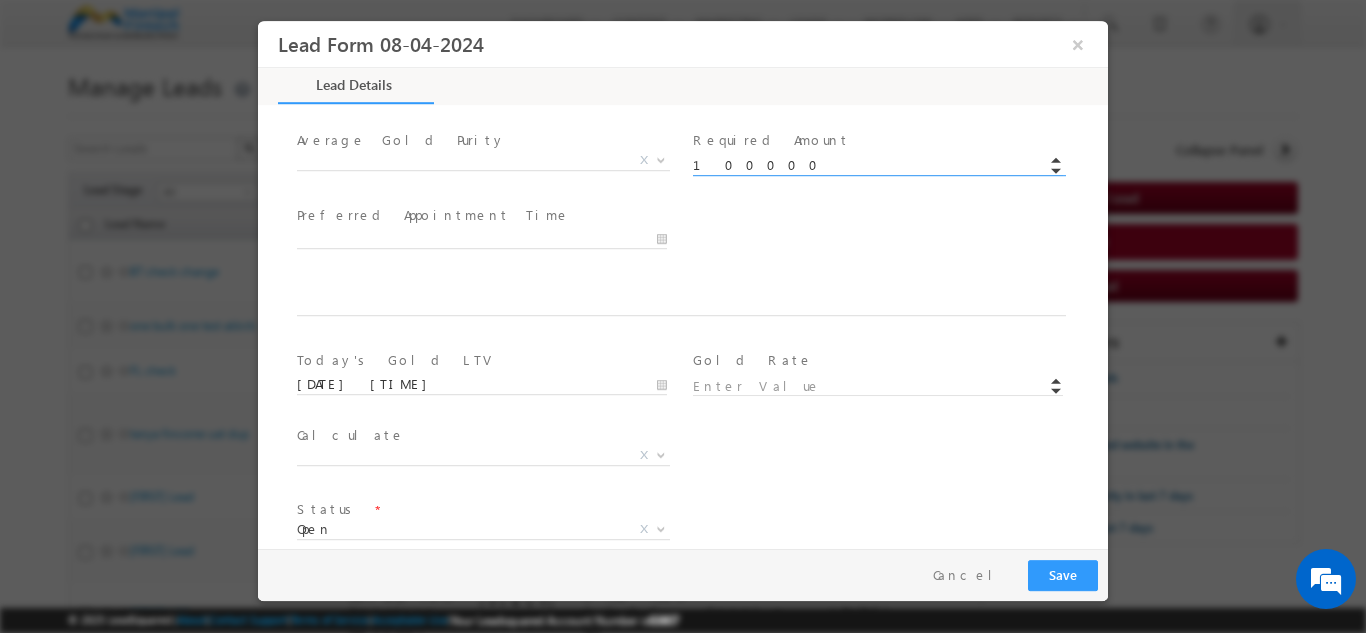 scroll, scrollTop: 1169, scrollLeft: 0, axis: vertical 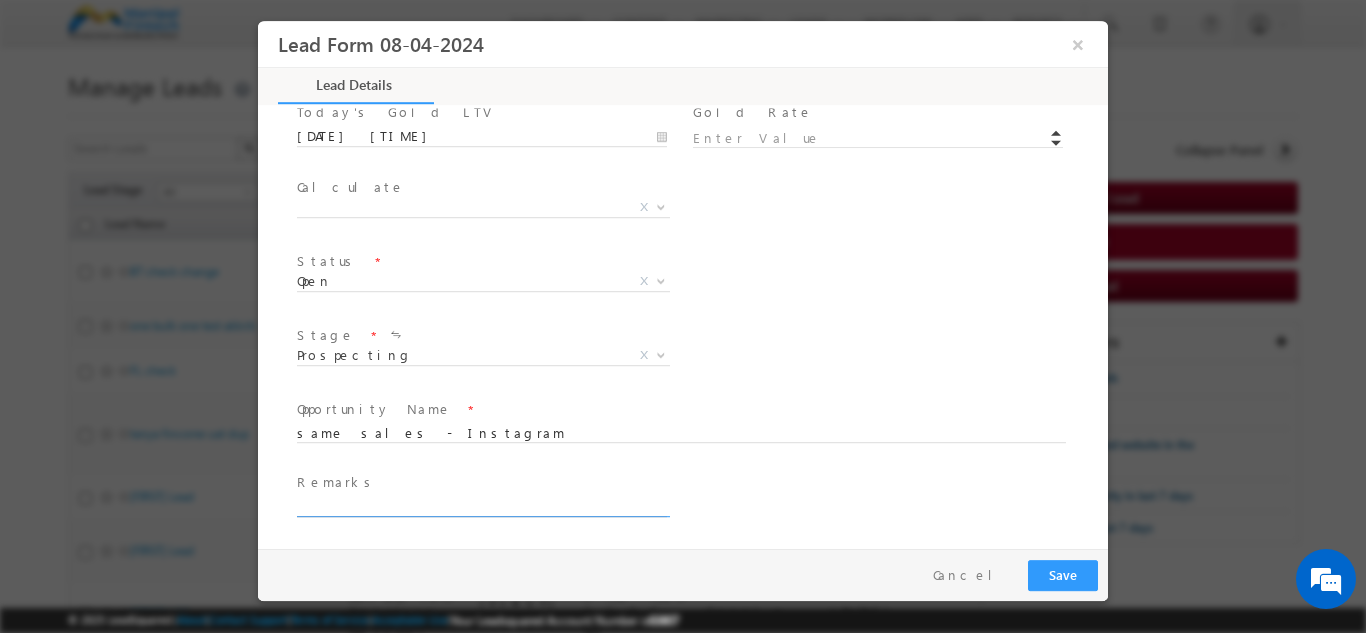 type on "100000.00" 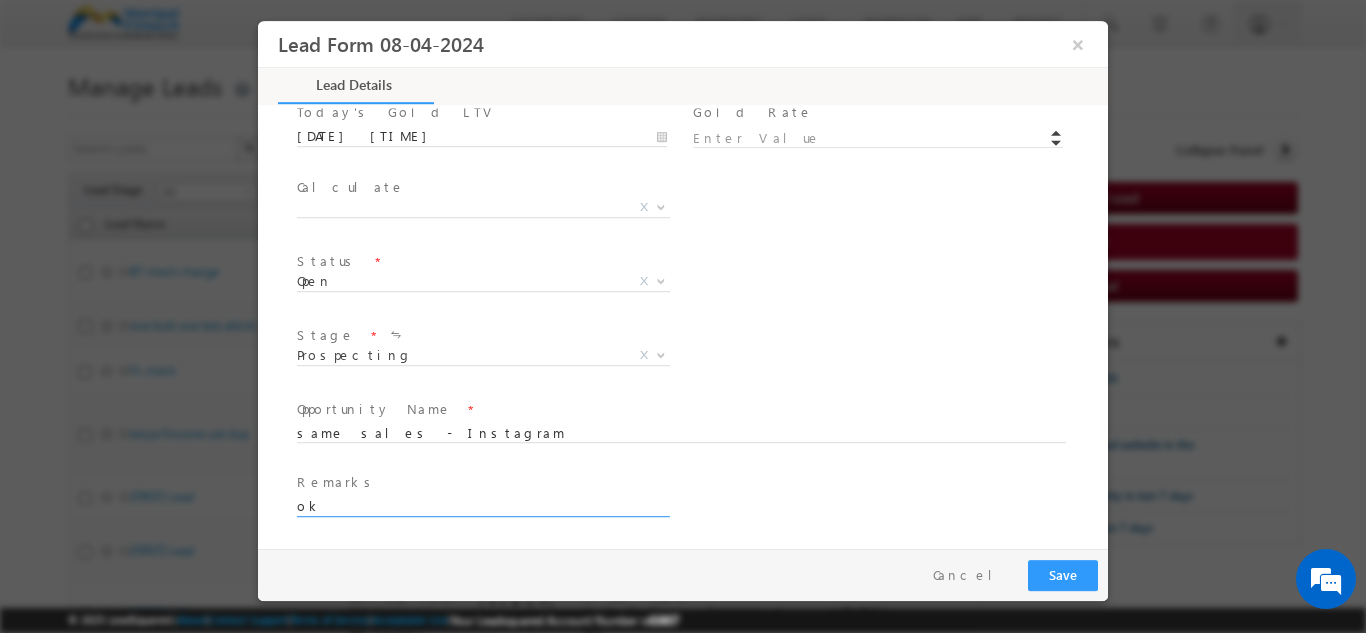 type on "ok" 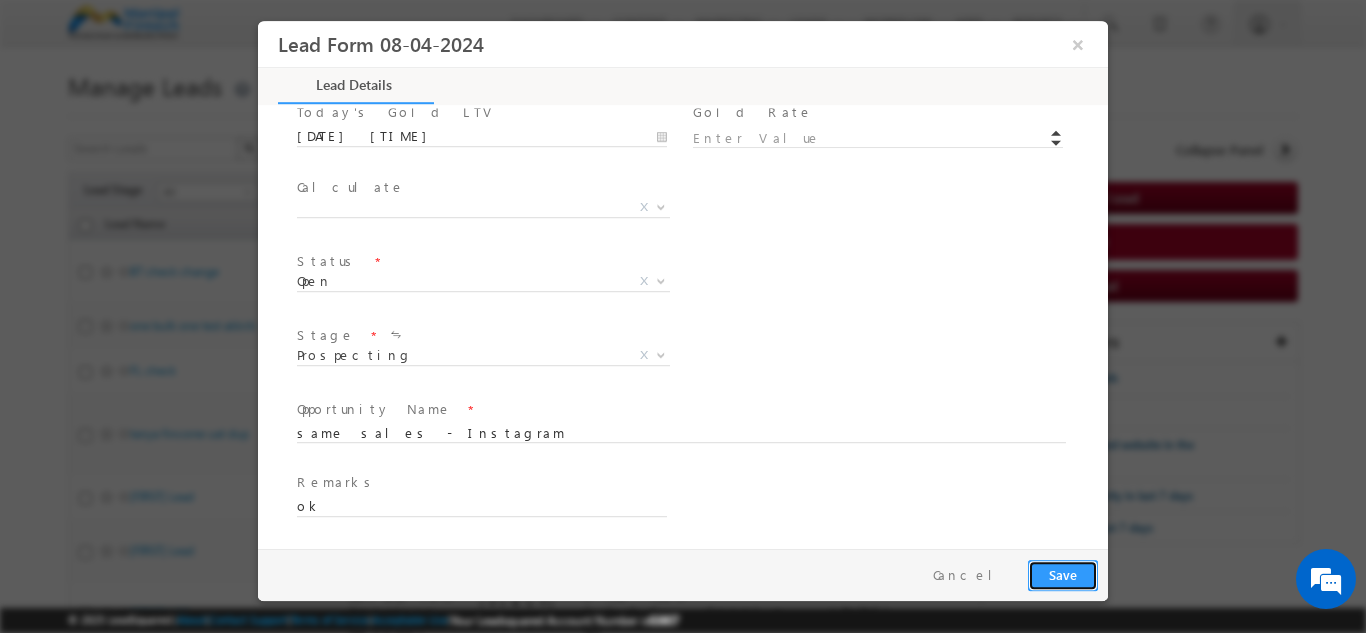 click on "Save" at bounding box center (1063, 574) 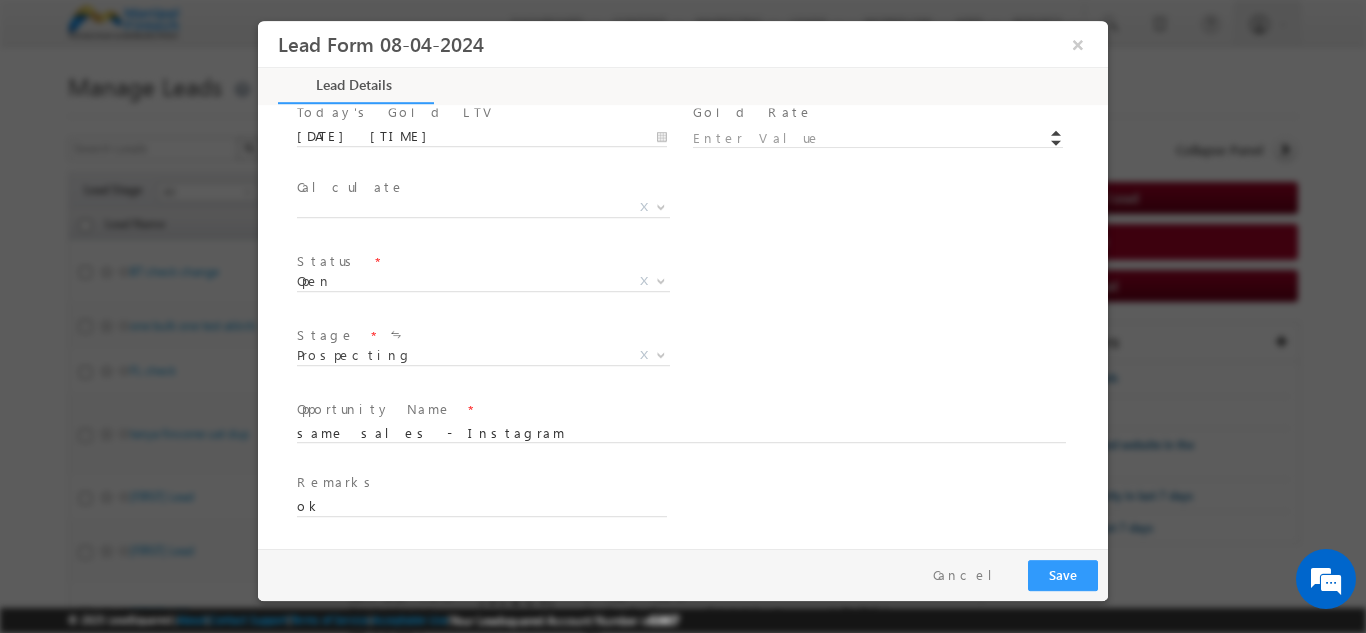 scroll, scrollTop: 682, scrollLeft: 0, axis: vertical 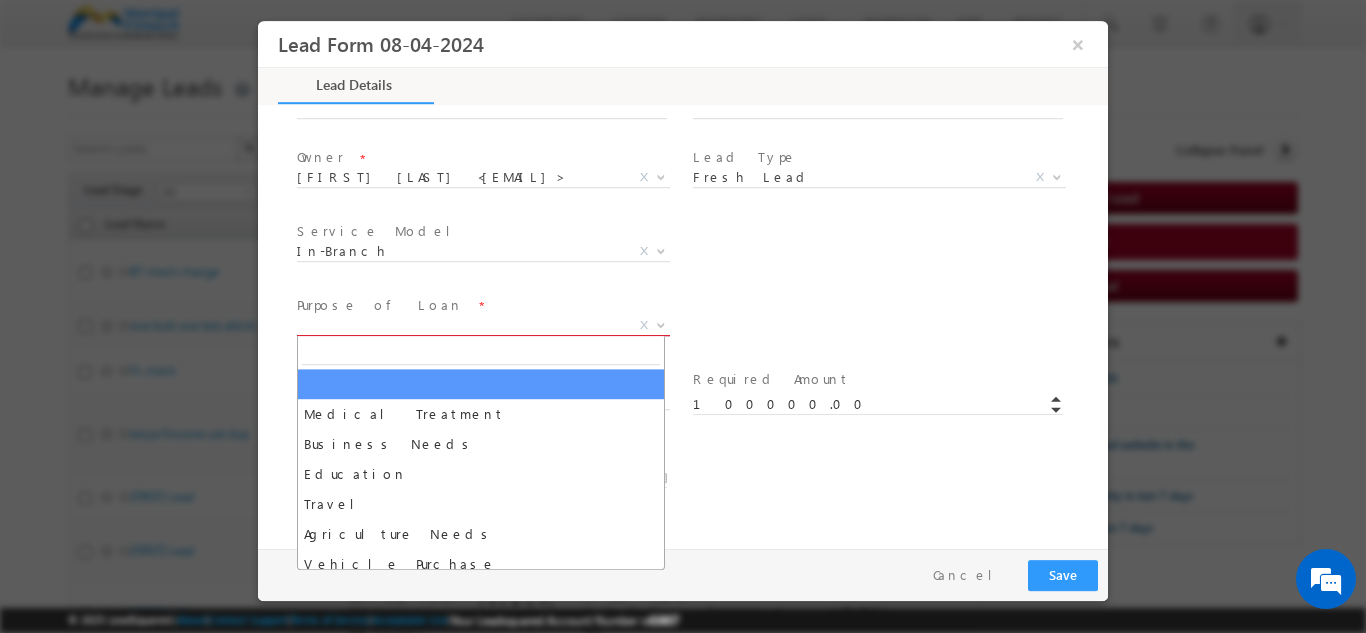 click on "X" at bounding box center [483, 325] 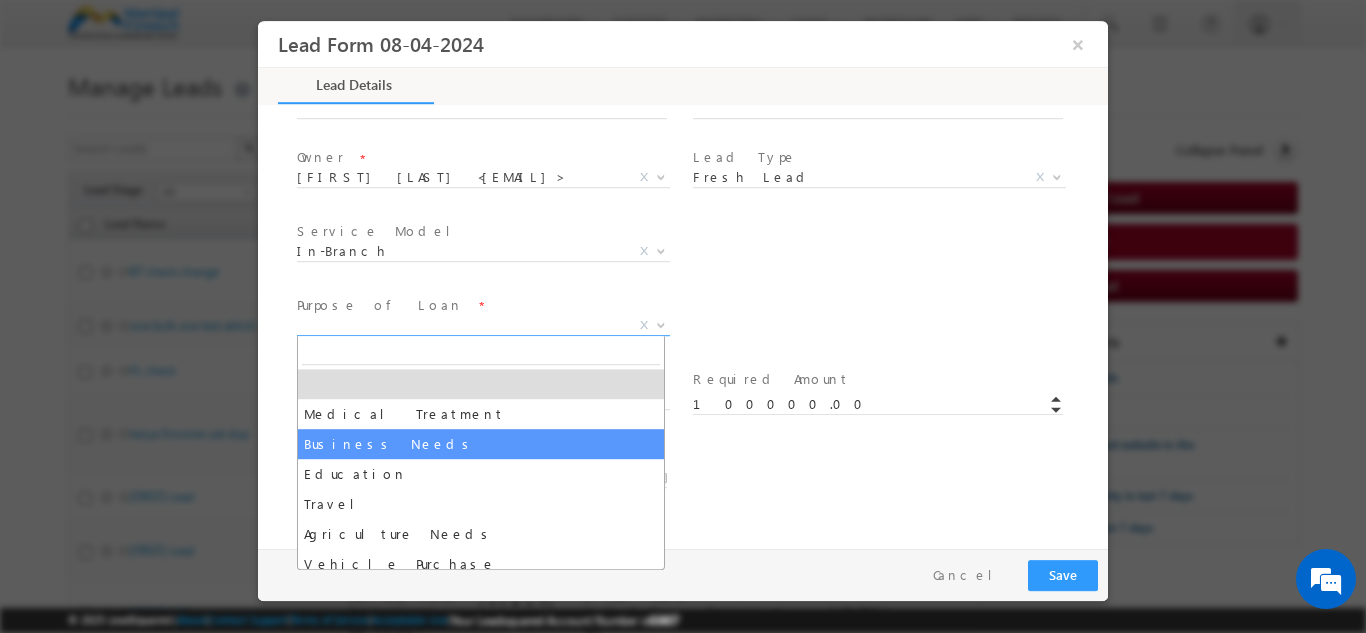 select on "Business Needs" 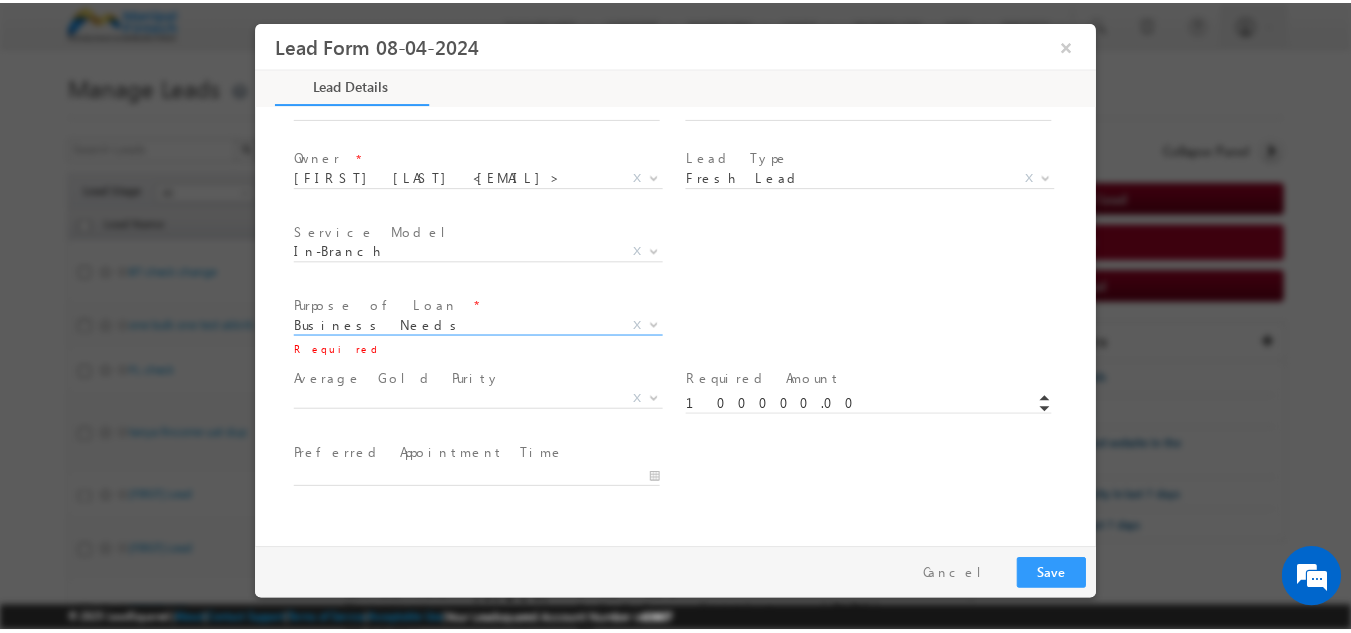 scroll, scrollTop: 1169, scrollLeft: 0, axis: vertical 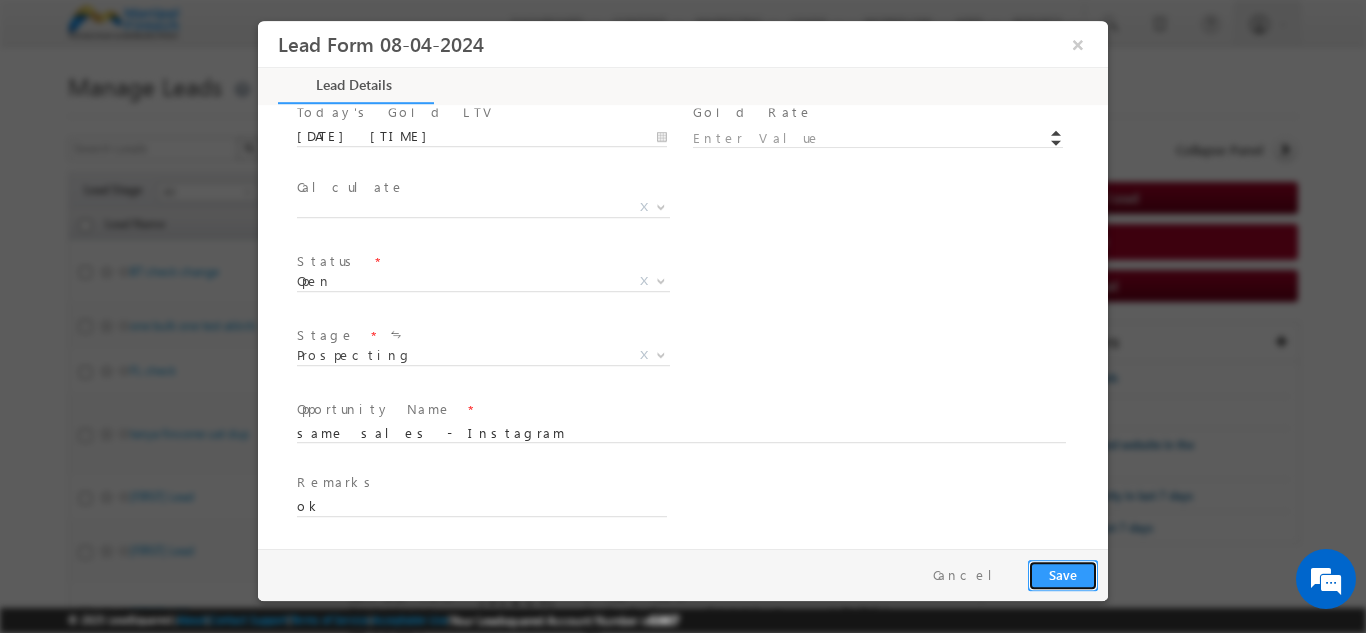 click on "Save" at bounding box center (1063, 574) 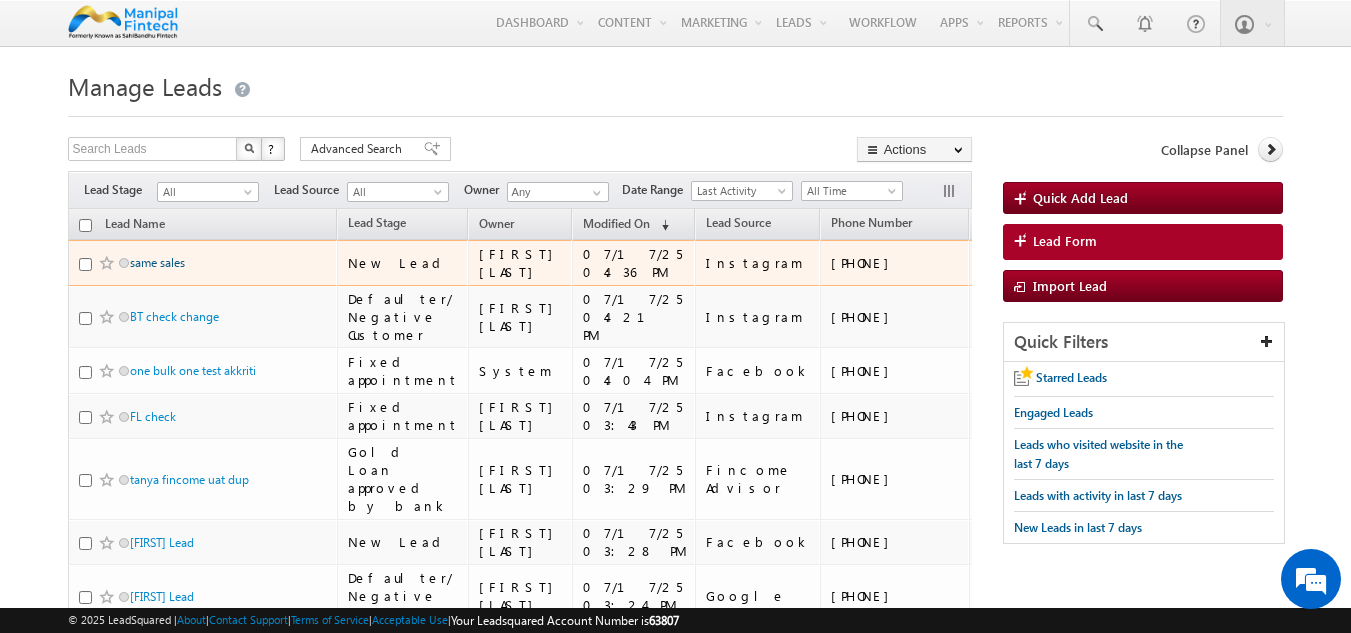 click on "same sales" at bounding box center (157, 262) 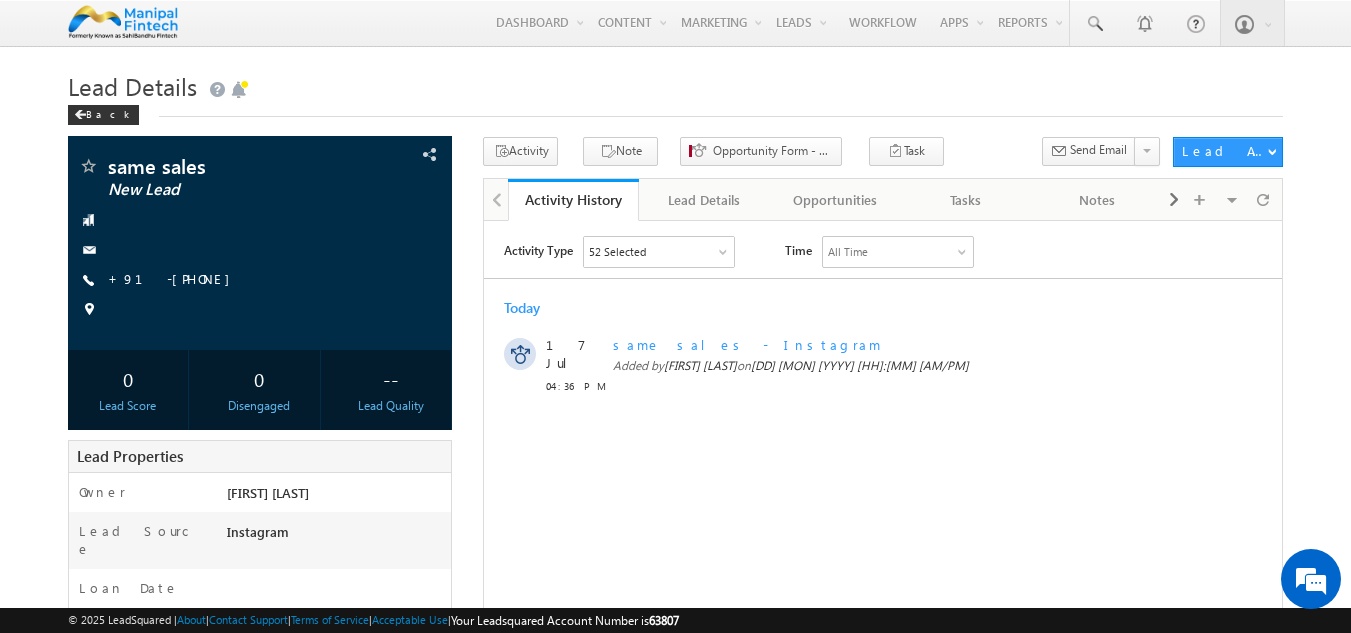scroll, scrollTop: 0, scrollLeft: 0, axis: both 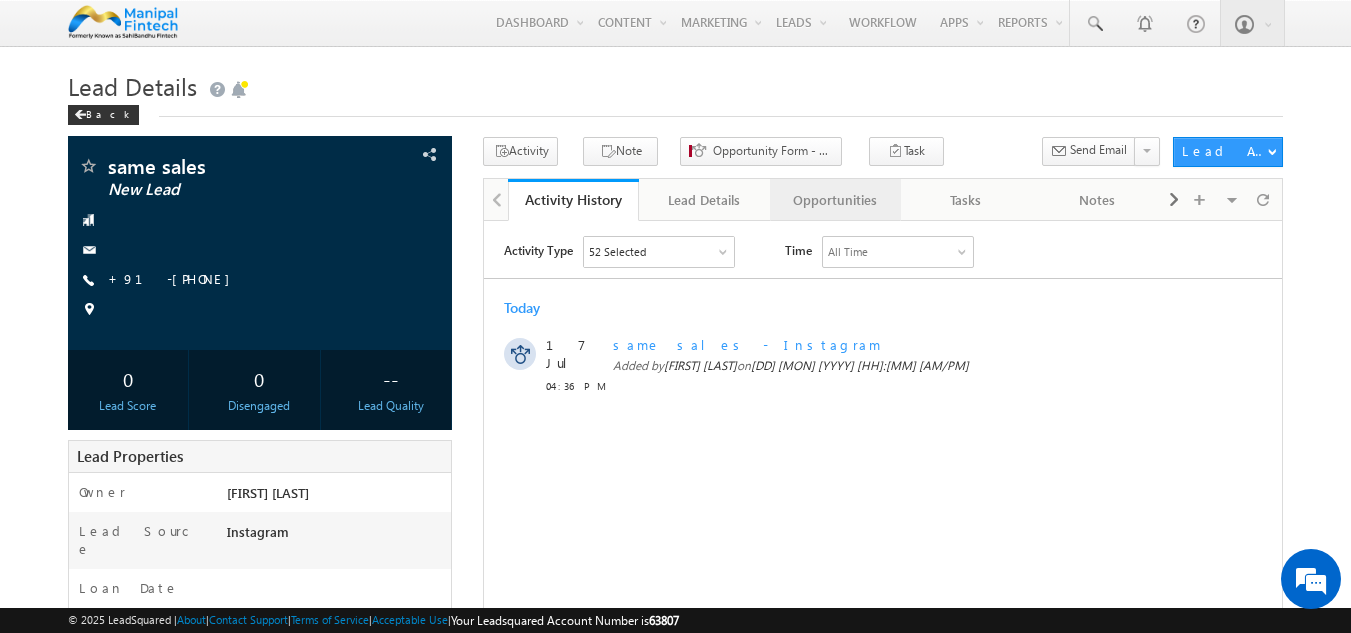 click on "Opportunities" at bounding box center (834, 200) 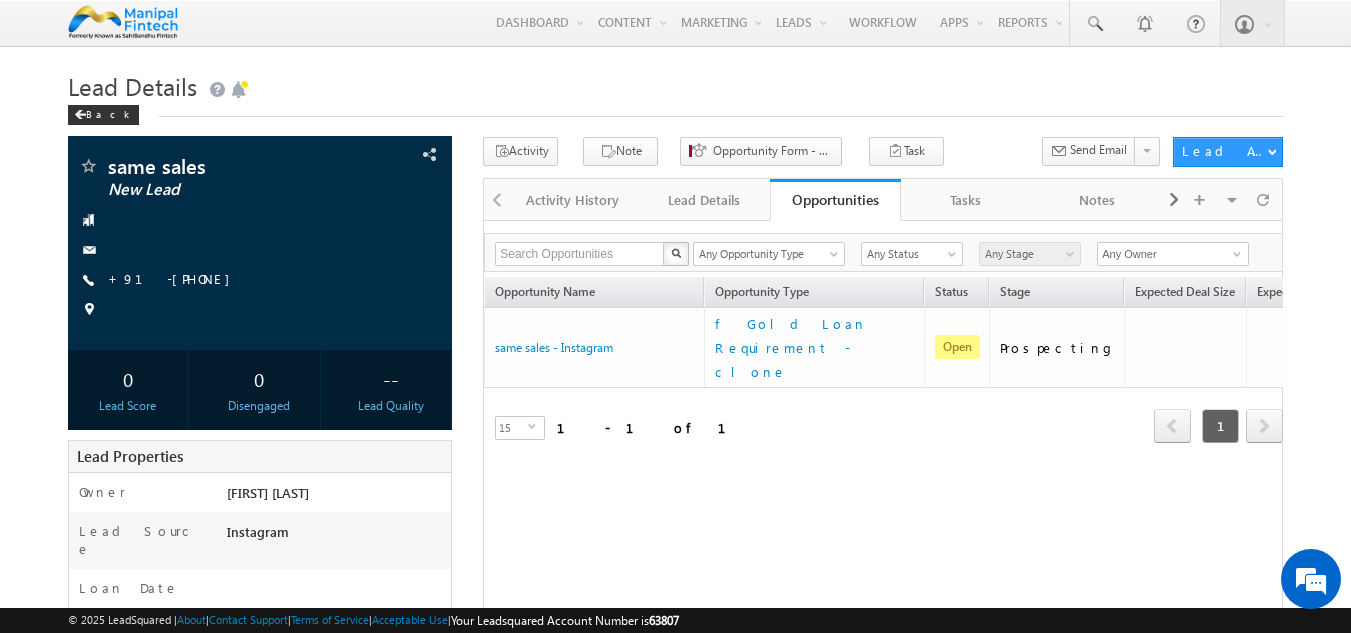 scroll, scrollTop: 0, scrollLeft: 0, axis: both 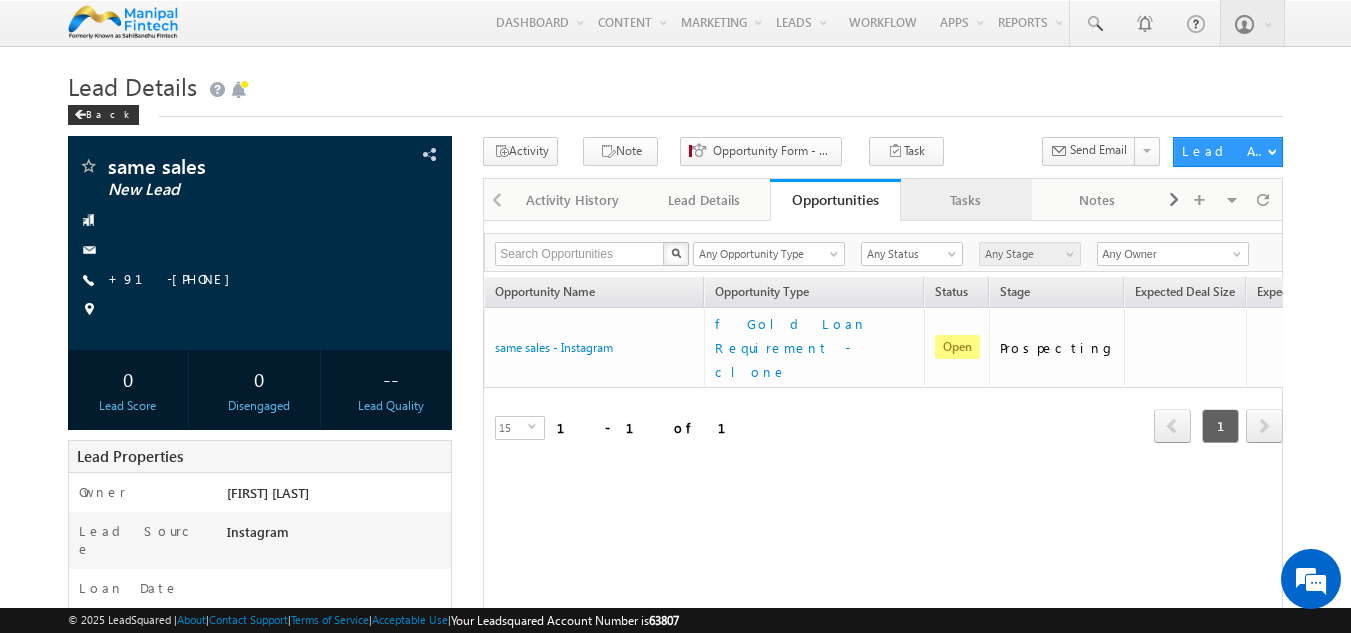 click on "Tasks" at bounding box center [966, 200] 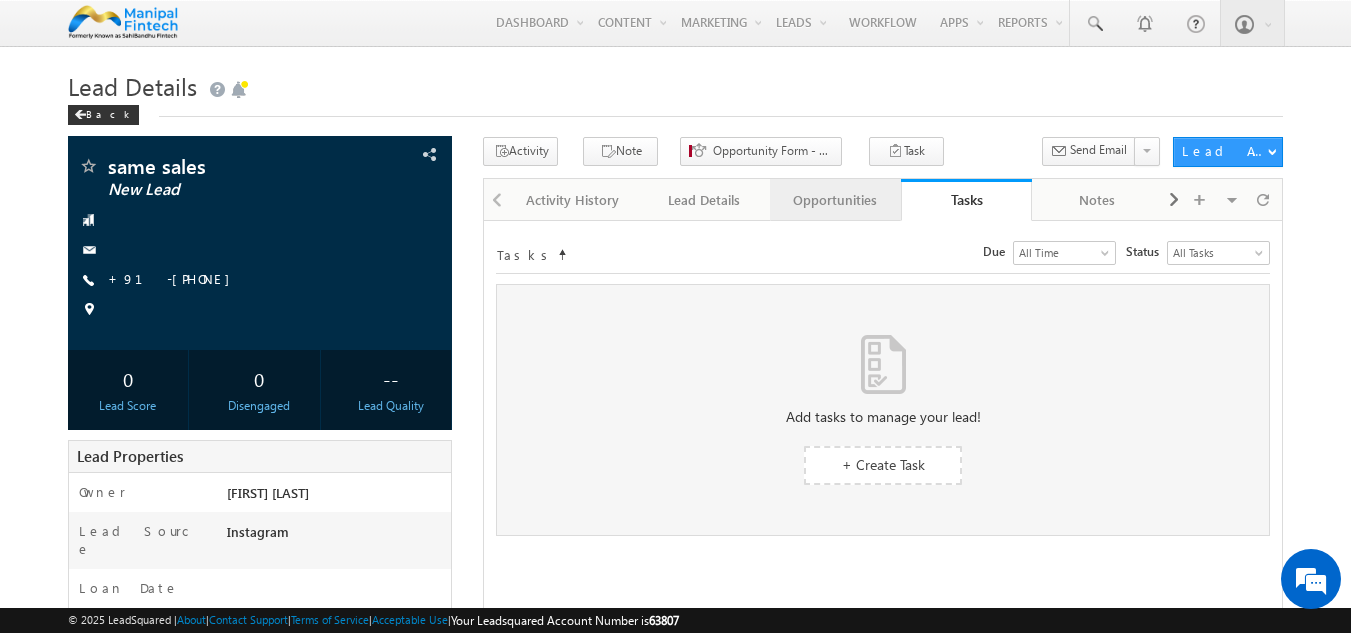 click on "Opportunities" at bounding box center [834, 200] 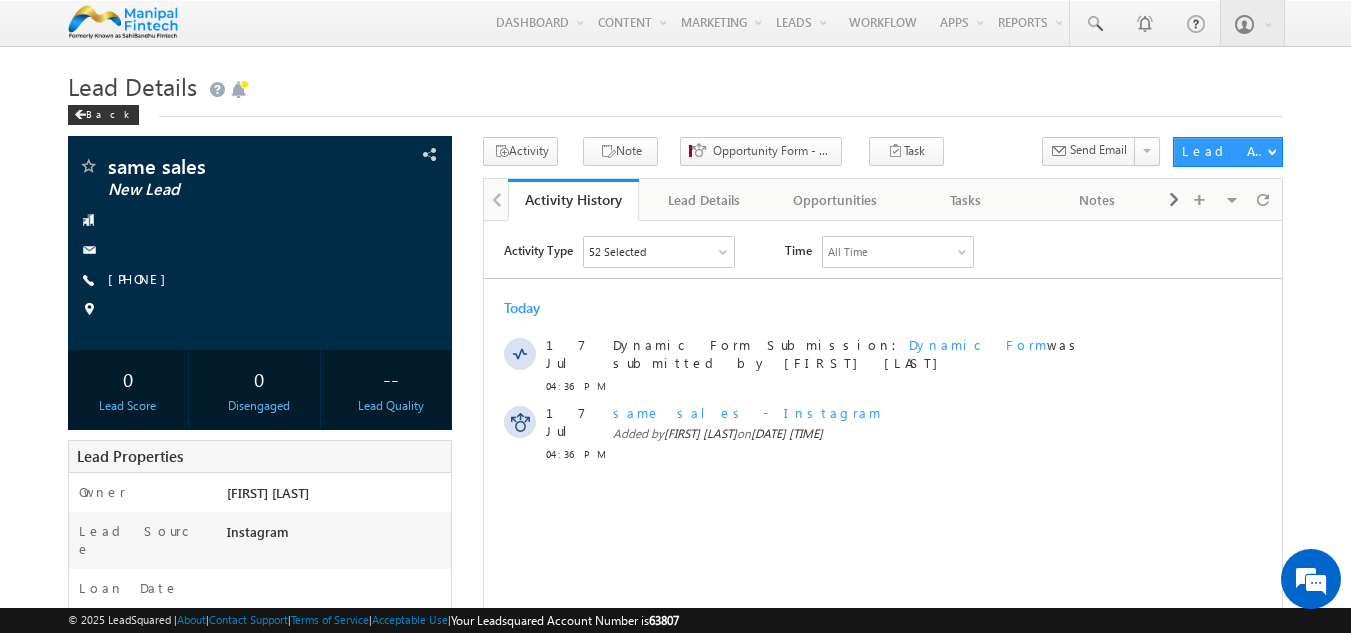 scroll, scrollTop: 0, scrollLeft: 0, axis: both 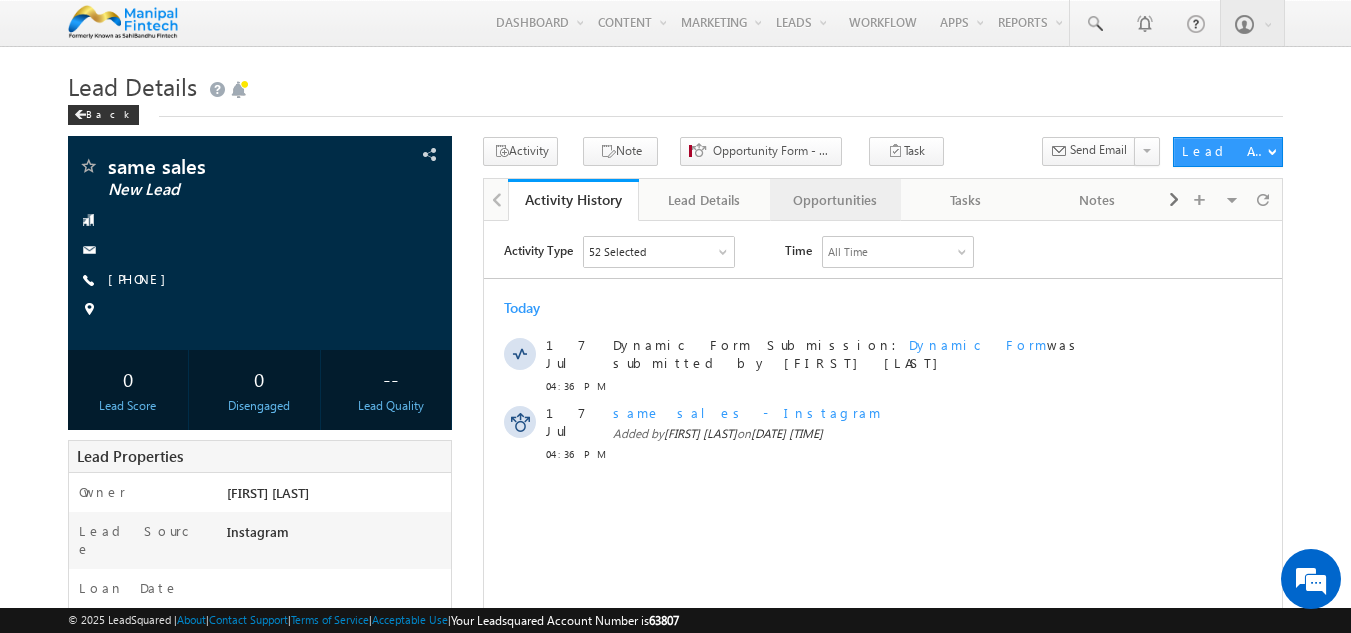 click on "Opportunities" at bounding box center (834, 200) 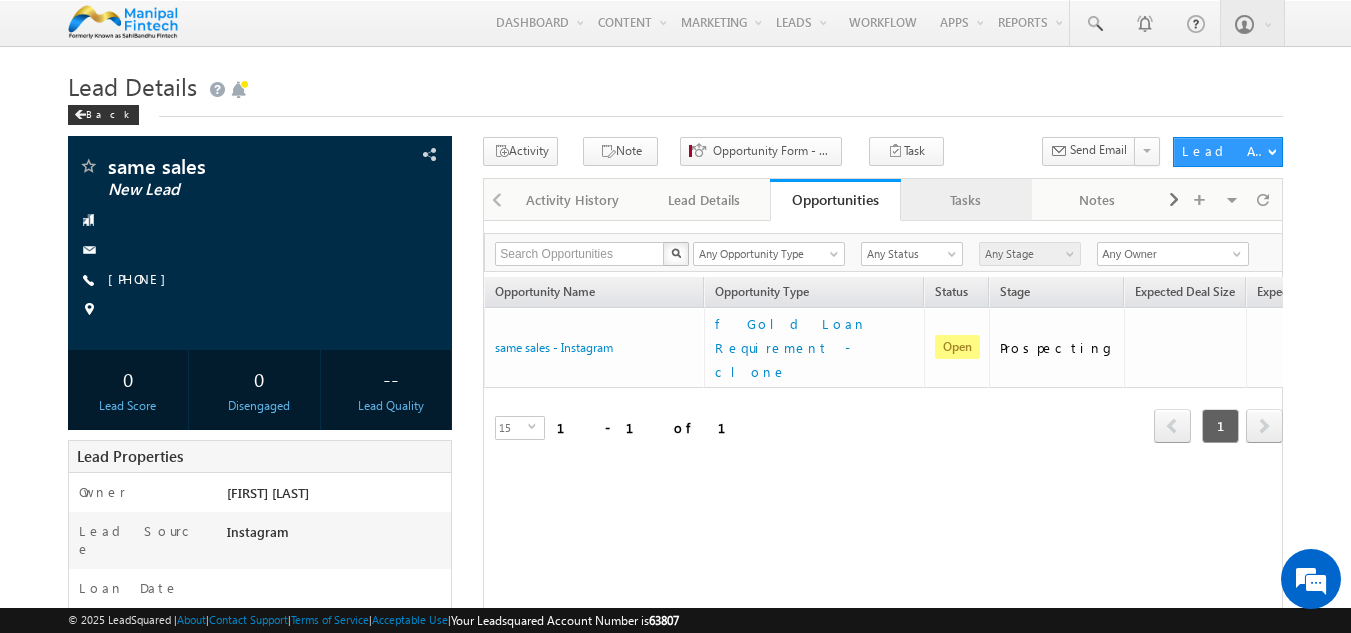 click on "Tasks" at bounding box center (965, 200) 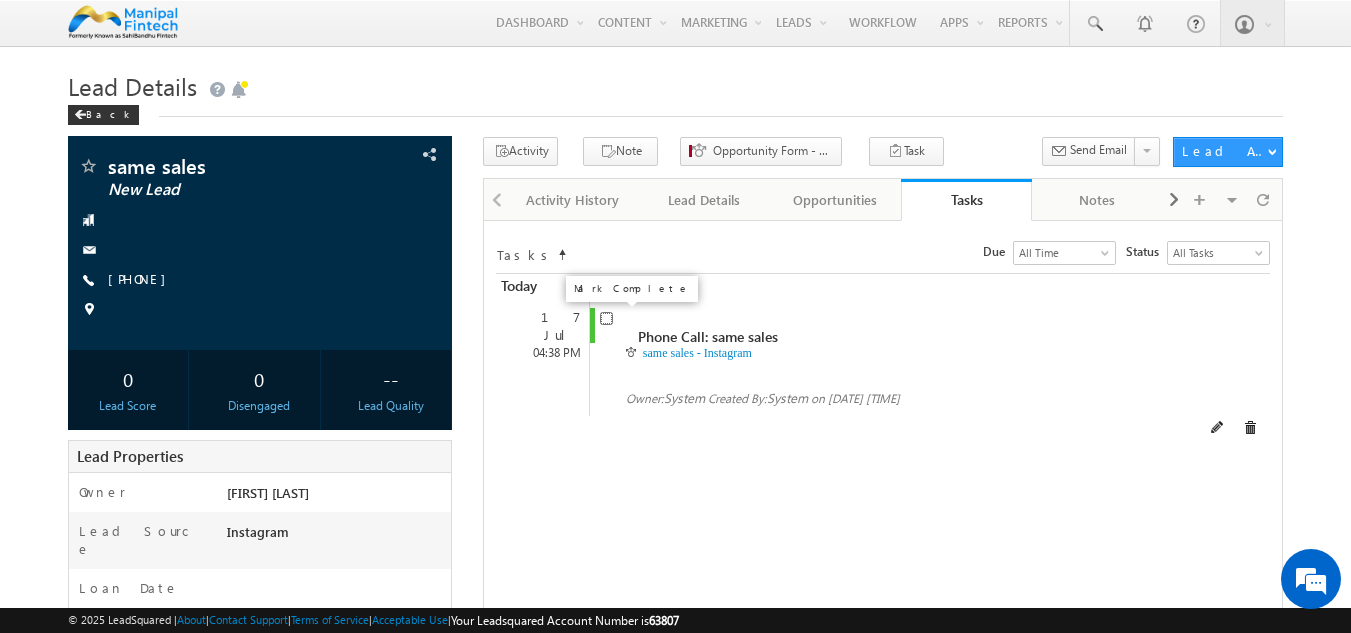 click at bounding box center [606, 318] 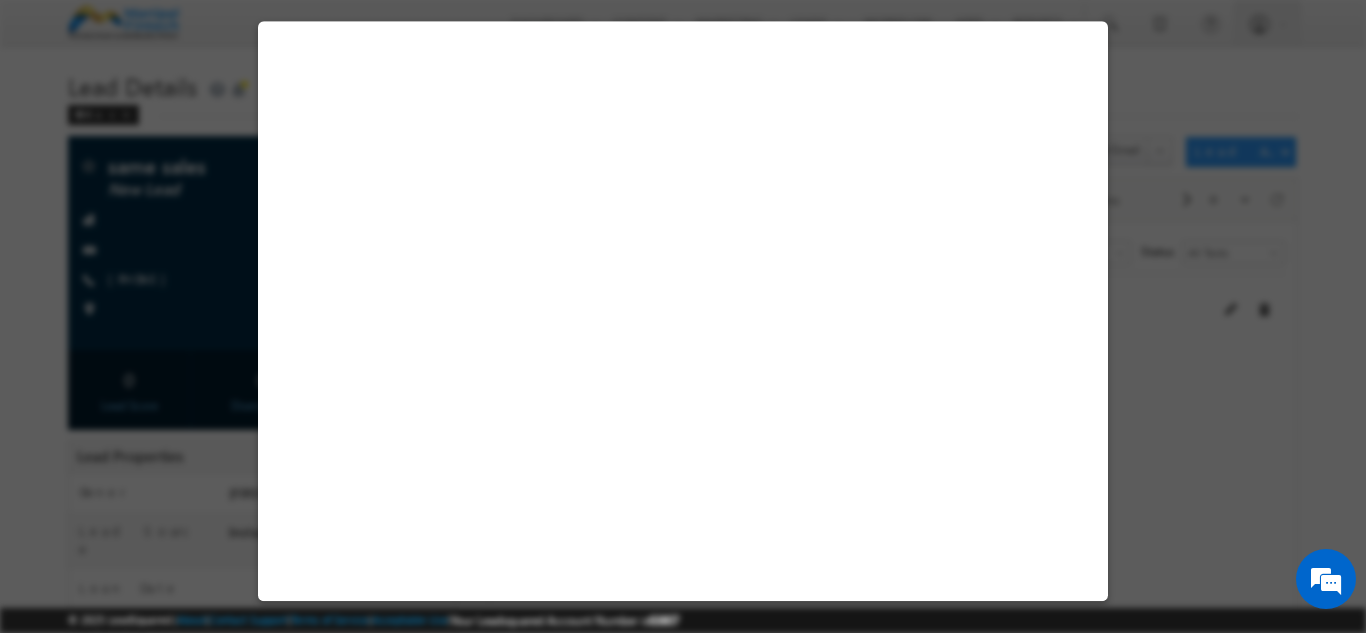 select on "Male" 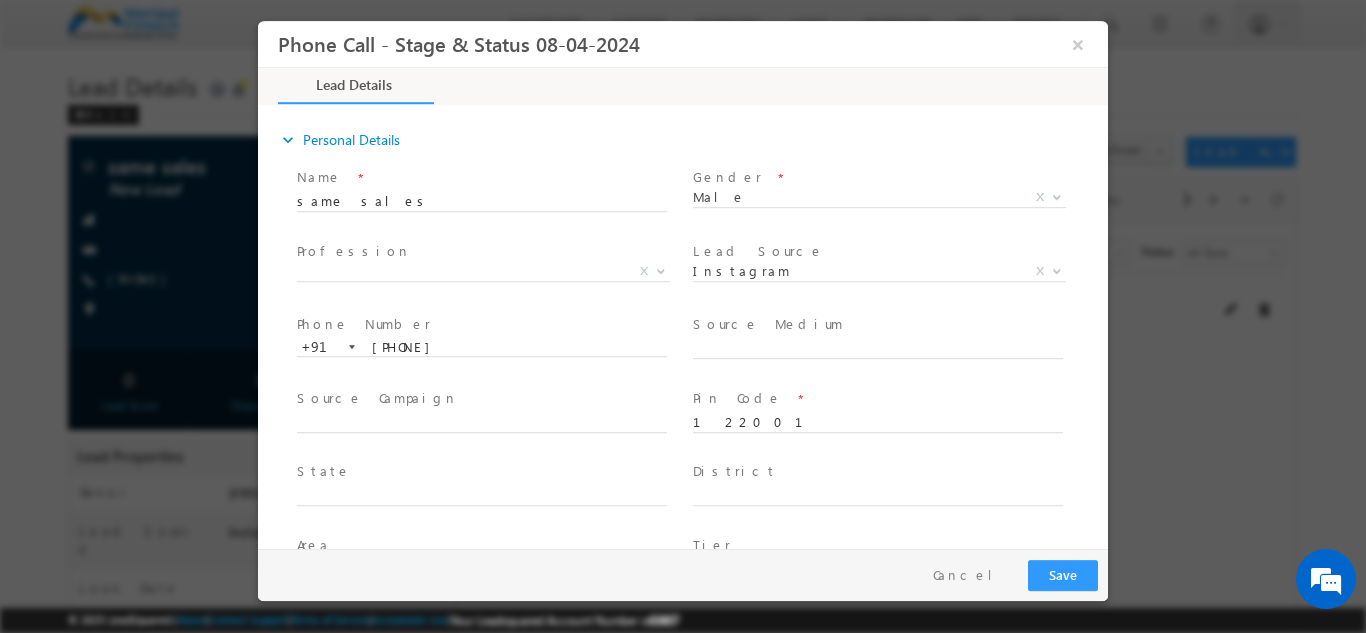 scroll, scrollTop: 0, scrollLeft: 0, axis: both 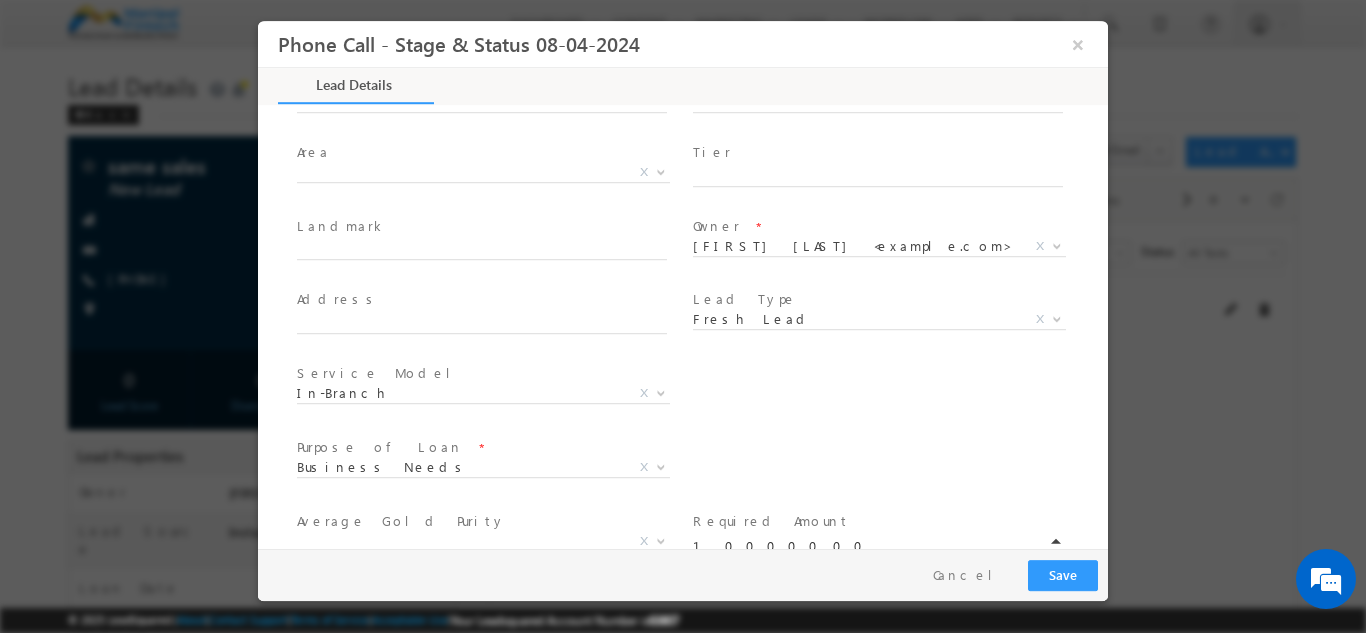 type on "[DATE] [TIME]" 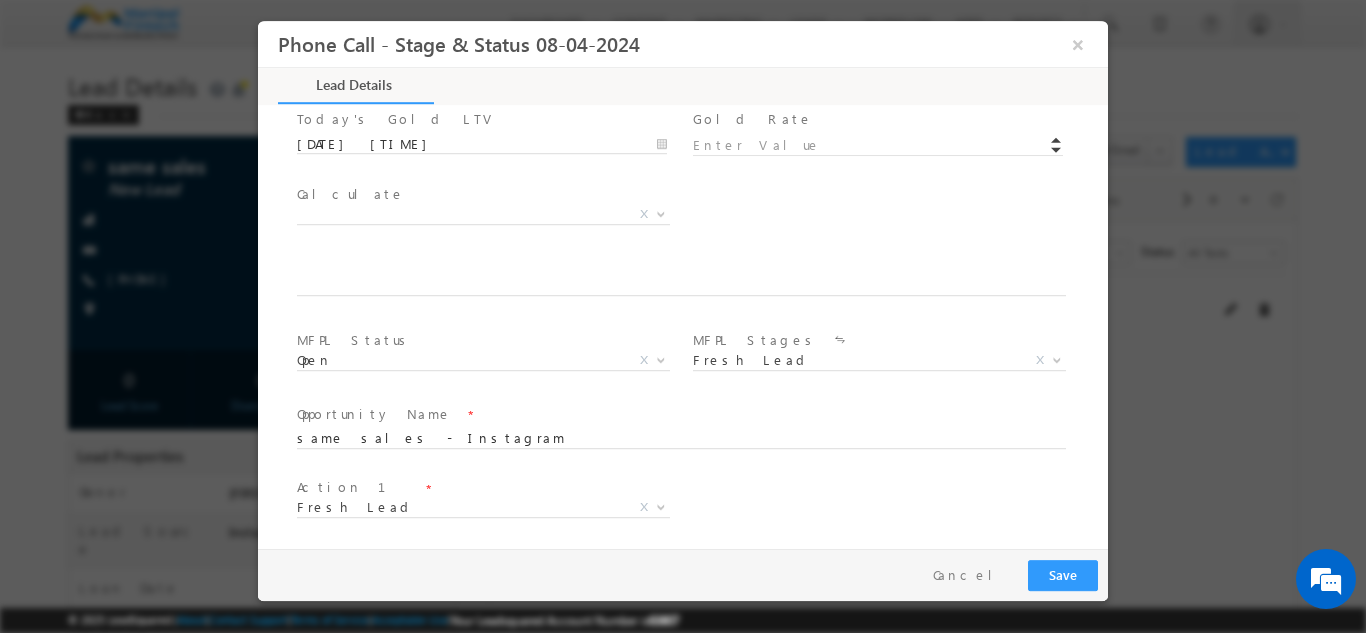 scroll, scrollTop: 1020, scrollLeft: 0, axis: vertical 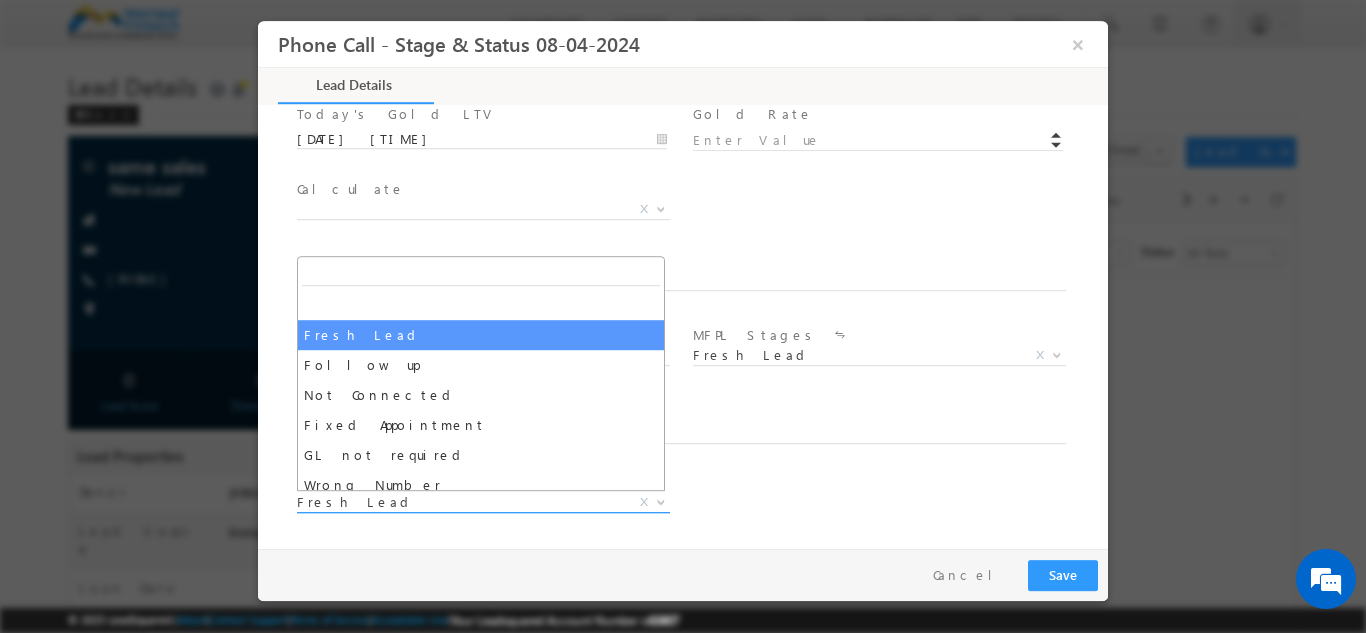 click on "Fresh Lead
Follow up
Not Connected
Fixed Appointment
GL not required
Wrong Number
Criteria not met
Will directly take from bank
Non Responsive
Defaulter/Negative customer
Appointment Rejected
File rejected
Cancelled by Bank
Customer Denied meeting Sales Manager
Pending
Slot Booked
Customer details
Gold valuation
Additional details
Approval in progress
Under Processing
Funds Disbursed
Loan Disbursed
Journey to Bank
Gold Loan approved by bank
Feedback taken from Customer
Fresh Lead X" at bounding box center (491, 506) 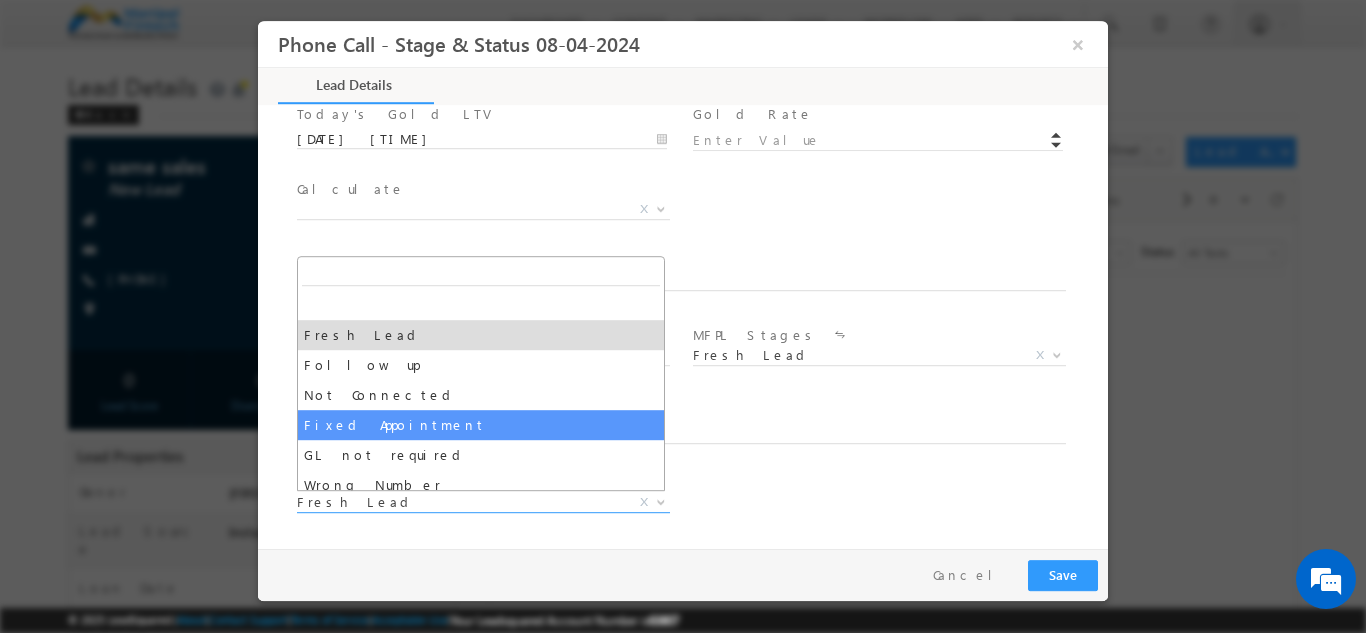 select on "Fixed Appointment" 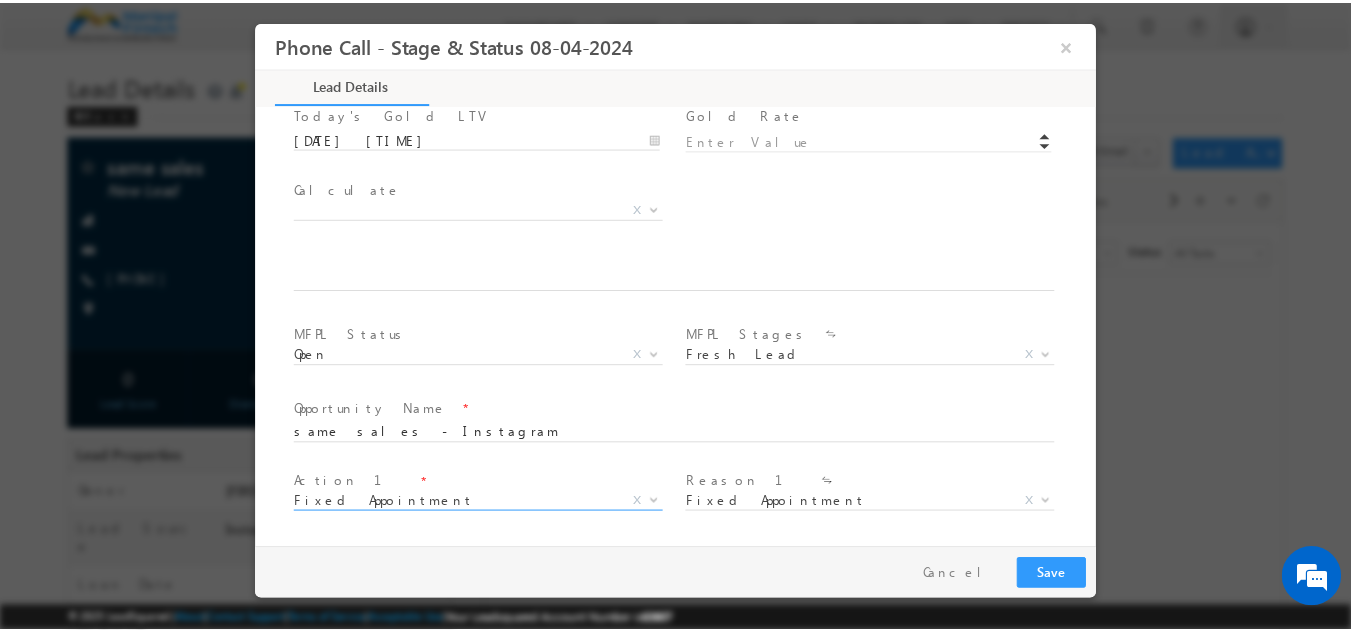 scroll, scrollTop: 1168, scrollLeft: 0, axis: vertical 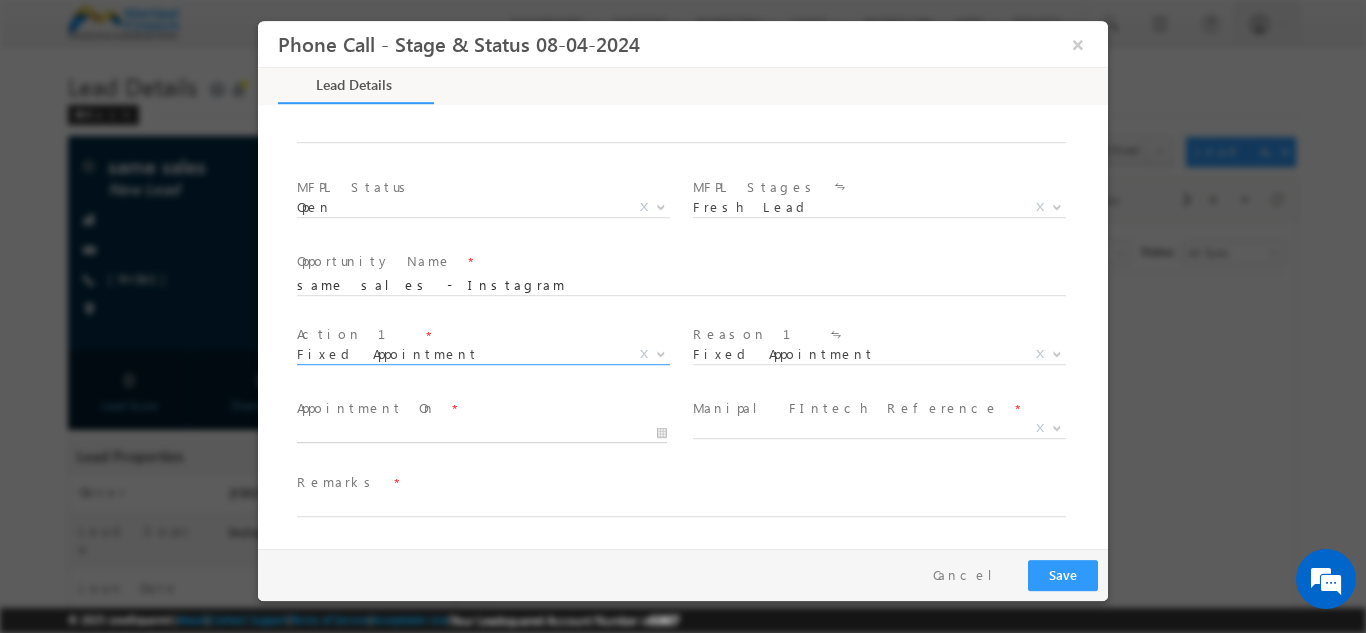 type on "[DATE] [TIME]" 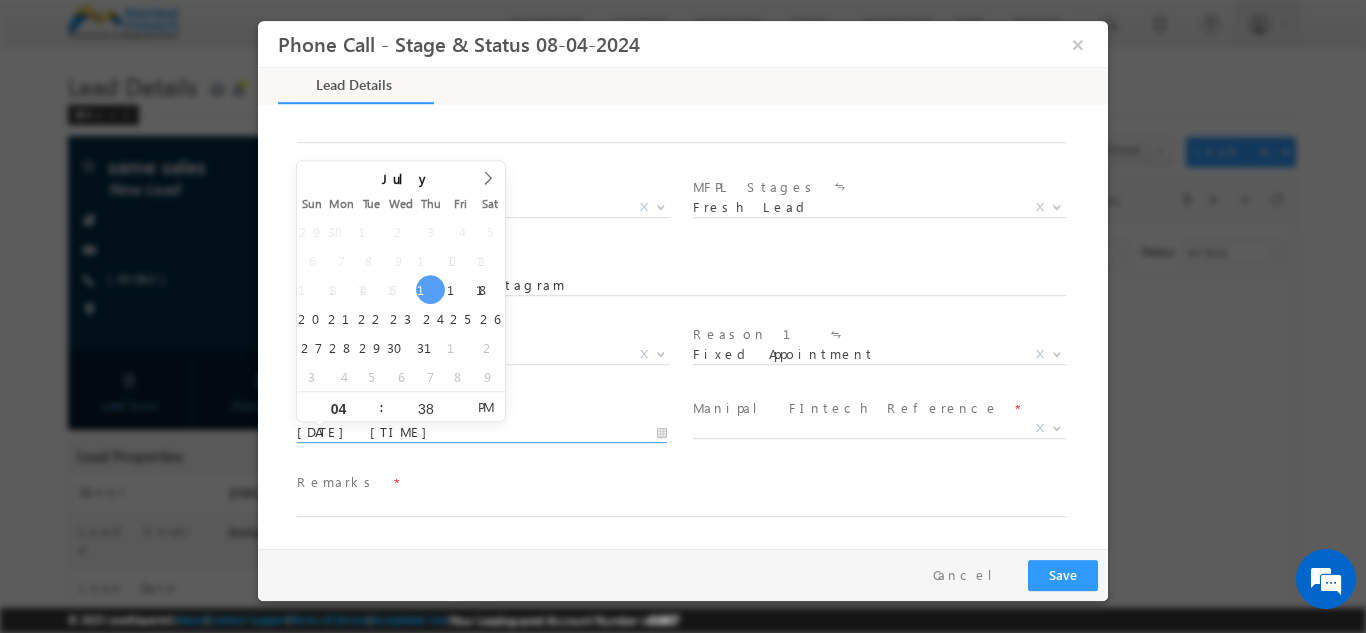 click on "[DATE] [TIME]" at bounding box center (482, 432) 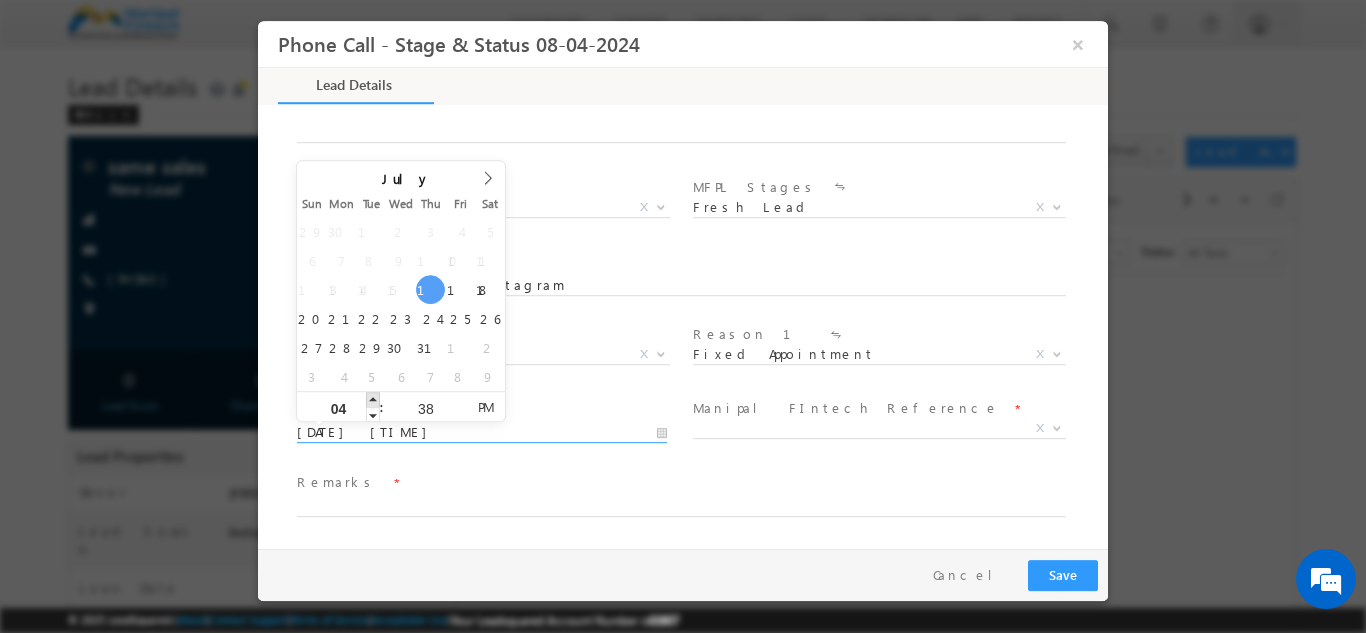 type on "[DATE] [TIME]" 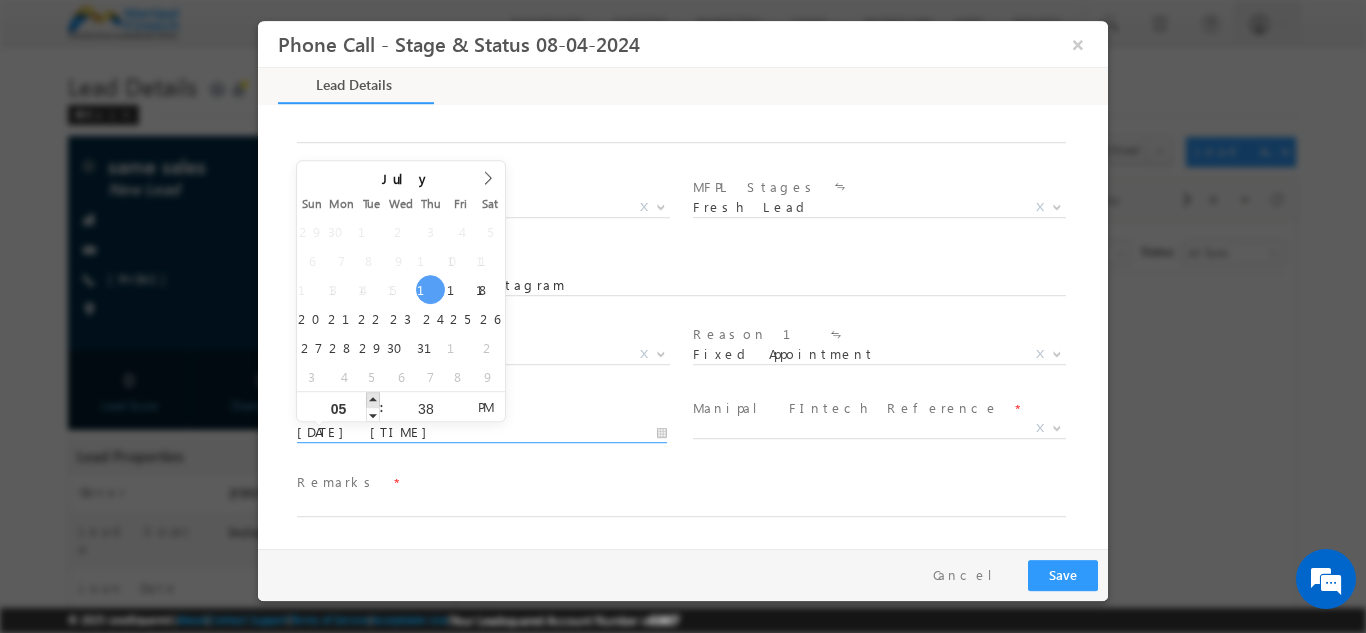 click at bounding box center [373, 398] 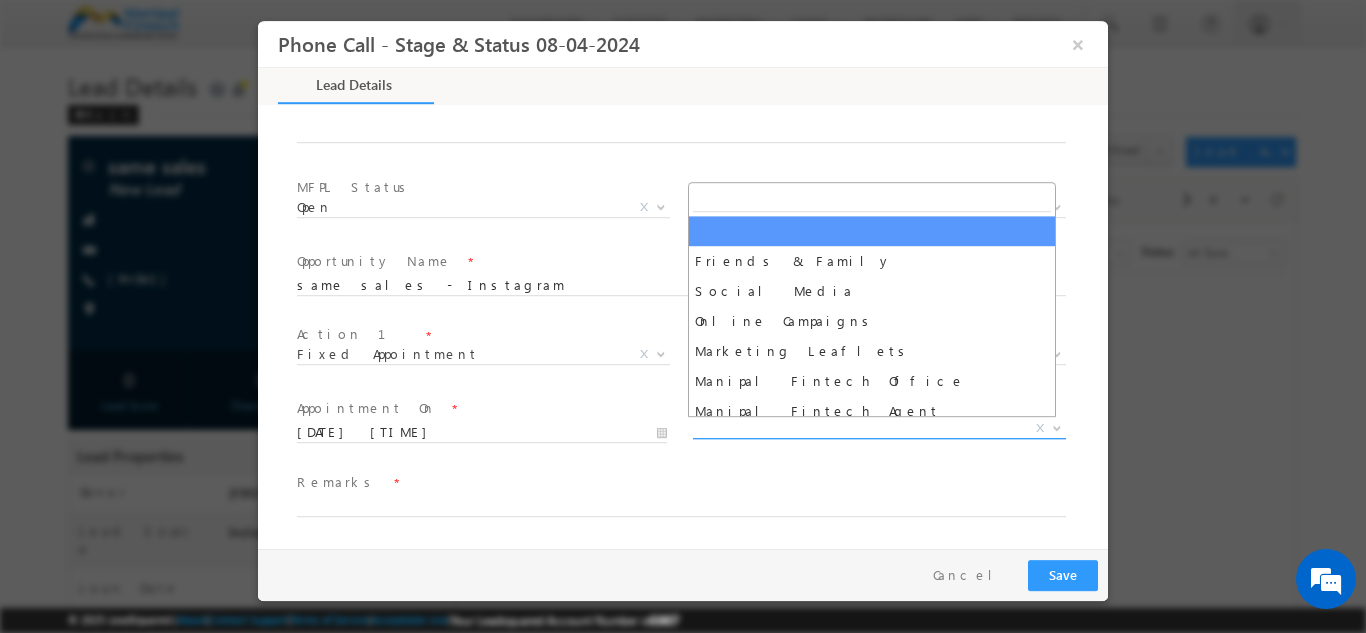 click on "X" at bounding box center [879, 428] 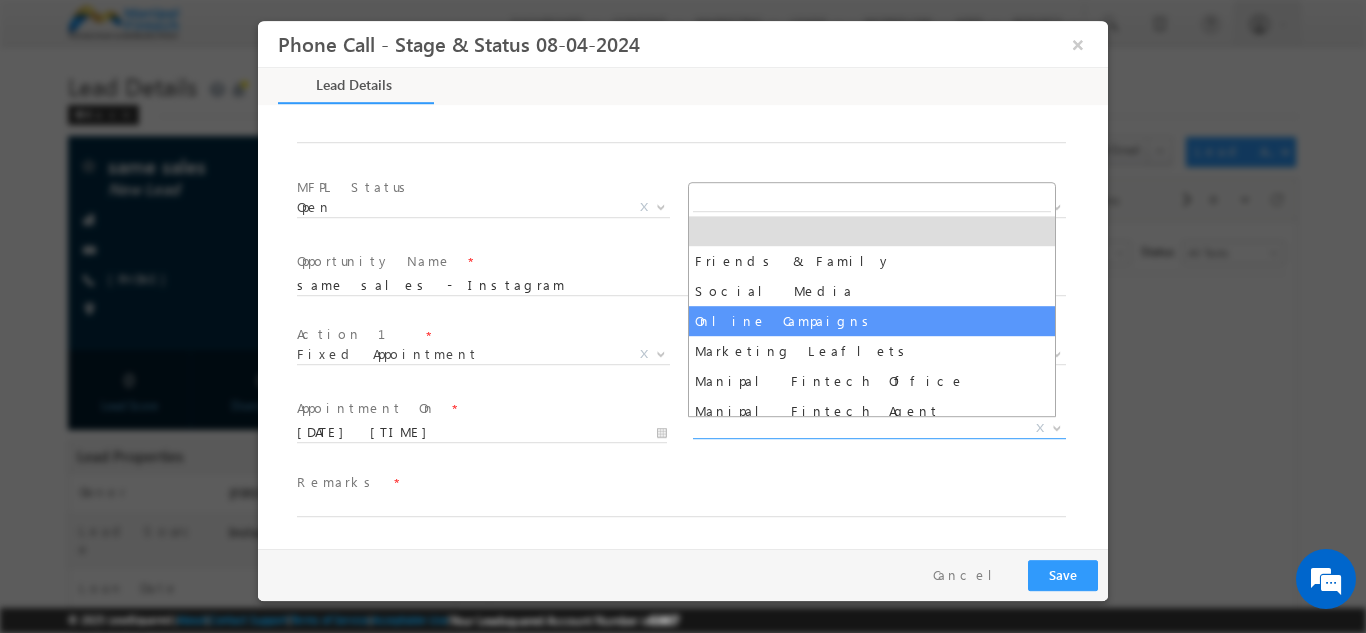 select on "Online Campaigns" 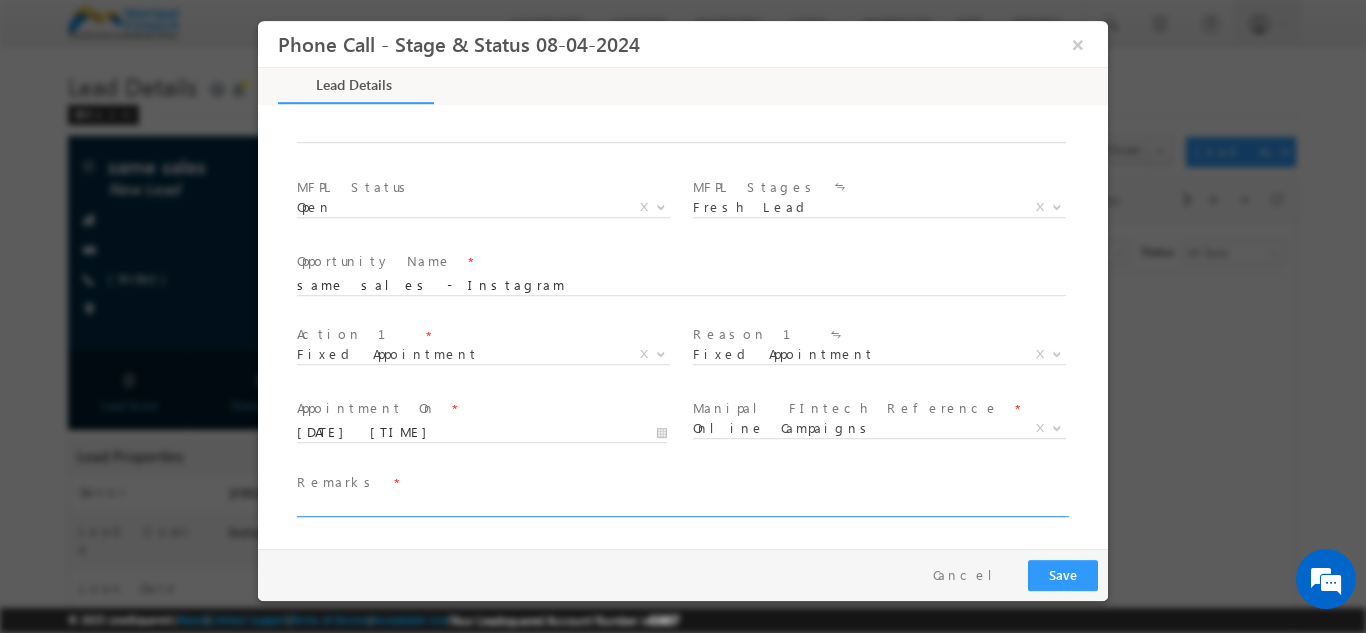 click at bounding box center (681, 506) 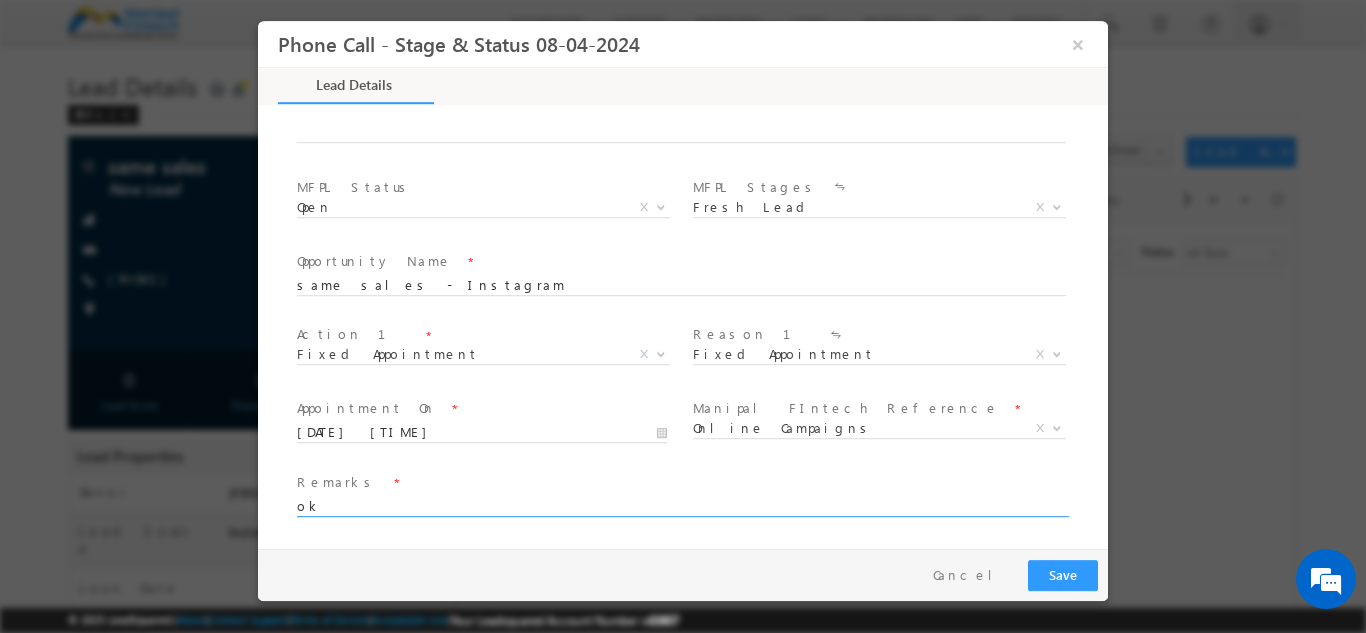 type on "ok" 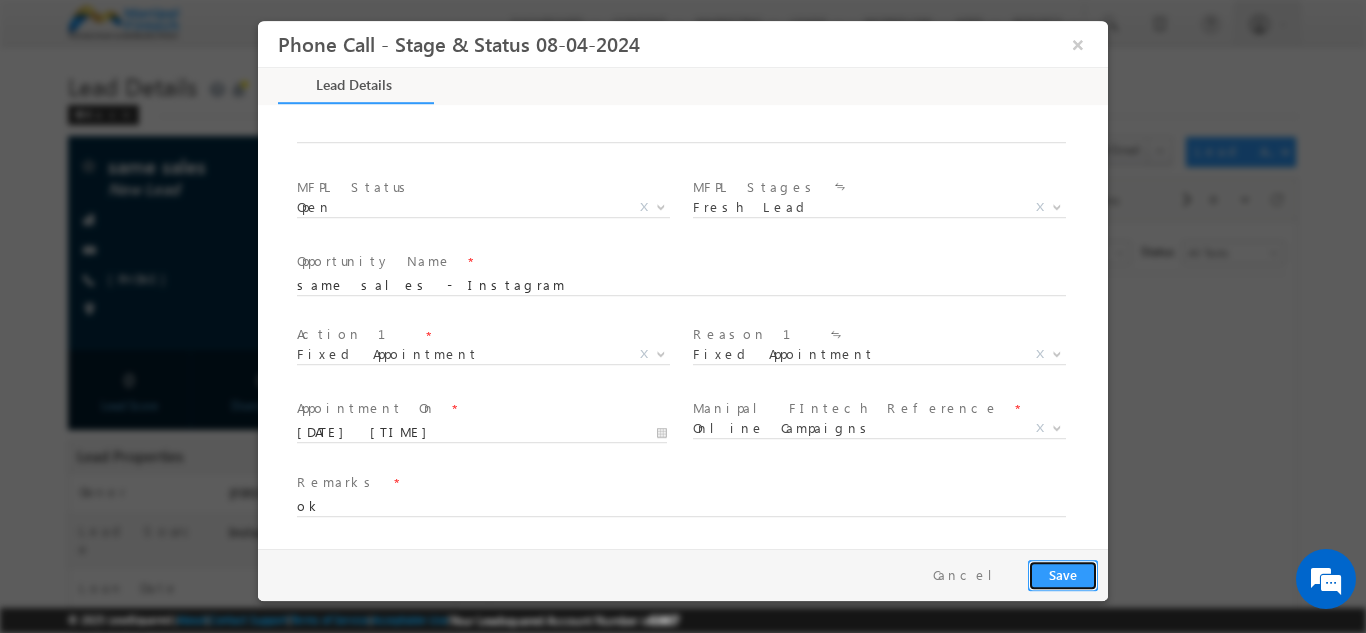 click on "Save" at bounding box center [1063, 574] 